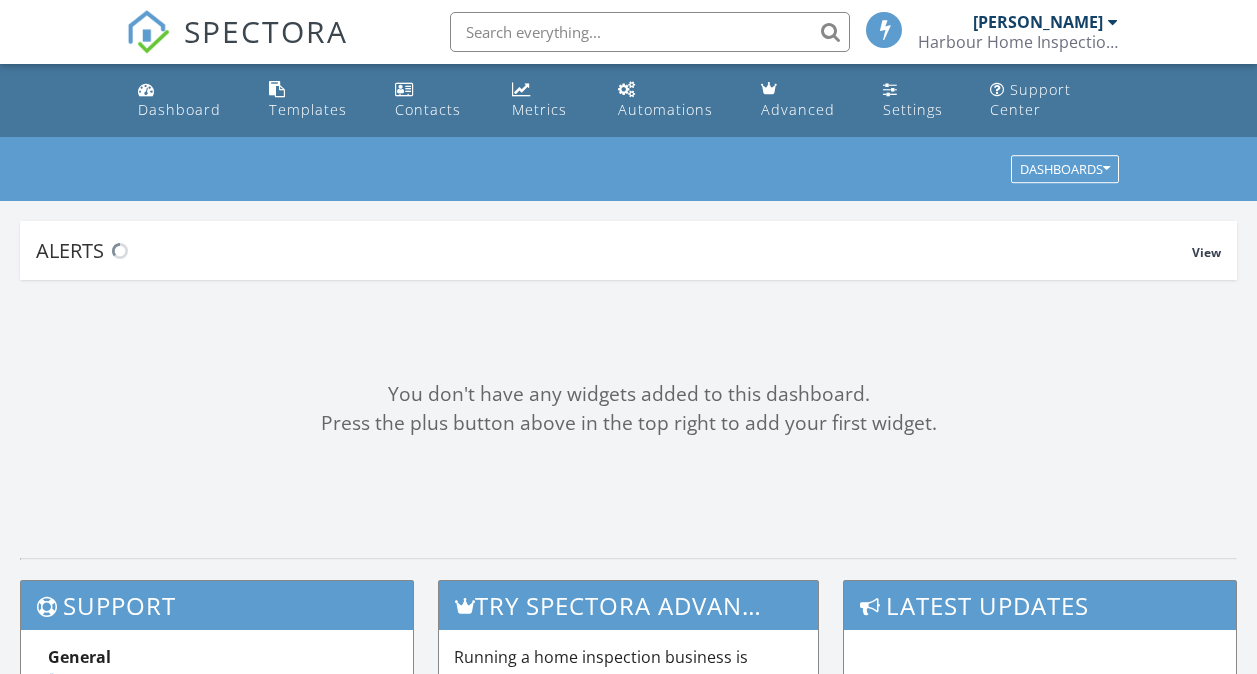 scroll, scrollTop: 0, scrollLeft: 0, axis: both 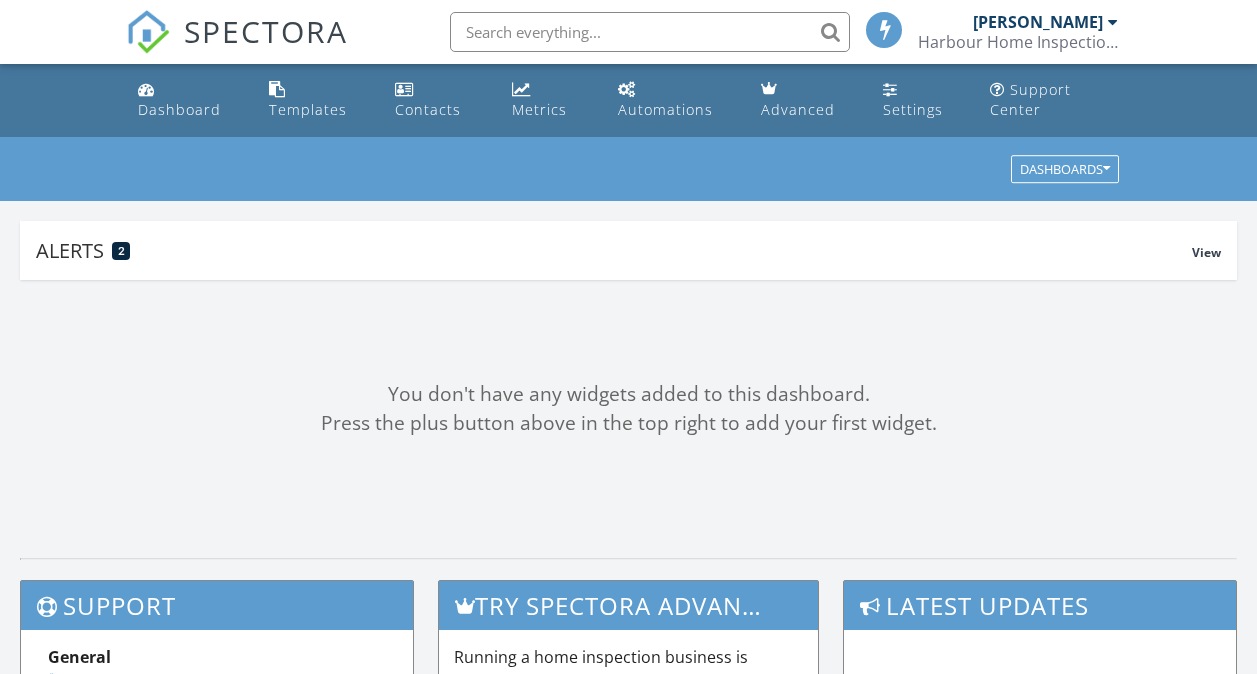 click on "You don't have any widgets added to this dashboard.   Press the plus button above in the top right to add your first
widget." at bounding box center [628, 409] 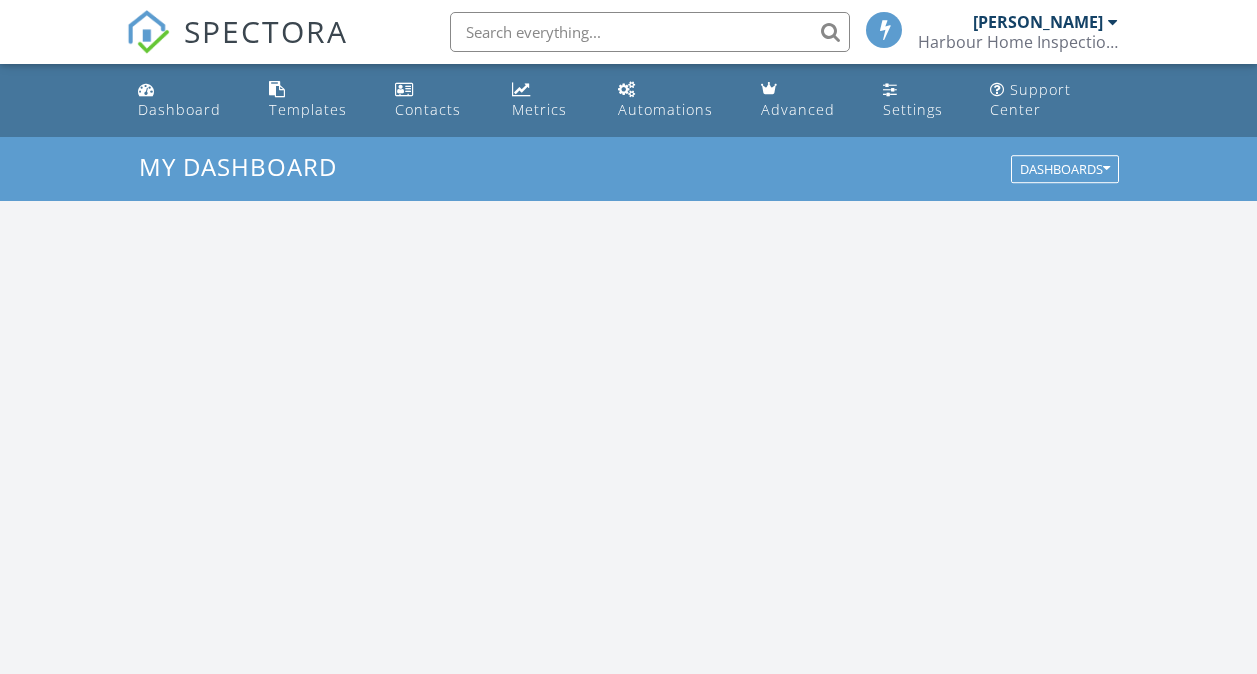 scroll, scrollTop: 10, scrollLeft: 10, axis: both 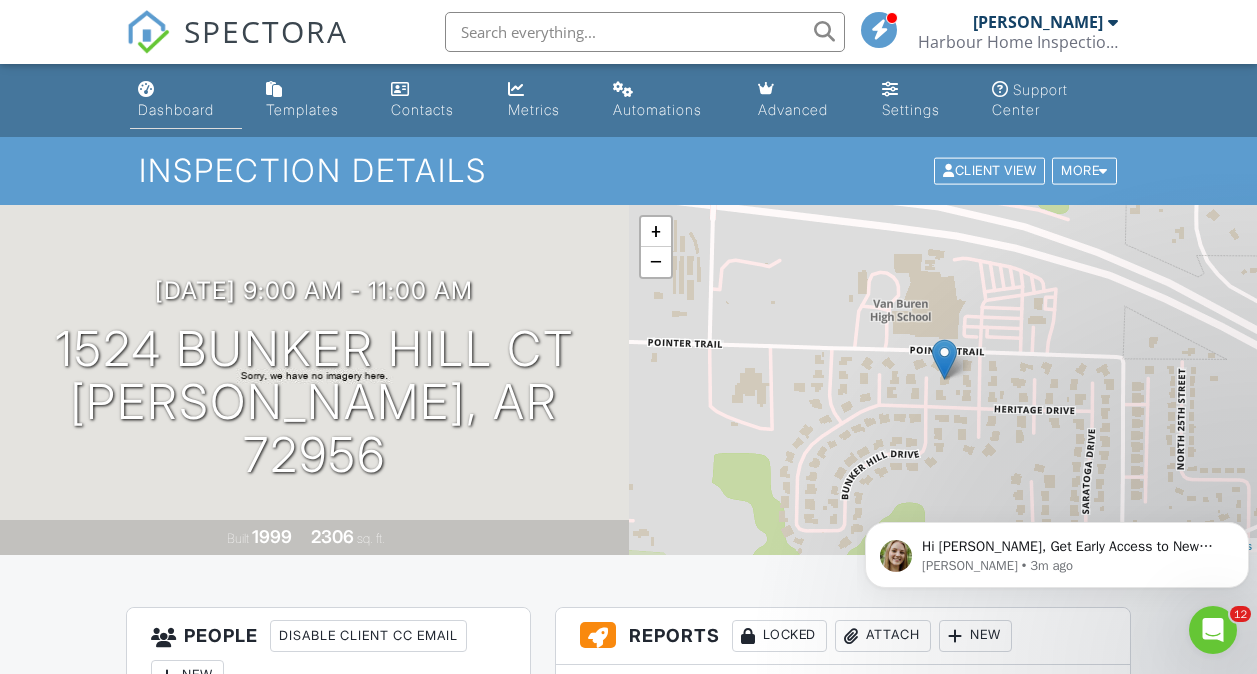 click on "Dashboard" at bounding box center [186, 100] 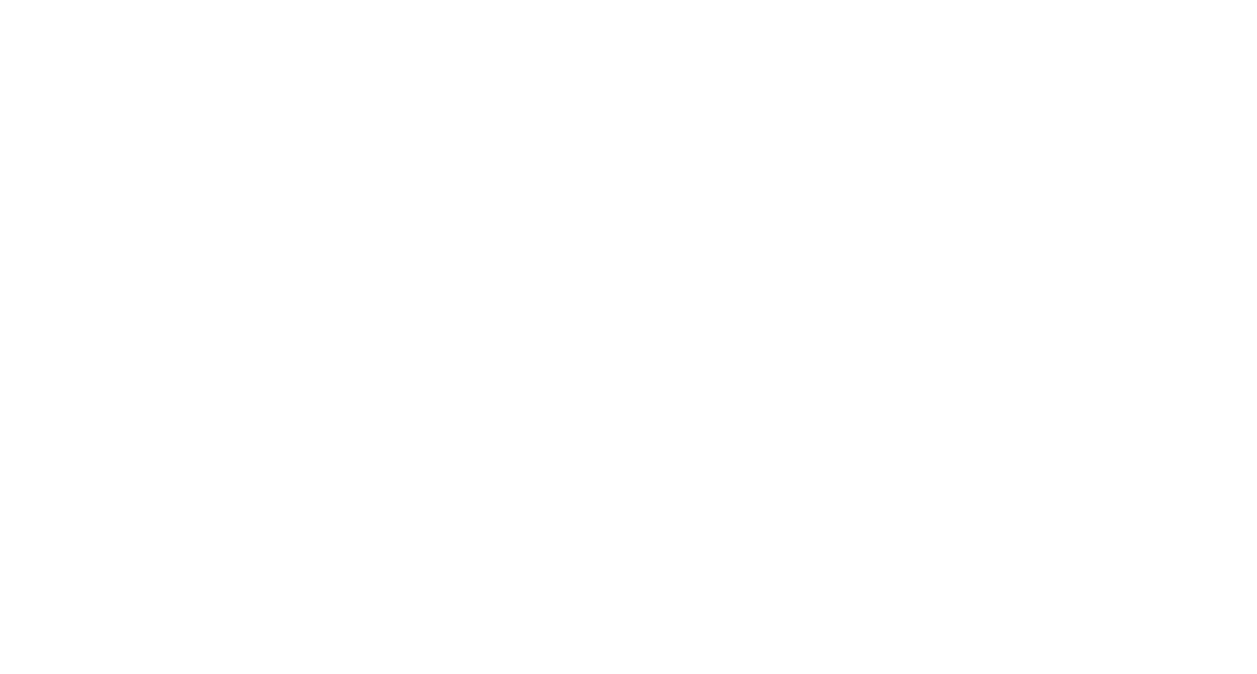 scroll, scrollTop: 0, scrollLeft: 0, axis: both 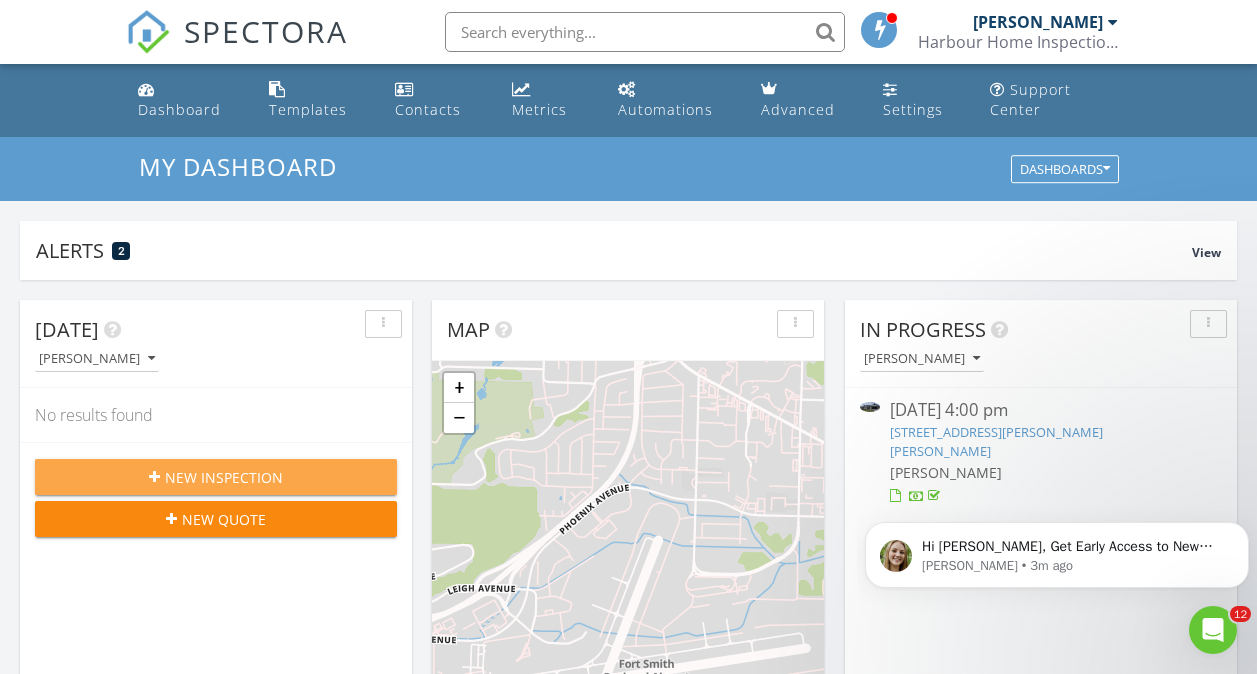 click on "New Inspection" at bounding box center (216, 477) 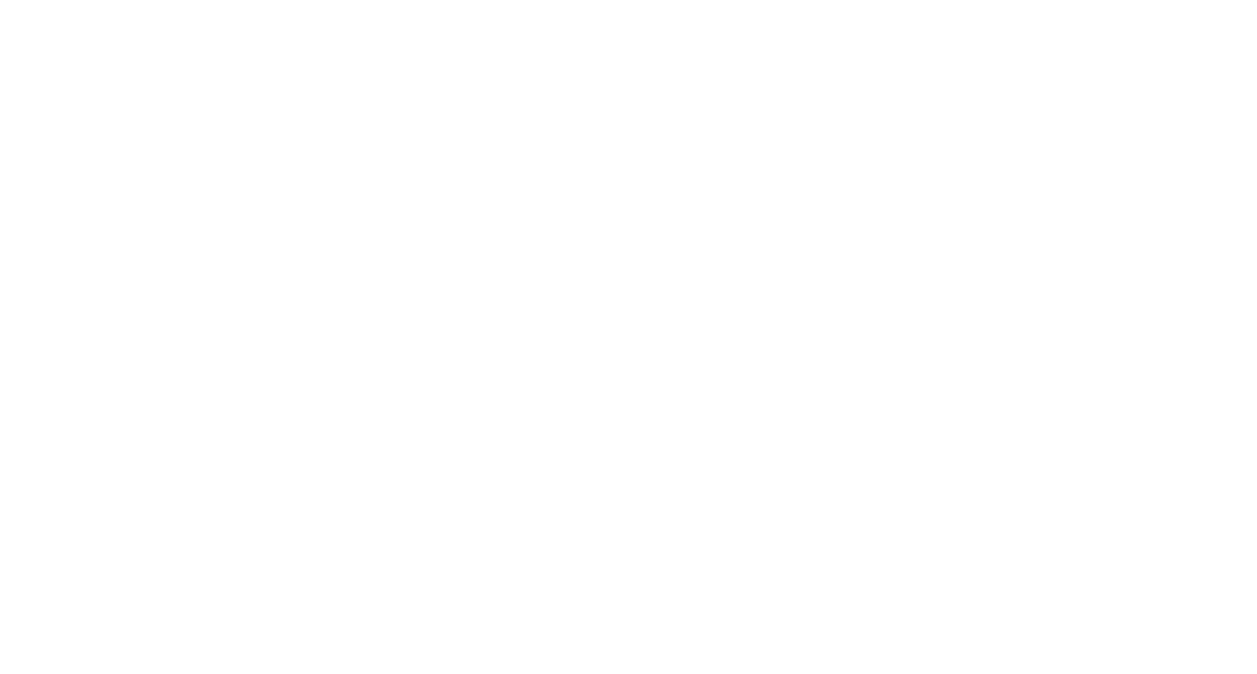 scroll, scrollTop: 0, scrollLeft: 0, axis: both 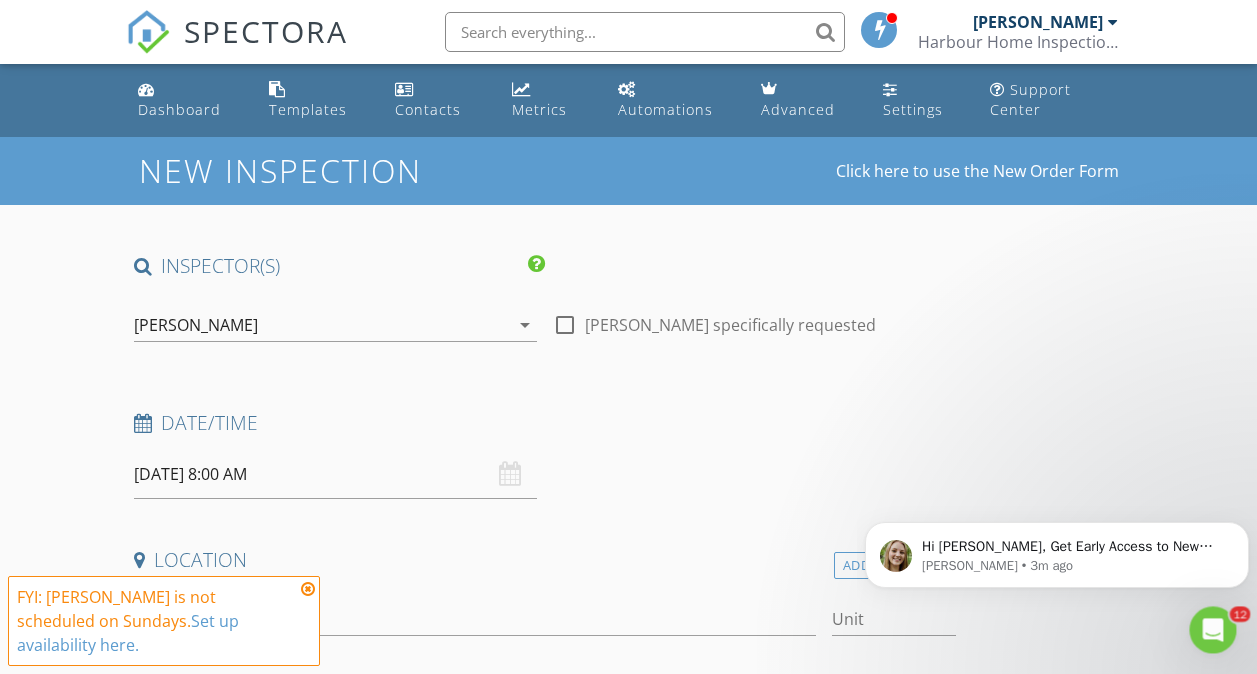 click on "07/13/2025 8:00 AM" at bounding box center (335, 474) 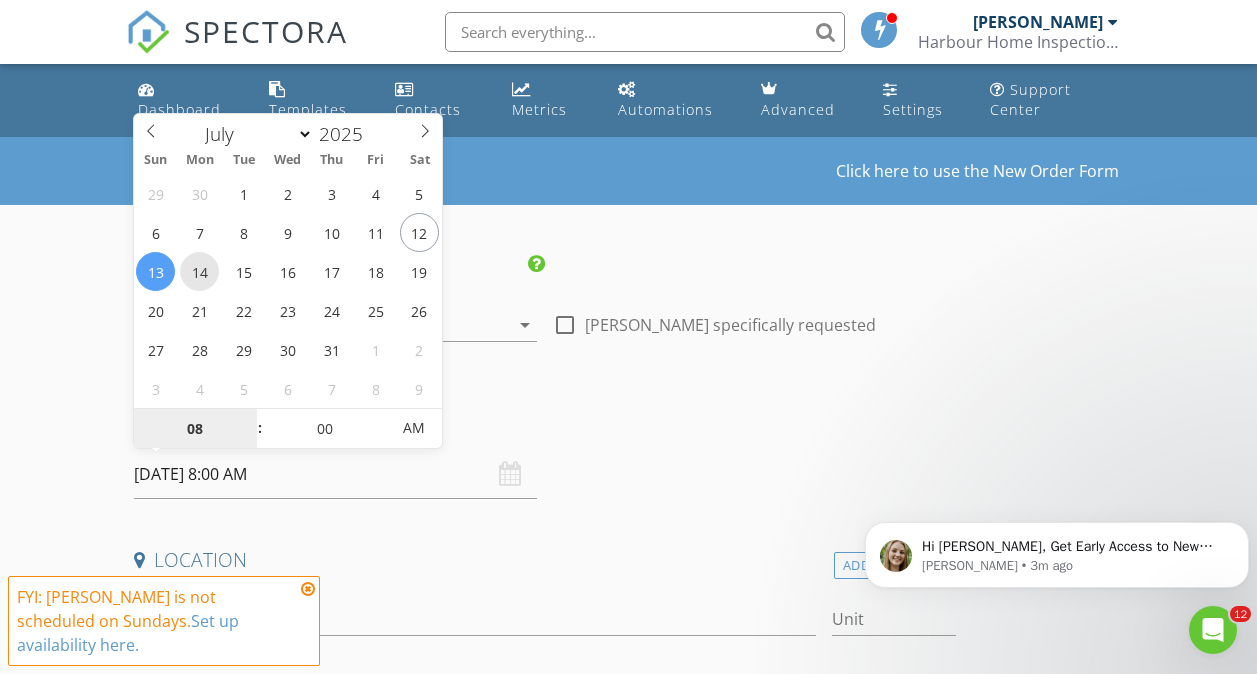 type on "07/14/2025 8:00 AM" 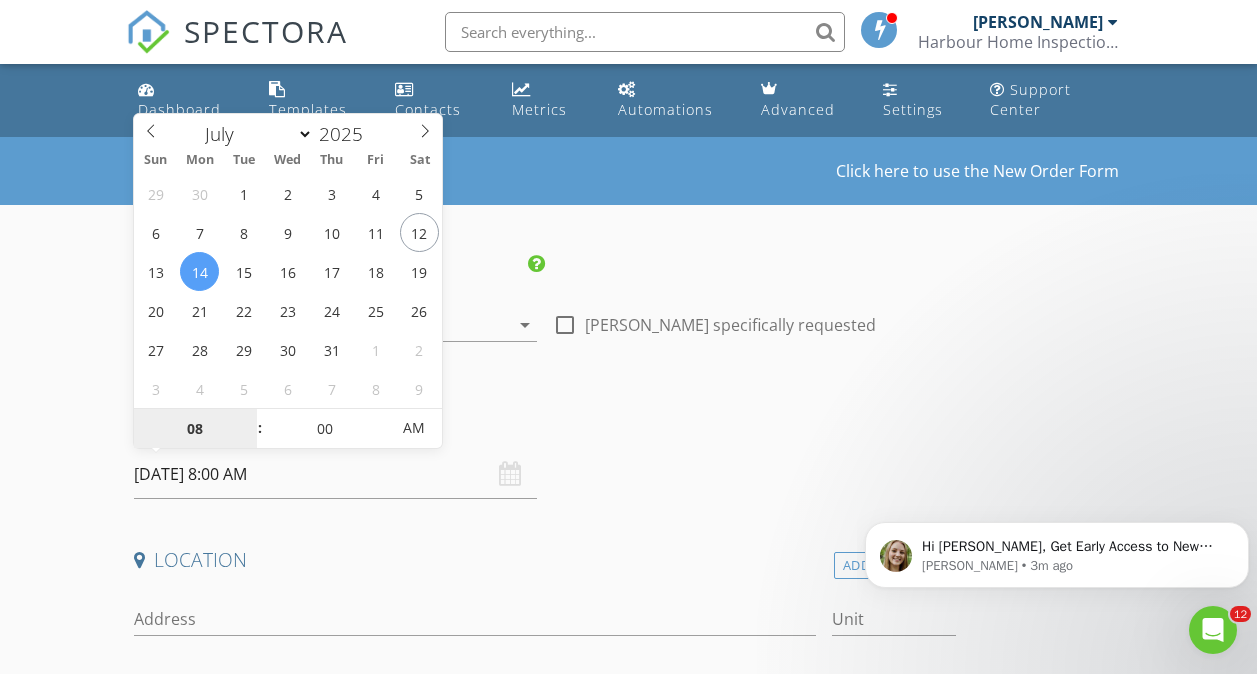 type on "09" 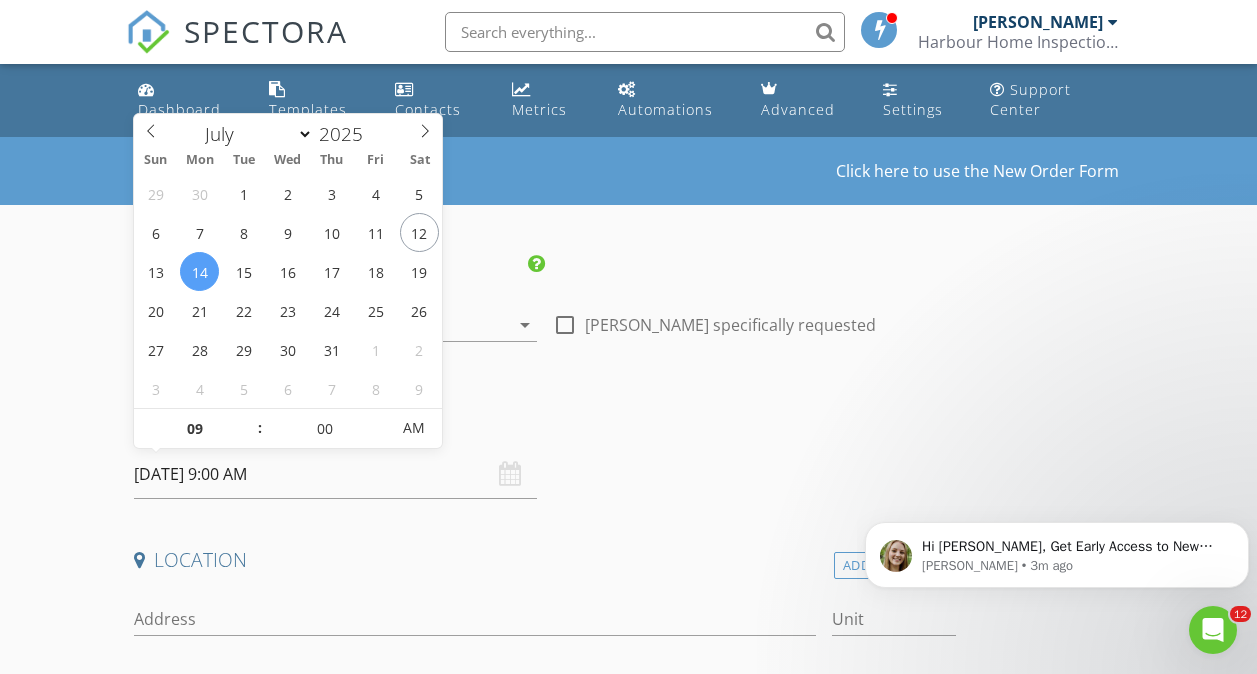 click on "New Inspection
Click here to use the New Order Form
INSPECTOR(S)
check_box   Jarret Harbour   PRIMARY   Jarret Harbour arrow_drop_down   check_box_outline_blank Jarret Harbour specifically requested
Date/Time
07/14/2025 9:00 AM
Location
Address Search       Address   Unit   City   State   Zip   County     Square Feet   Year Built   Foundation arrow_drop_down
client
check_box Enable Client CC email for this inspection   Client Search     check_box_outline_blank Client is a Company/Organization     First Name   Last Name   Email   CC Email   Phone           Notes   Private Notes
ADD ADDITIONAL client
SERVICES
check_box_outline_blank   Commercial Inspection   check_box_outline_blank   Sewer Scope   check_box_outline_blank   Energy Audit   check_box_outline_blank" at bounding box center (628, 1767) 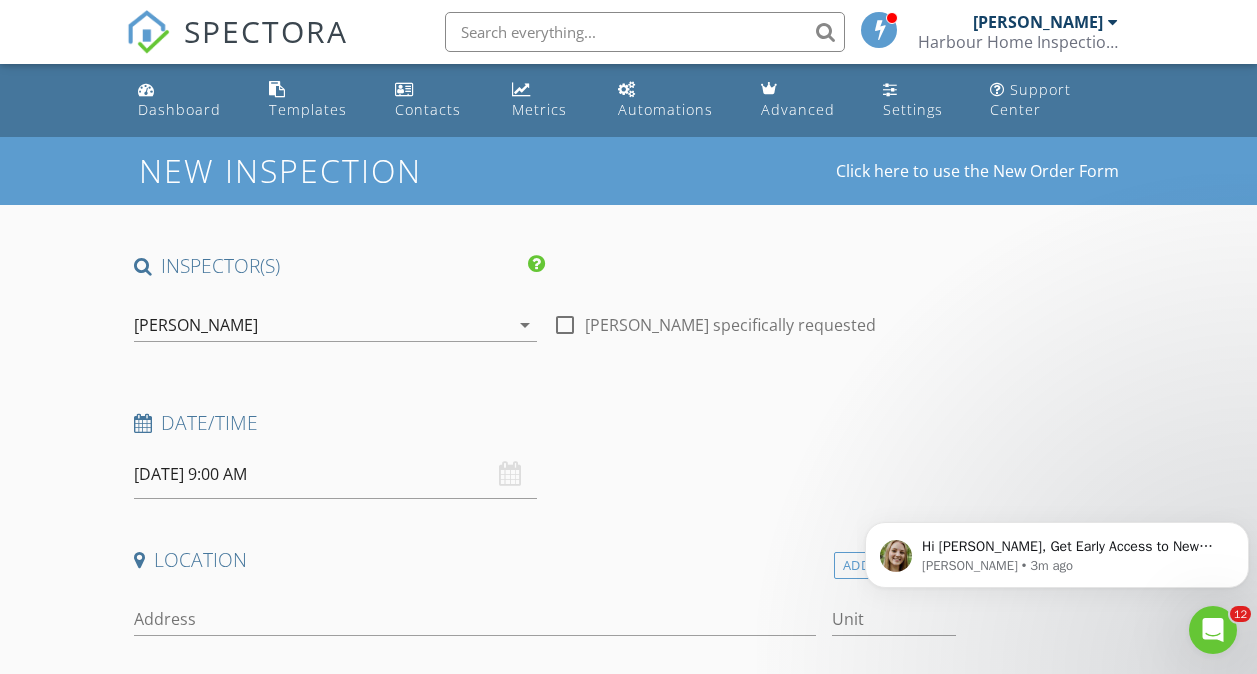 click on "07/14/2025 9:00 AM" at bounding box center [335, 474] 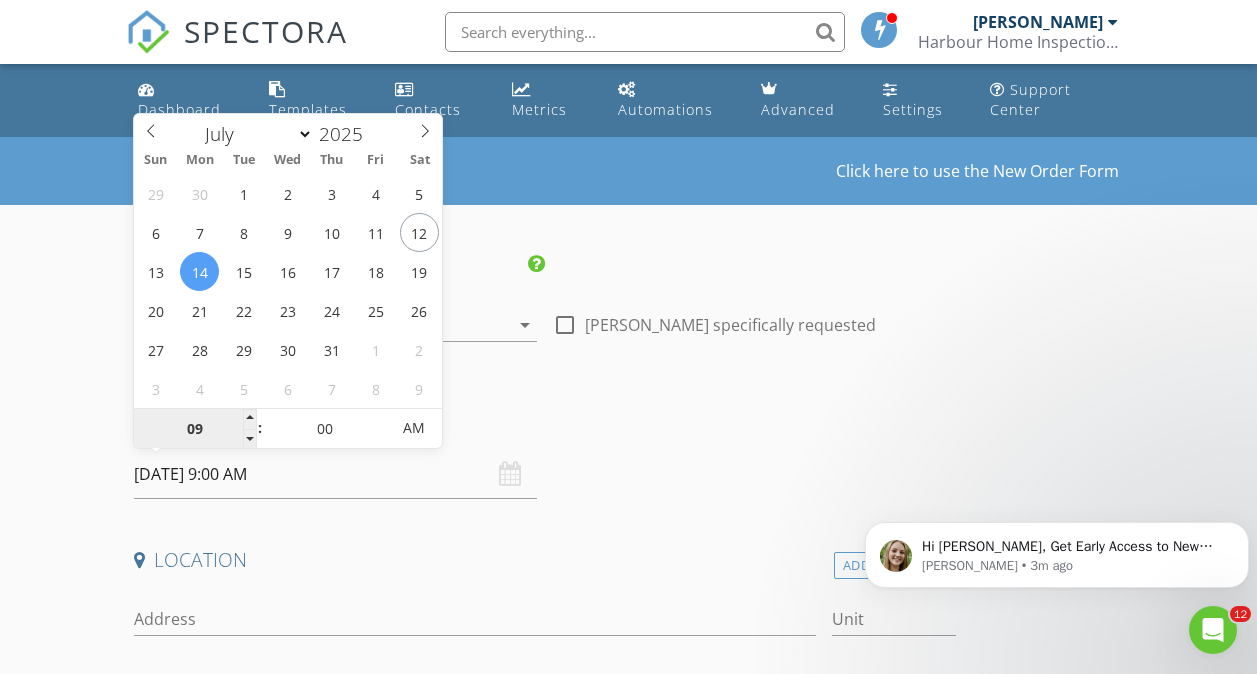 click on "09" at bounding box center (195, 429) 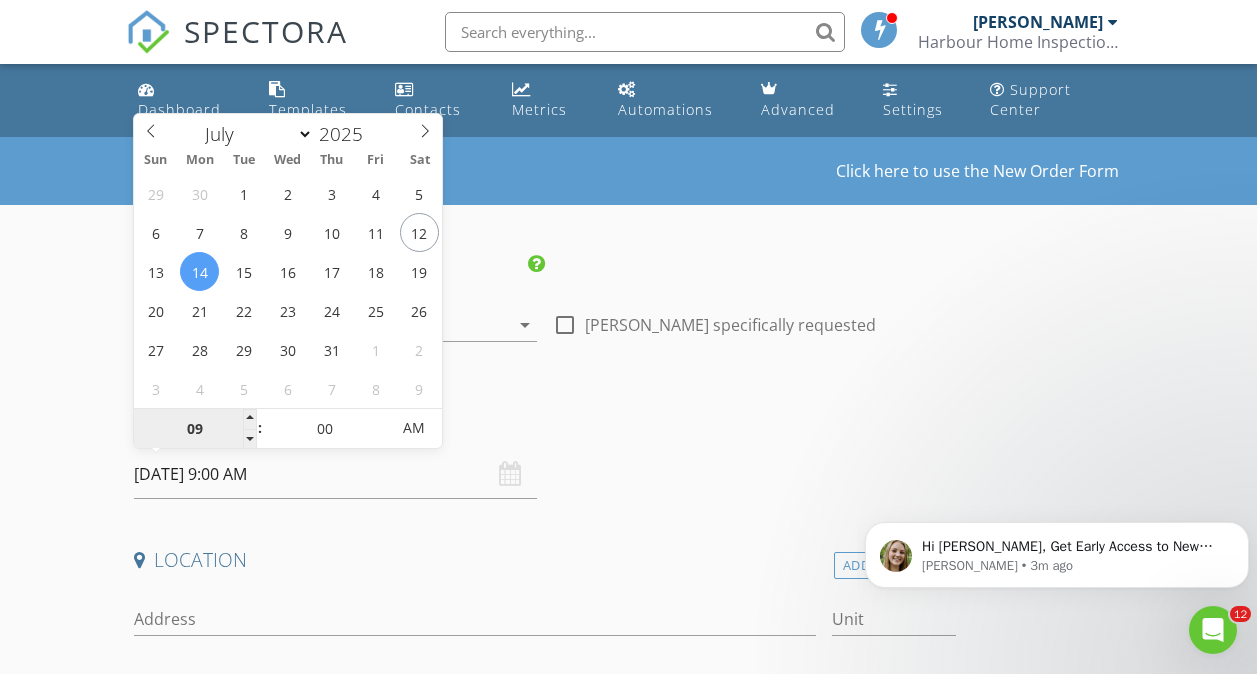 type on "10" 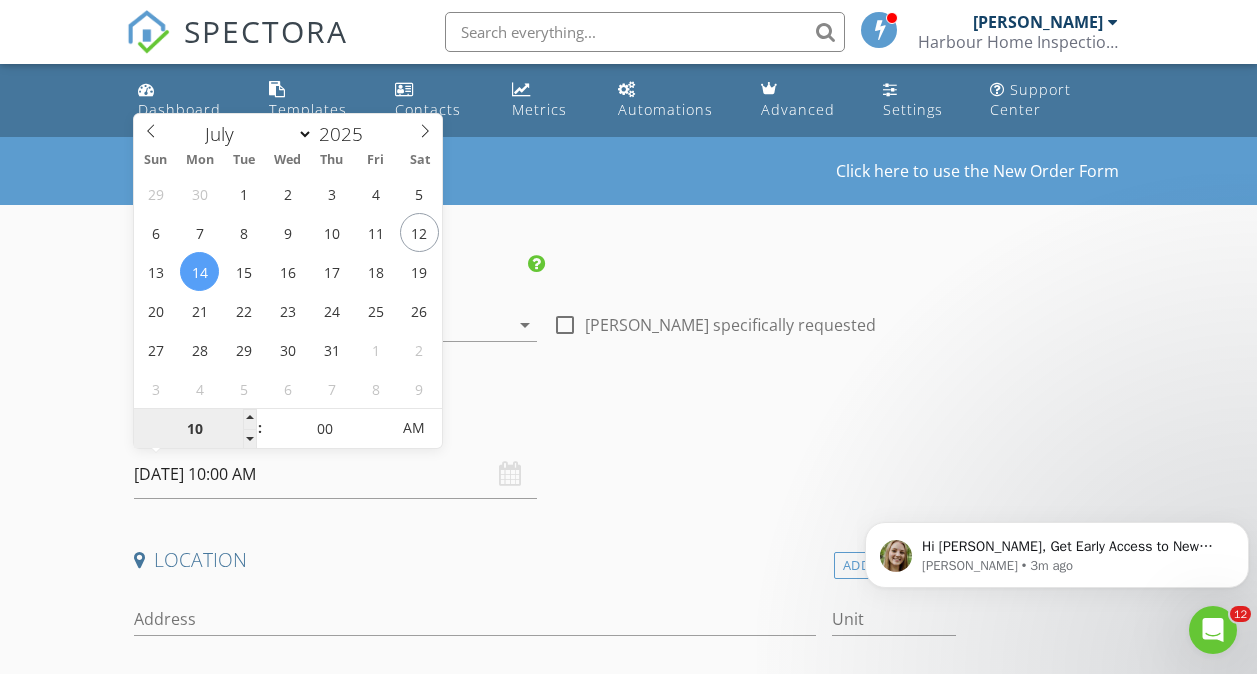 type on "11" 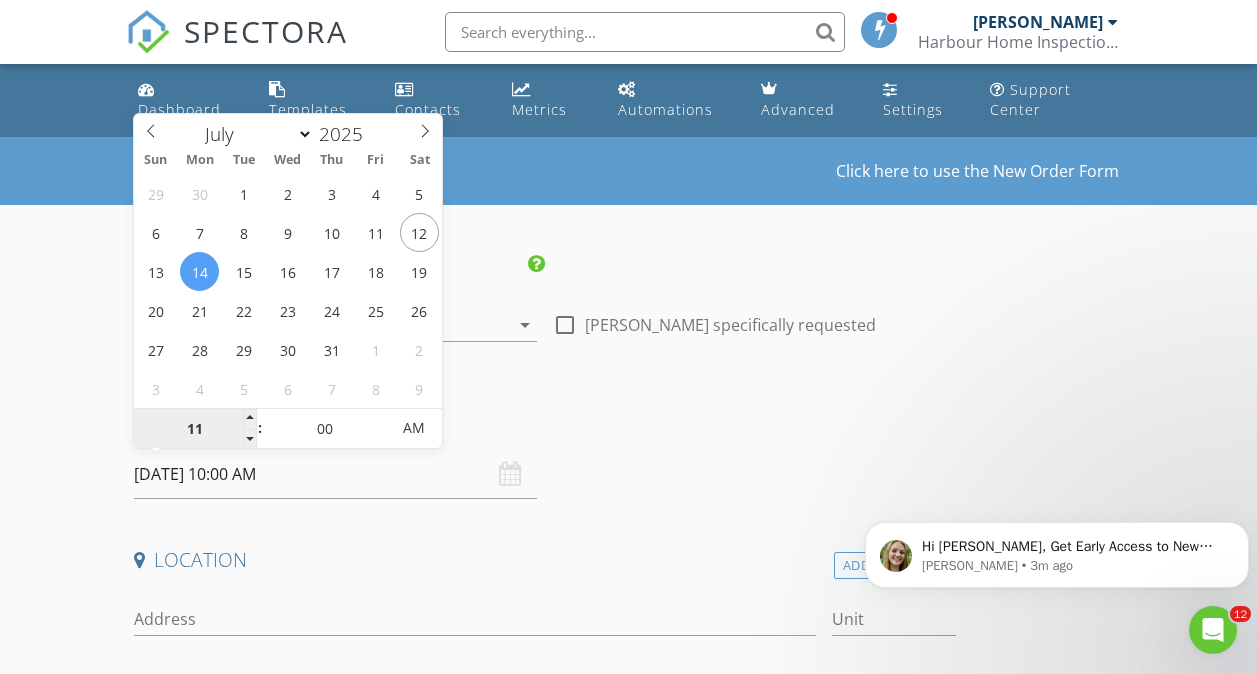 type on "07/14/2025 11:00 AM" 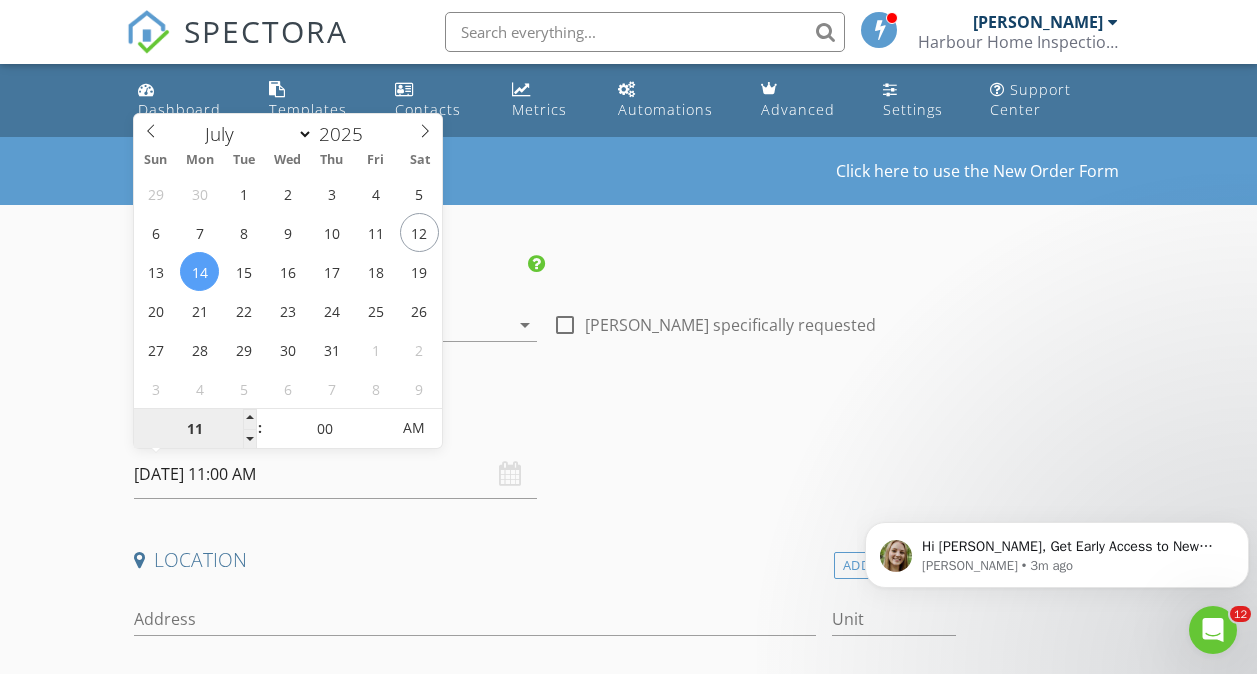 type on "12" 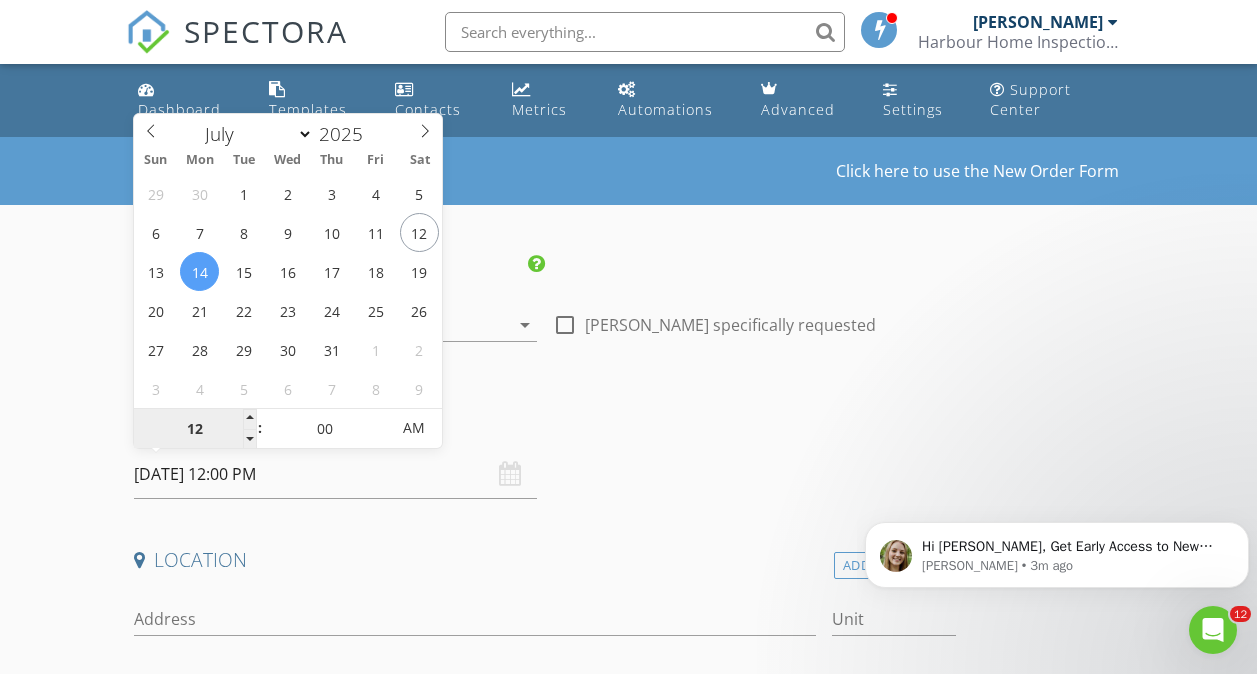 type on "01" 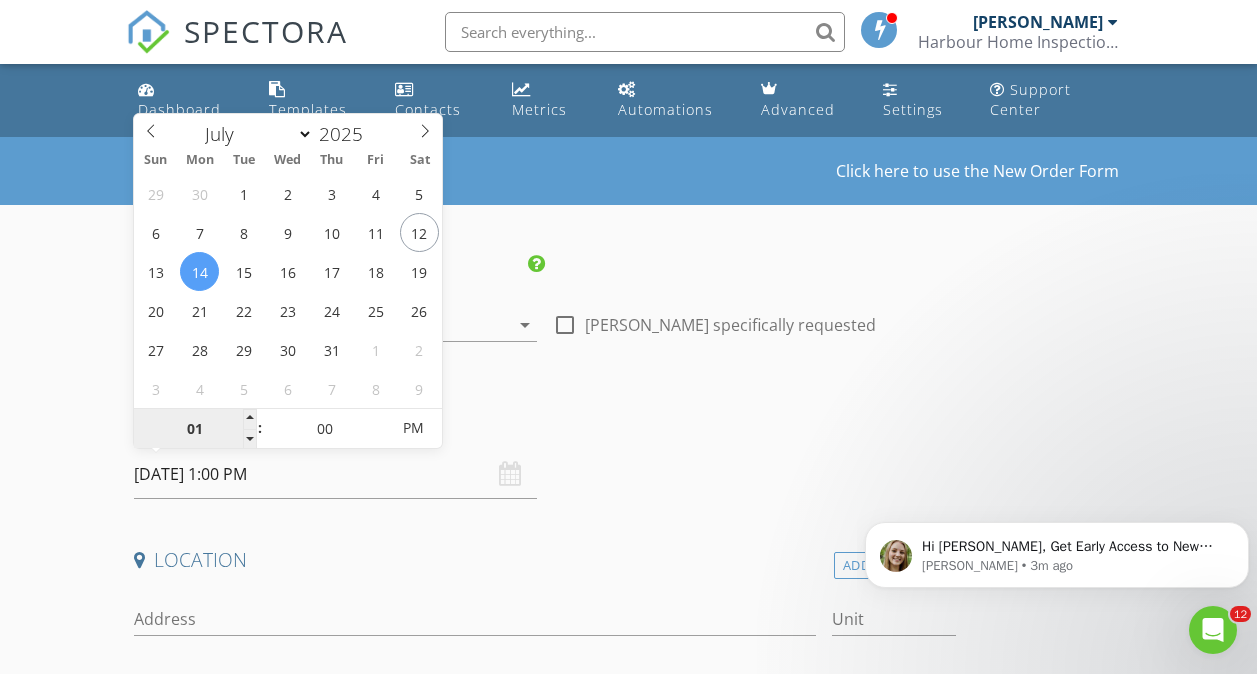 type on "02" 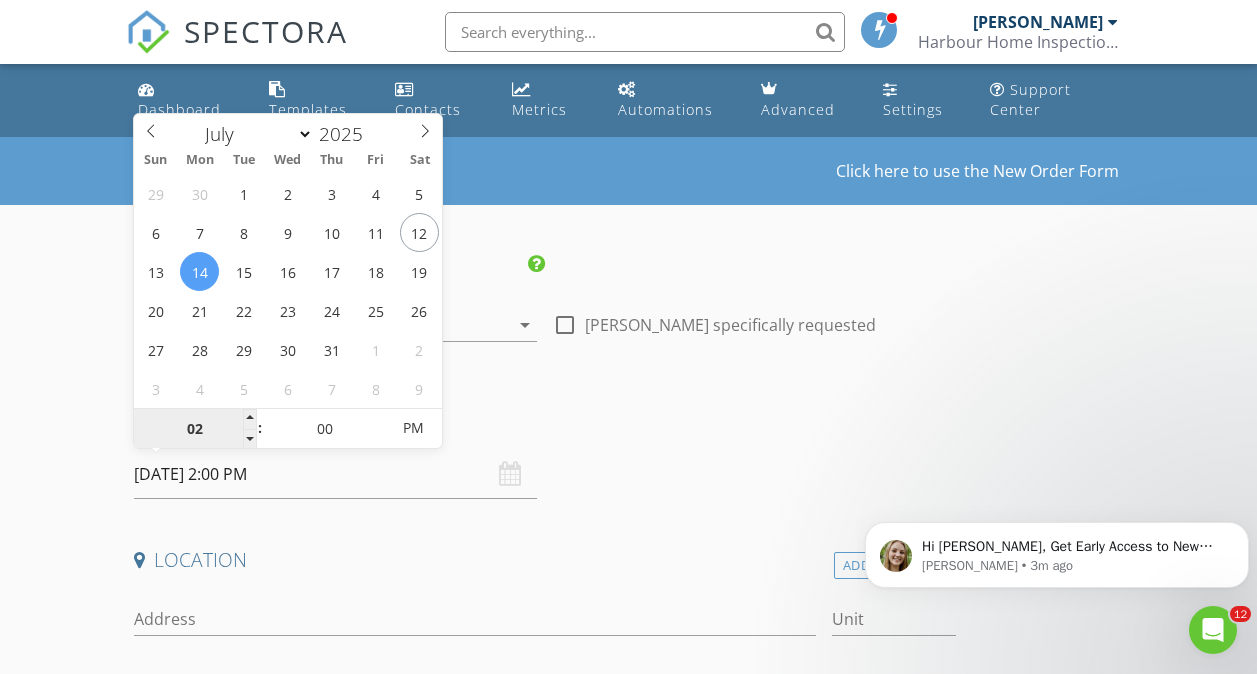 type on "01" 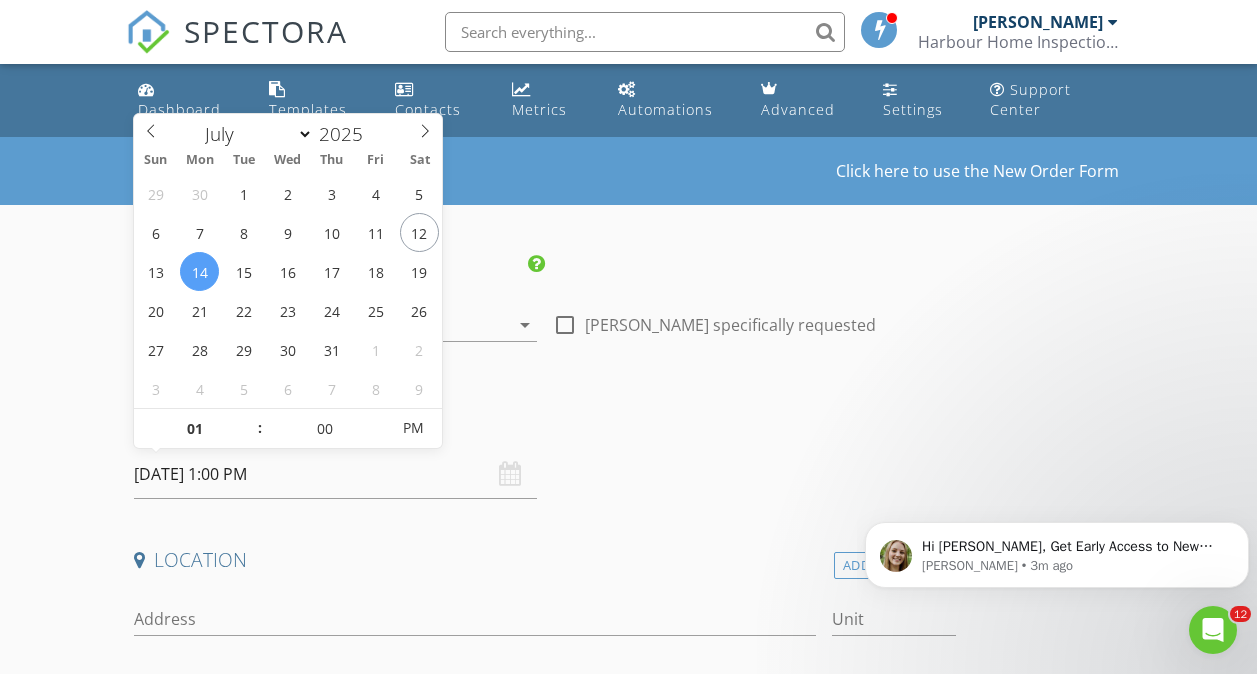 click on "New Inspection
Click here to use the New Order Form
INSPECTOR(S)
check_box   Jarret Harbour   PRIMARY   Jarret Harbour arrow_drop_down   check_box_outline_blank Jarret Harbour specifically requested
Date/Time
07/14/2025 1:00 PM
Location
Address Search       Address   Unit   City   State   Zip   County     Square Feet   Year Built   Foundation arrow_drop_down
client
check_box Enable Client CC email for this inspection   Client Search     check_box_outline_blank Client is a Company/Organization     First Name   Last Name   Email   CC Email   Phone           Notes   Private Notes
ADD ADDITIONAL client
SERVICES
check_box_outline_blank   Commercial Inspection   check_box_outline_blank   Sewer Scope   check_box_outline_blank   Energy Audit   check_box_outline_blank" at bounding box center [628, 1767] 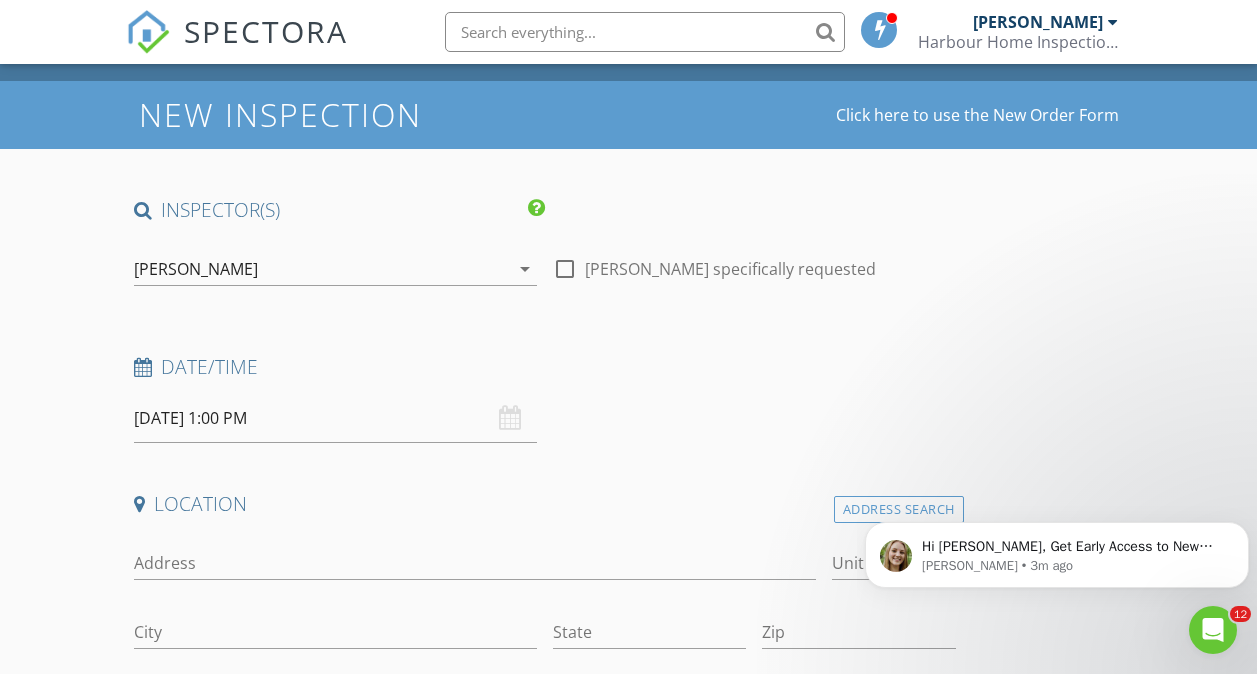 scroll, scrollTop: 77, scrollLeft: 0, axis: vertical 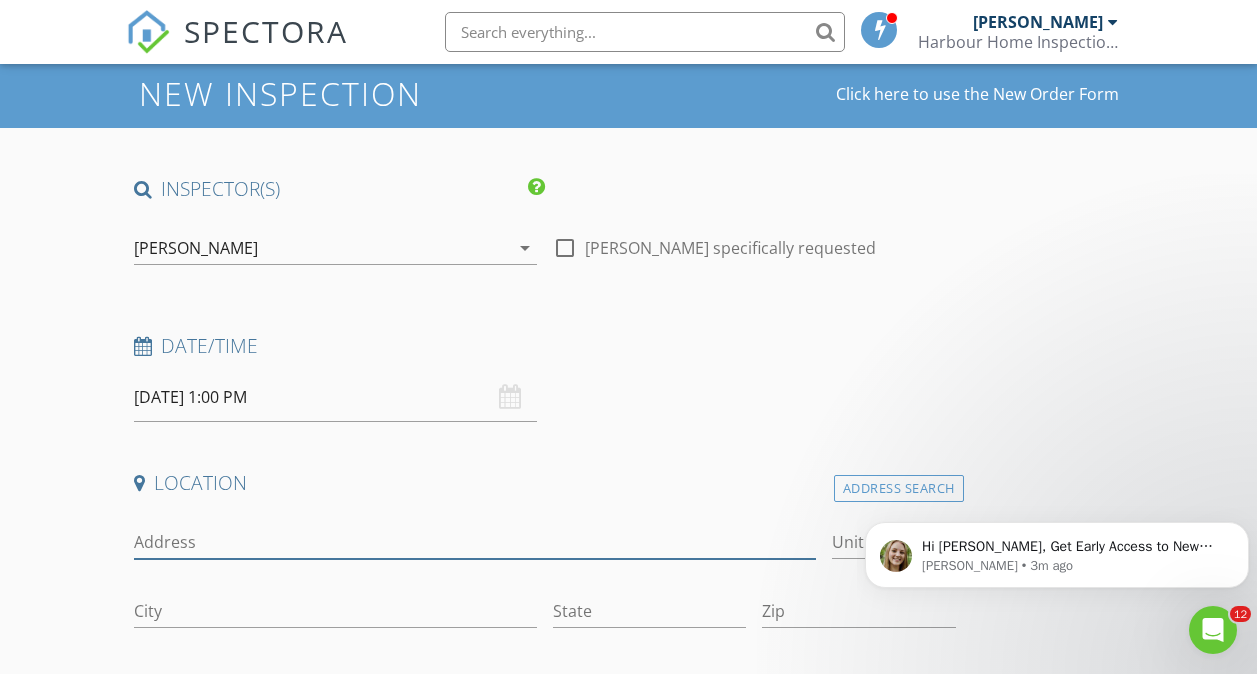 click on "Address" at bounding box center [475, 542] 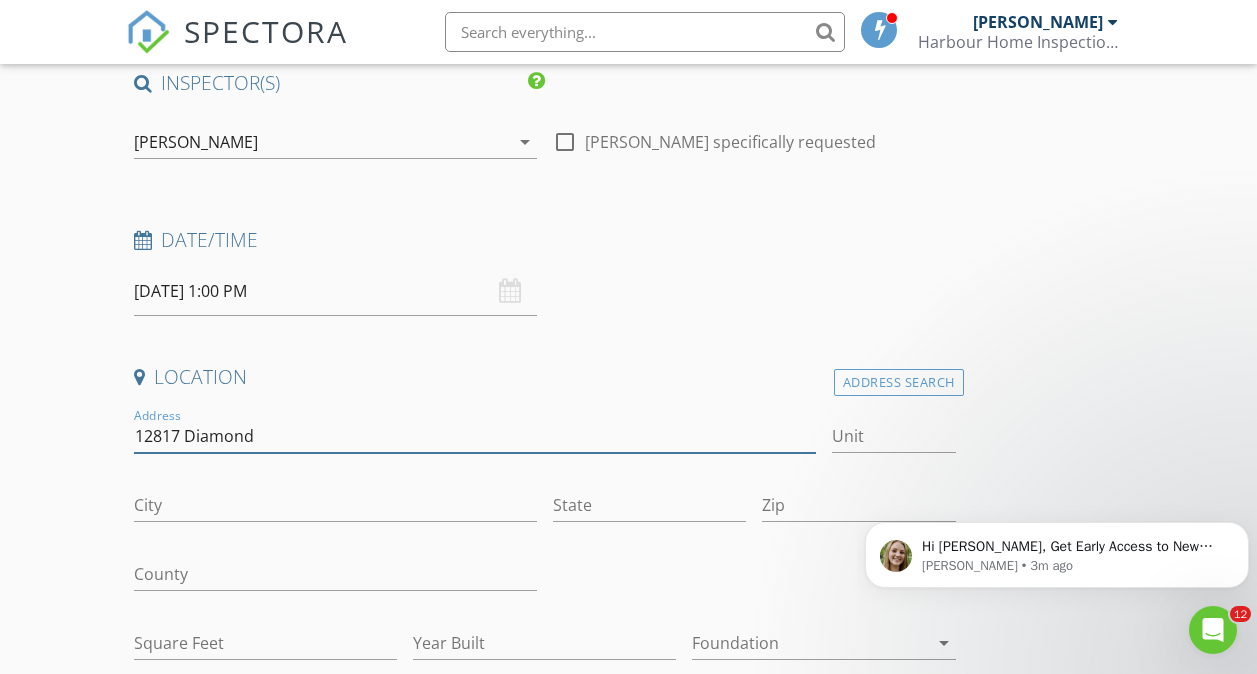 scroll, scrollTop: 185, scrollLeft: 0, axis: vertical 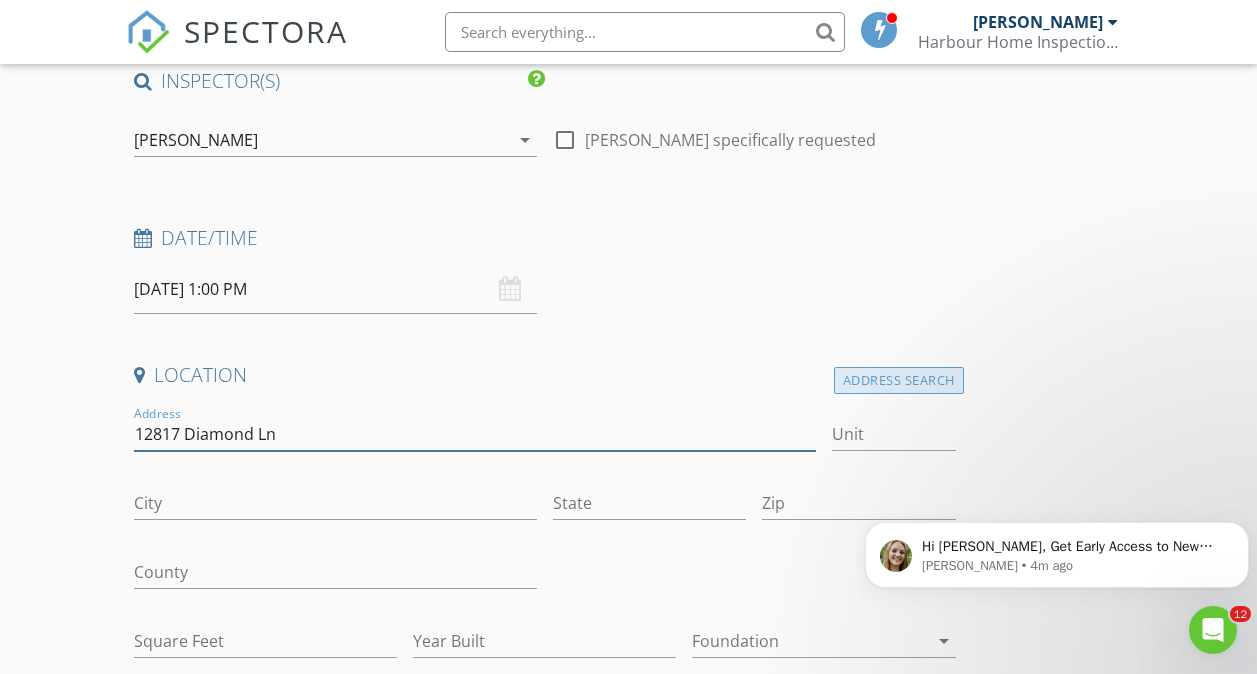 type on "12817 Diamond Ln" 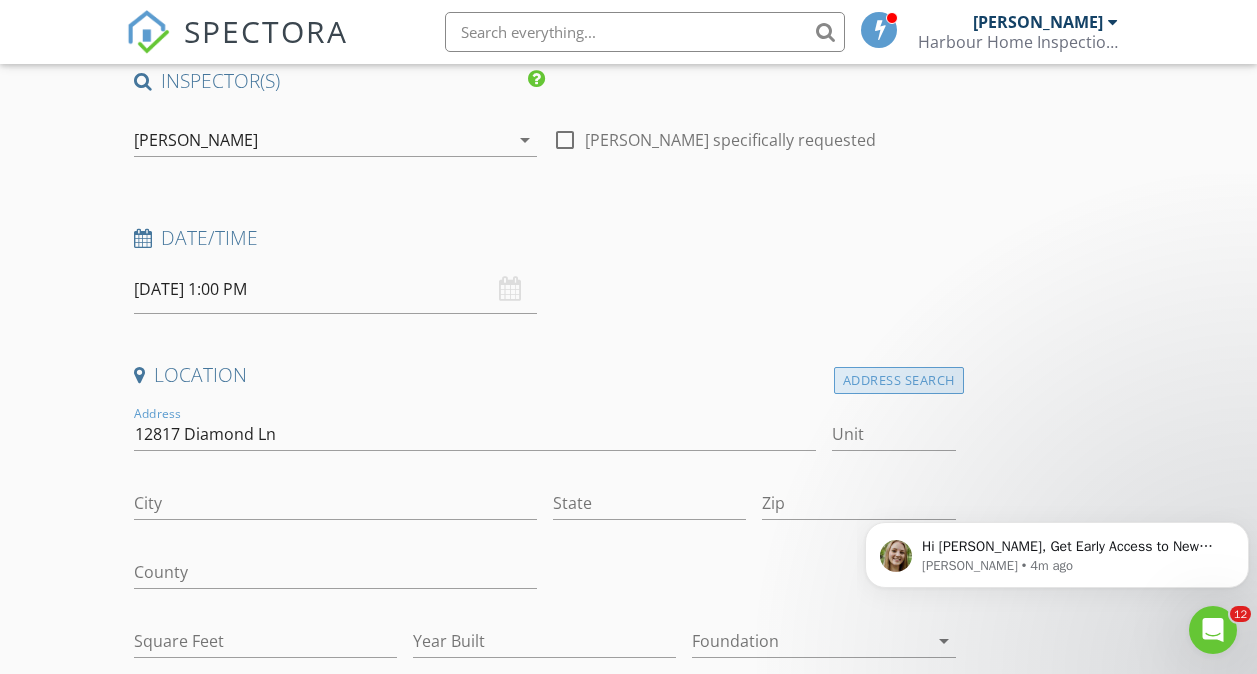 click on "Address Search" at bounding box center (899, 380) 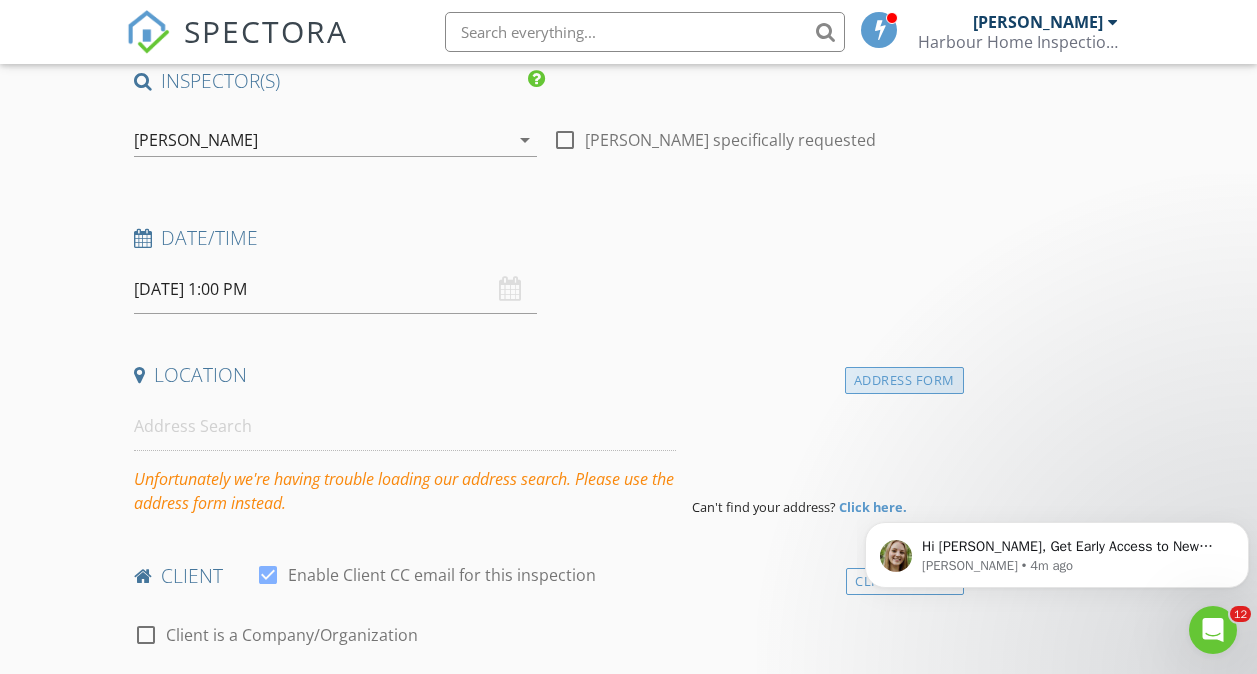click on "Address Form" at bounding box center [904, 380] 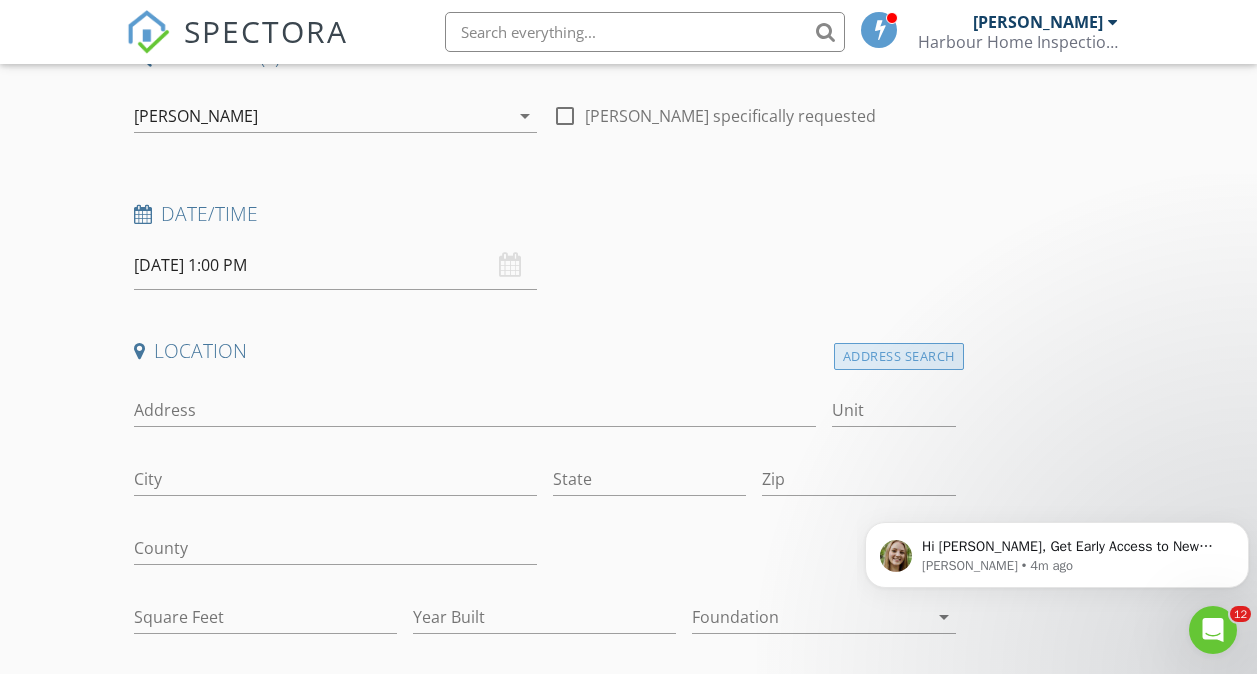 scroll, scrollTop: 209, scrollLeft: 0, axis: vertical 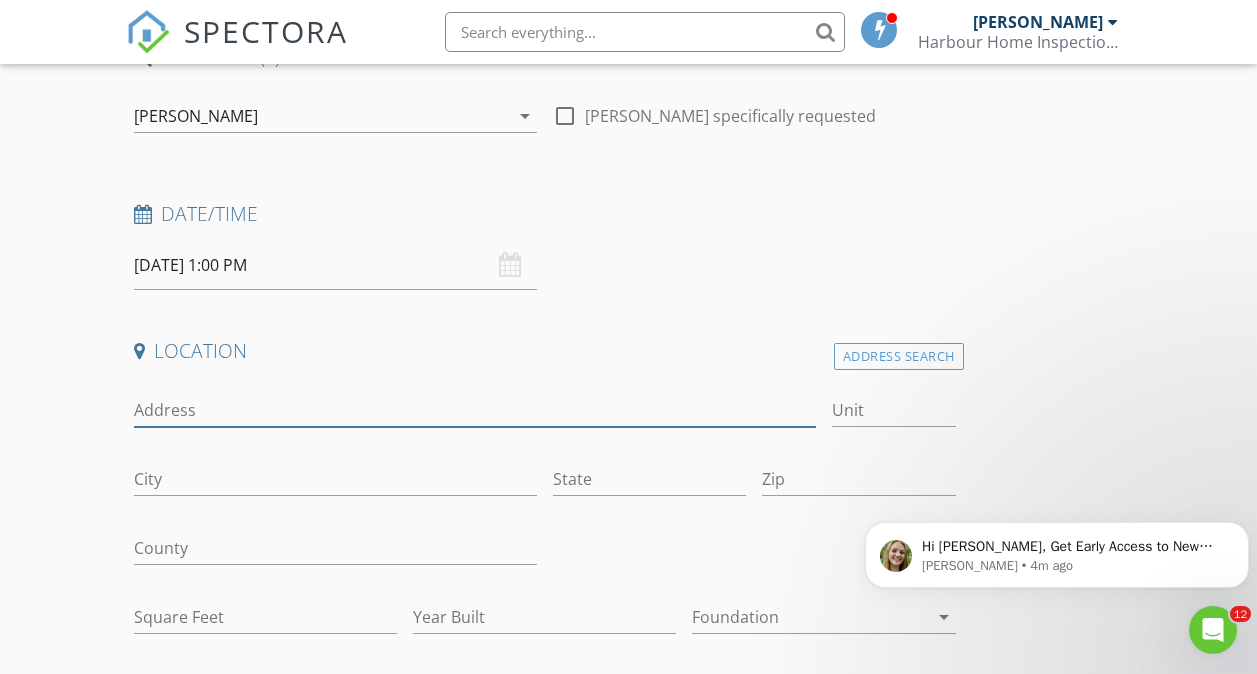 click on "Address" at bounding box center (475, 410) 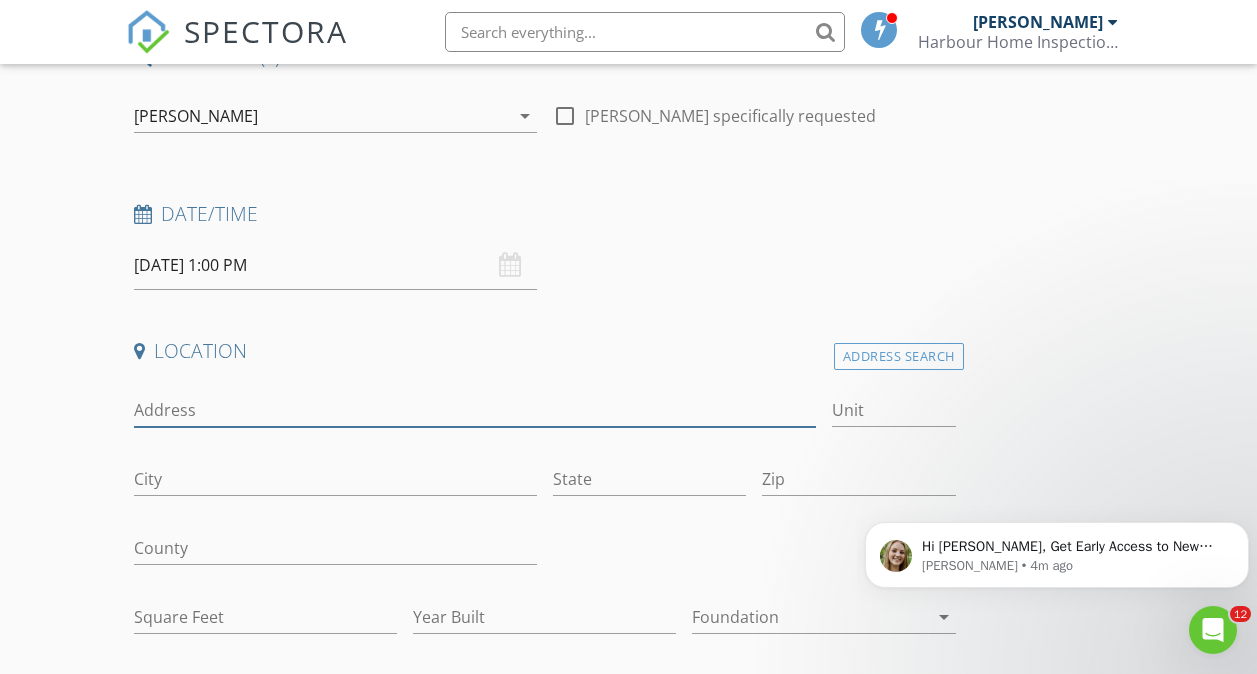 click on "Address" at bounding box center (475, 410) 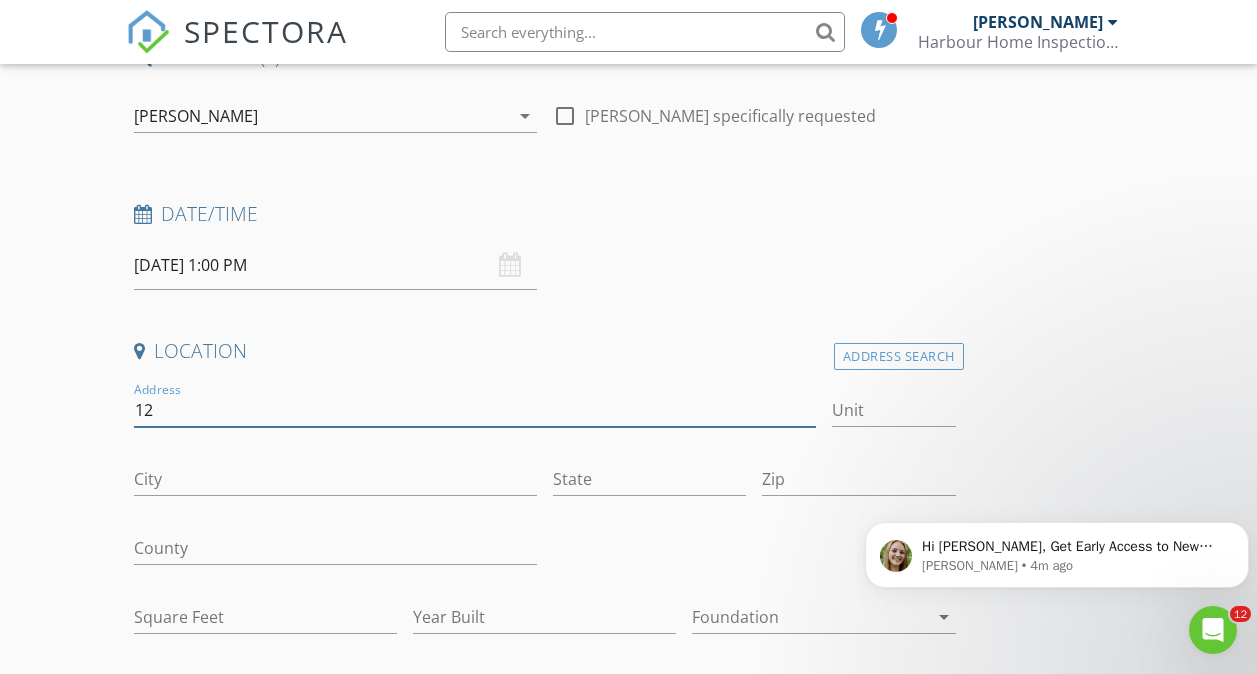 click on "12" at bounding box center (475, 410) 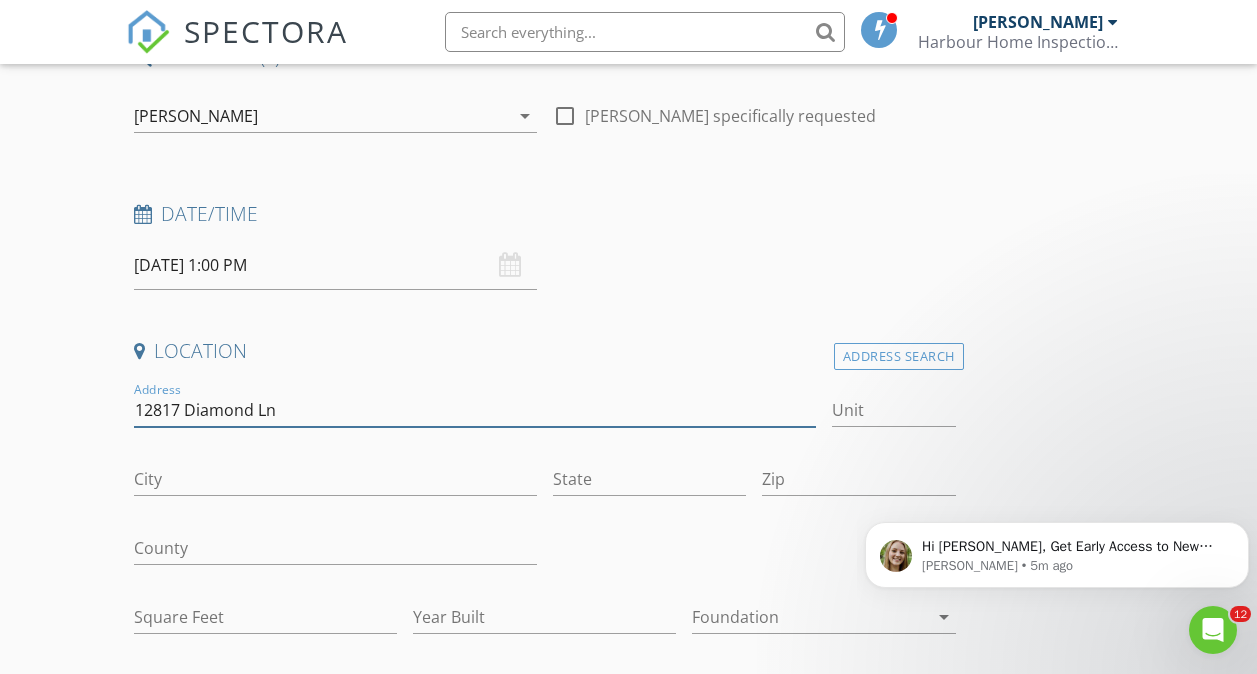 type on "12817 Diamond Ln" 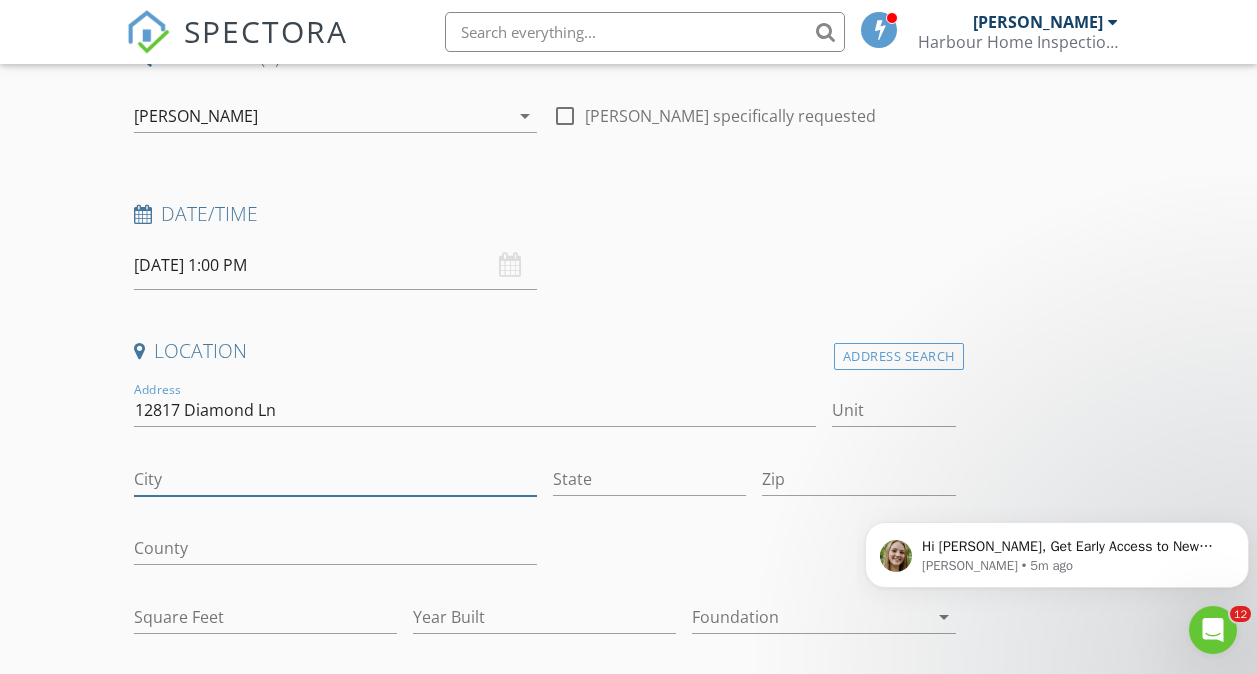 click on "City" at bounding box center [335, 479] 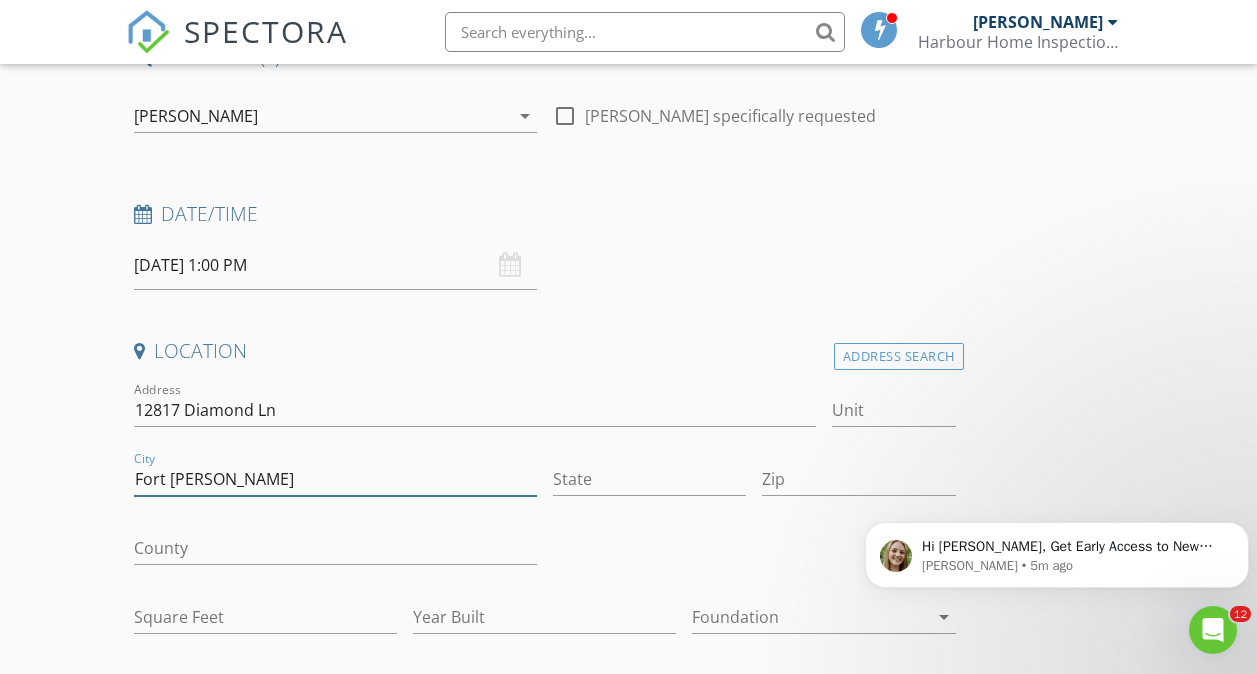 type on "Fort Smith" 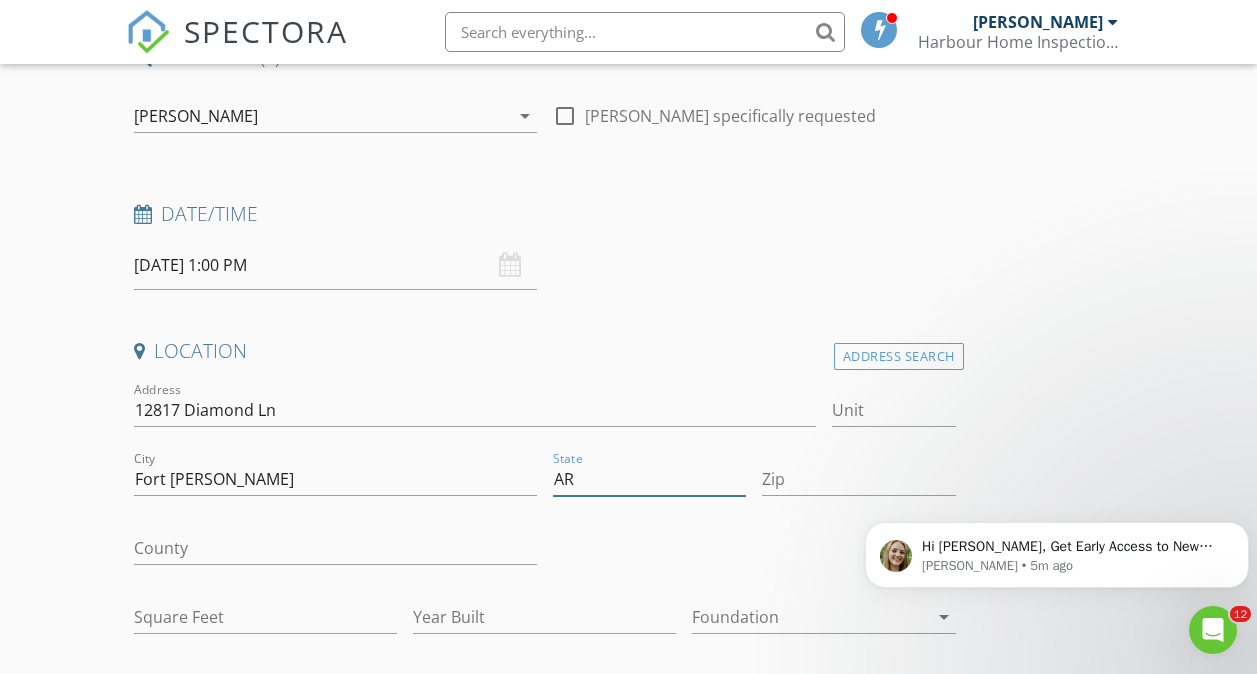 type on "AR" 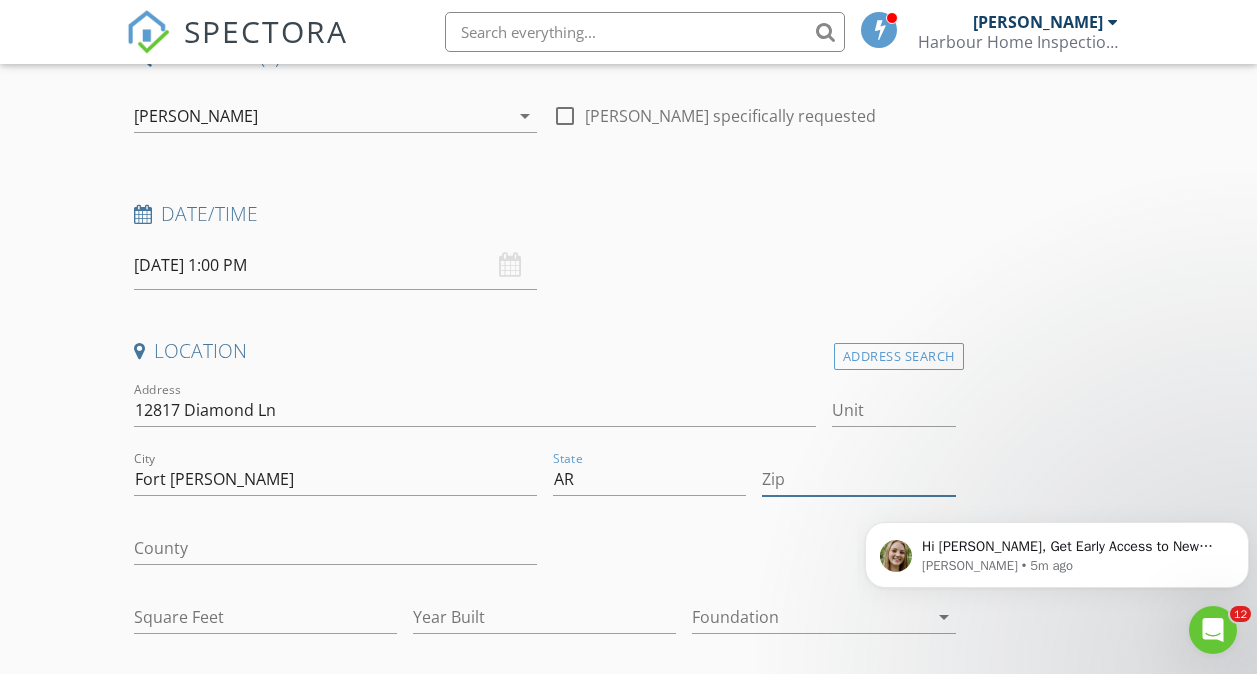 click on "Zip" at bounding box center [858, 479] 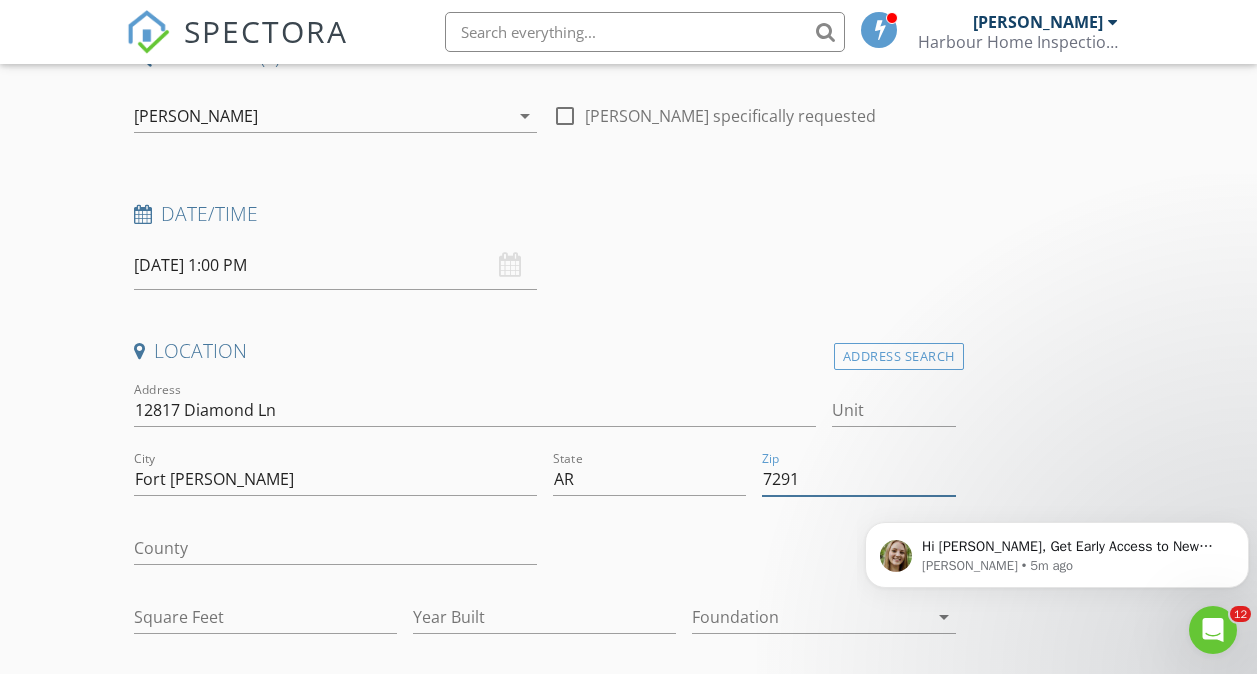 type on "72916" 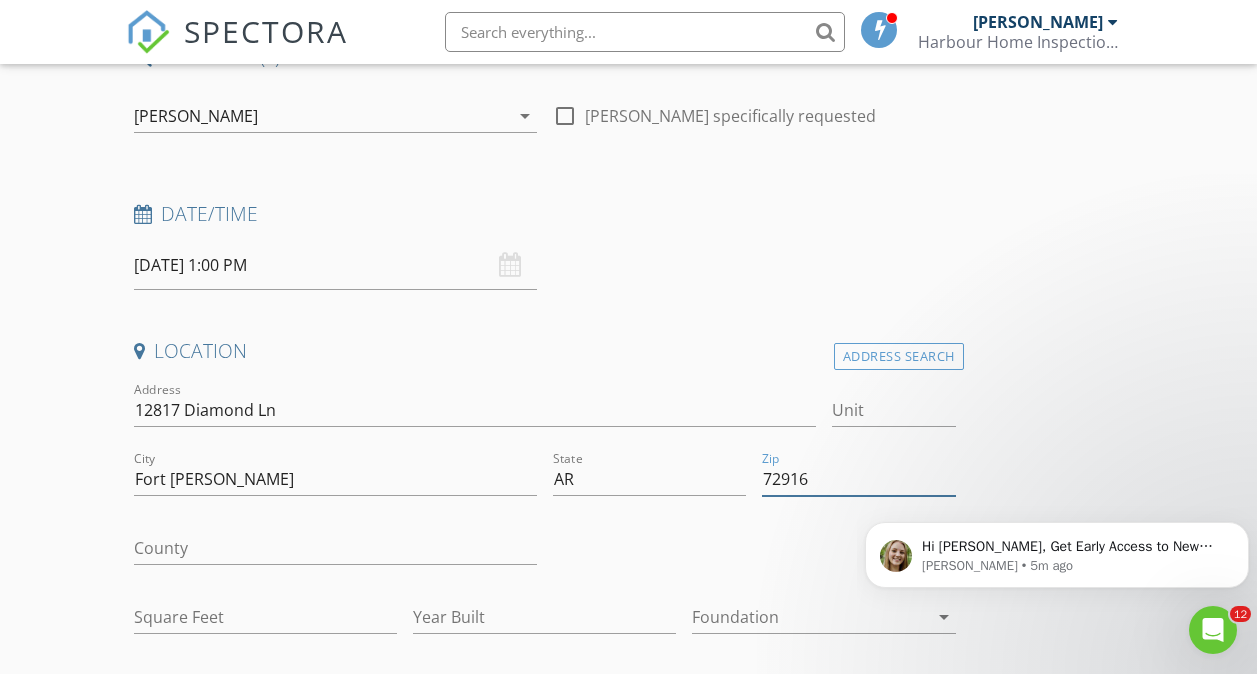 type on "2028" 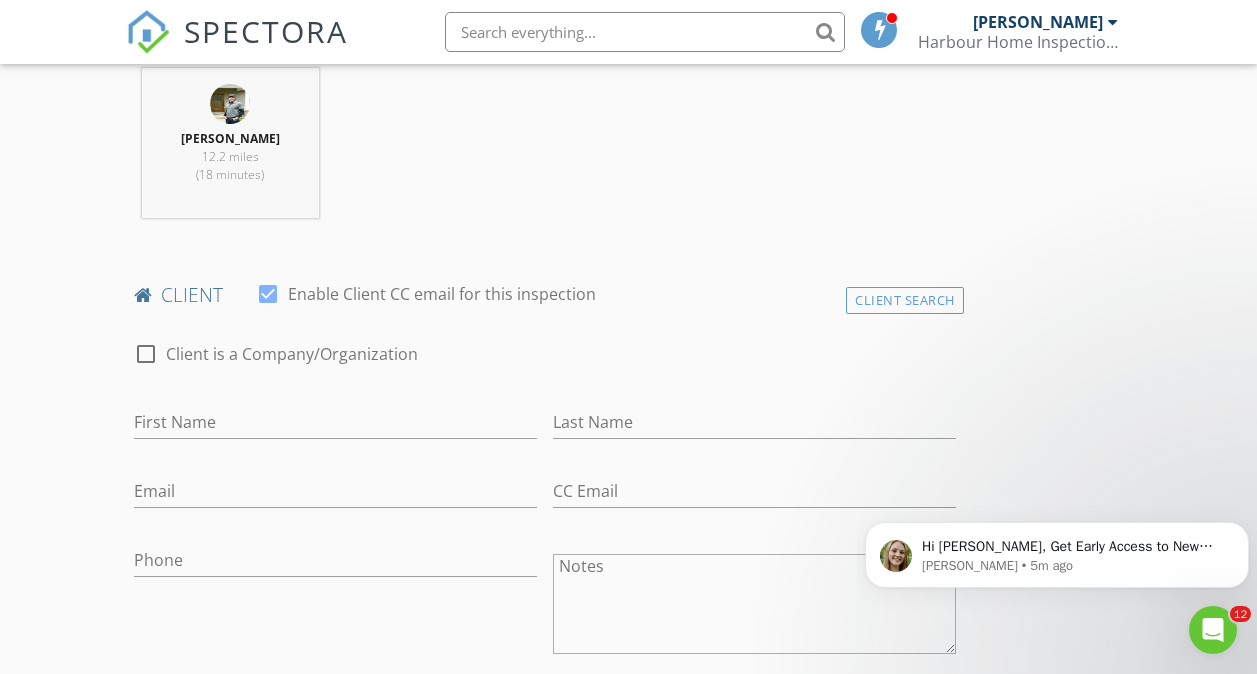 scroll, scrollTop: 814, scrollLeft: 0, axis: vertical 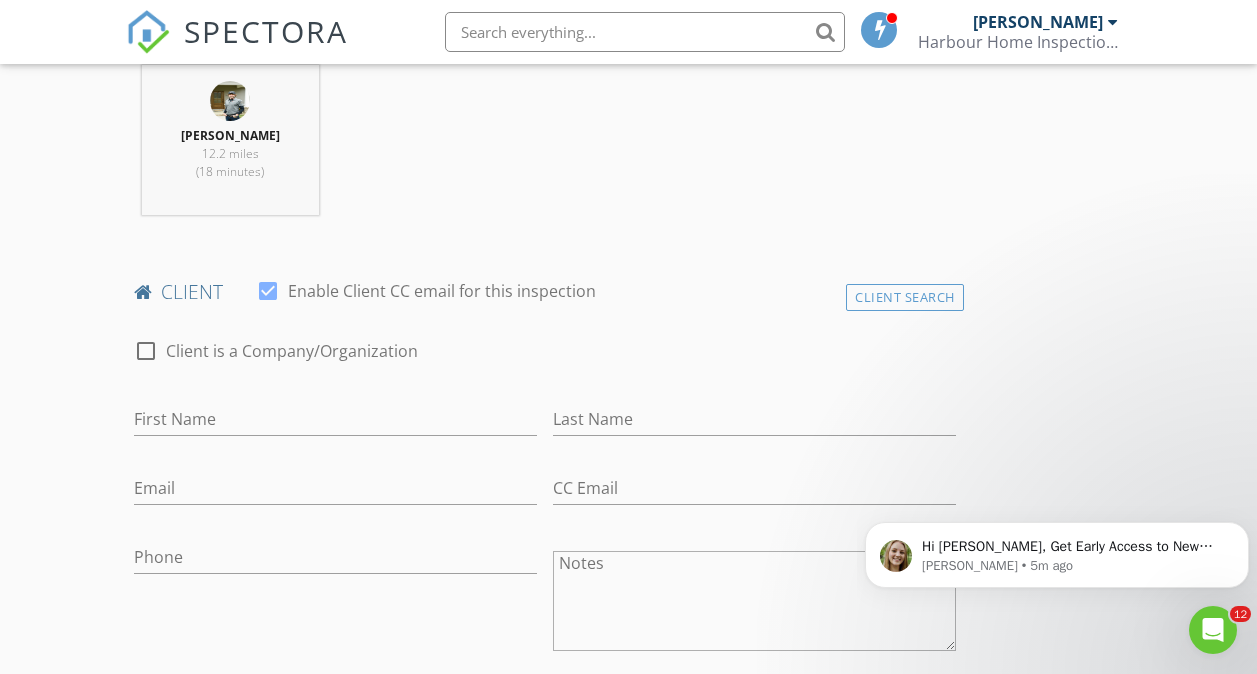 type on "72916" 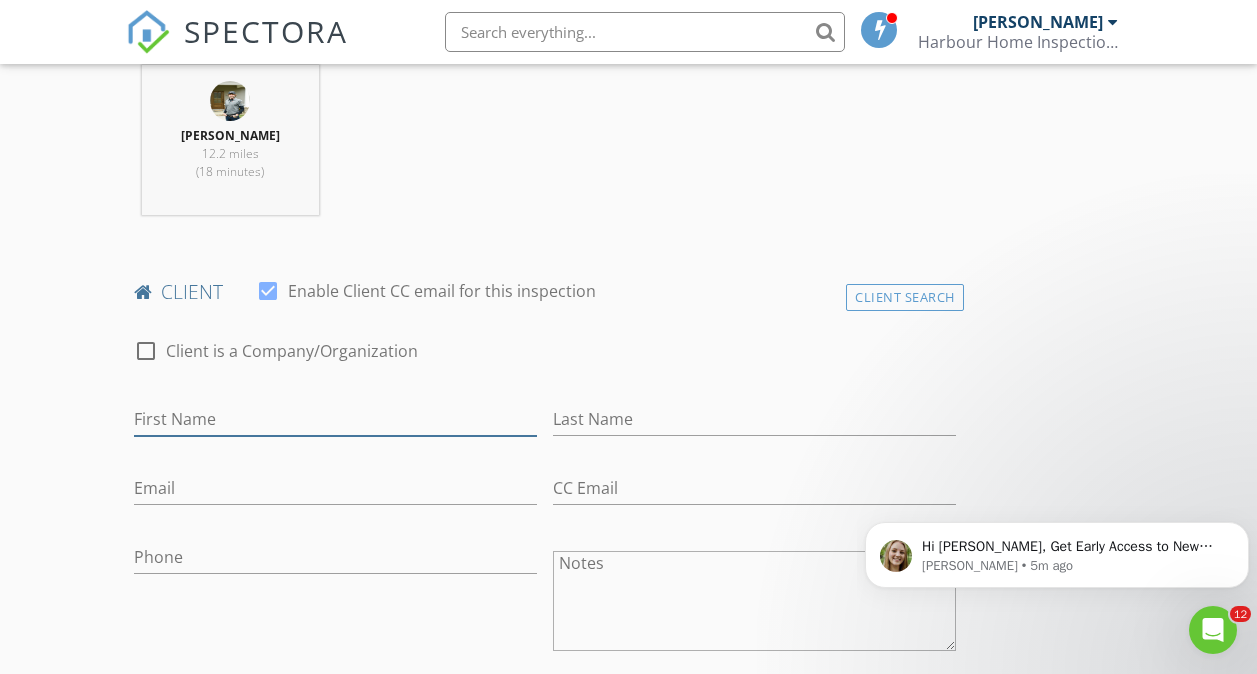 click on "First Name" at bounding box center [335, 419] 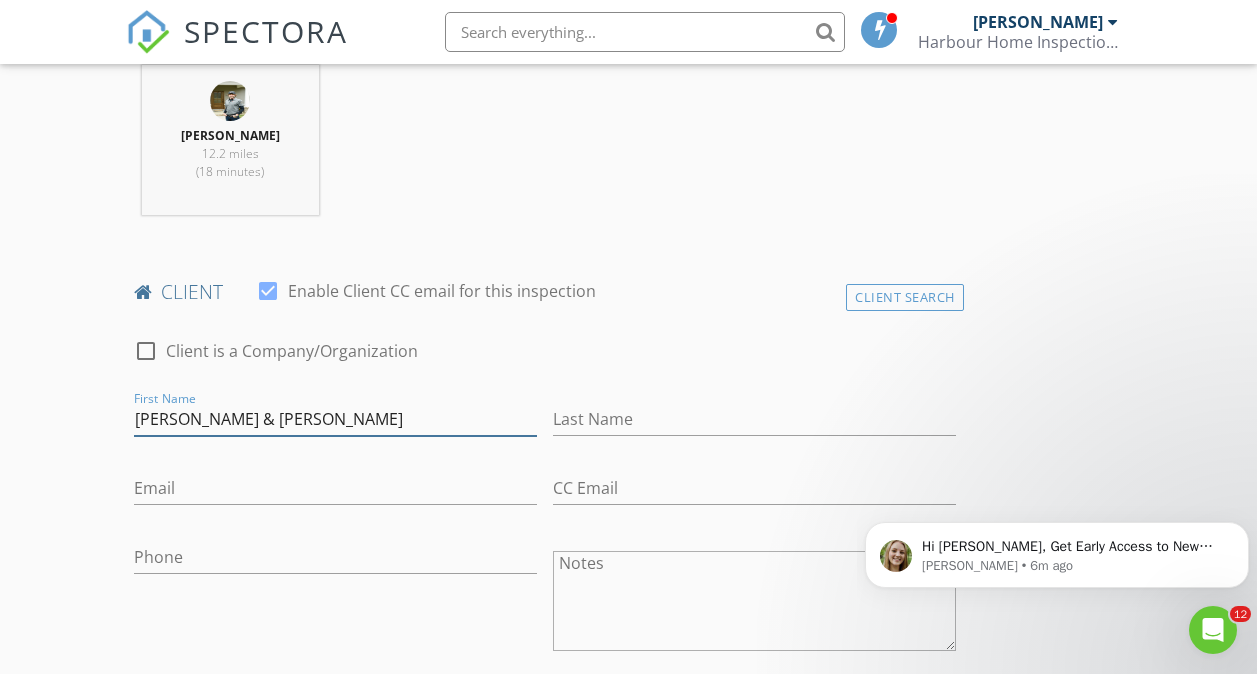 type on "Barbara & Jimmy" 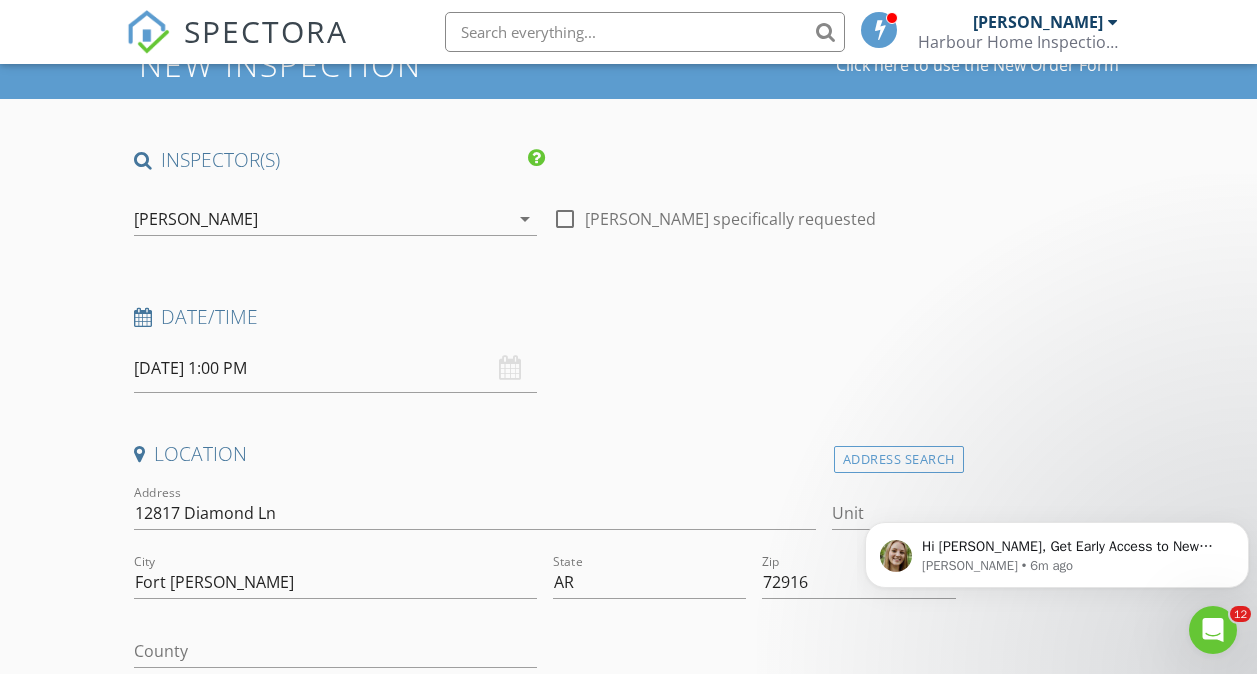 scroll, scrollTop: 0, scrollLeft: 0, axis: both 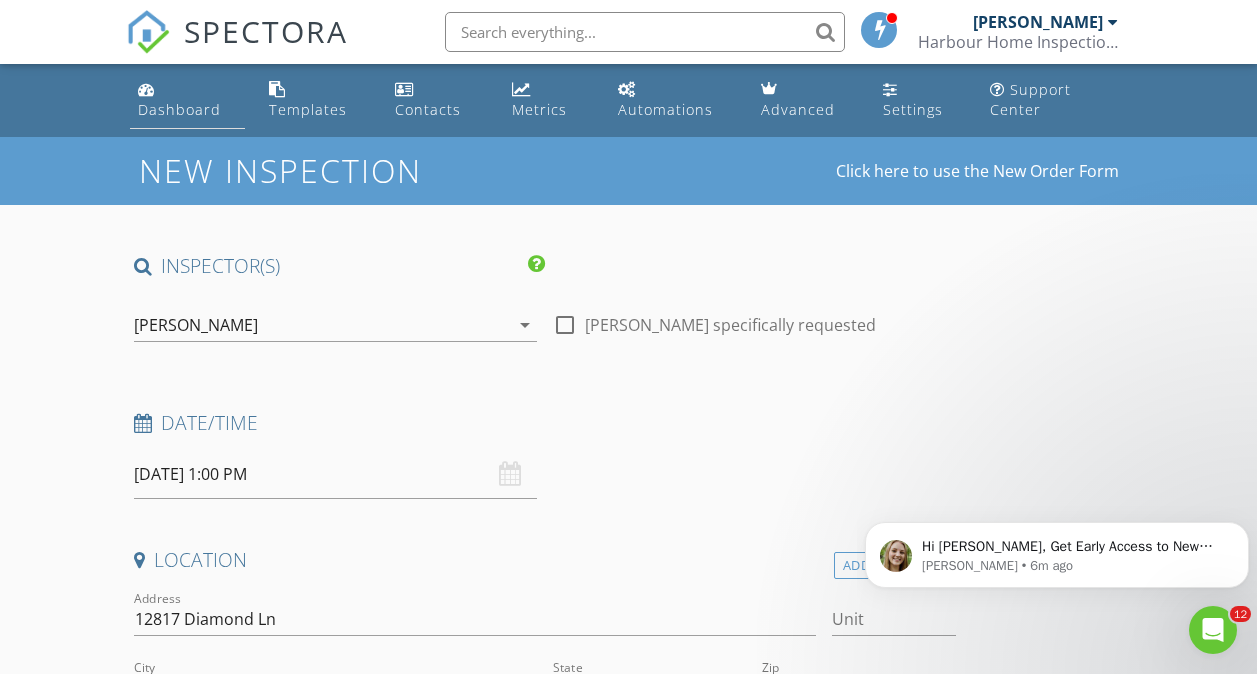 type on "[PERSON_NAME]" 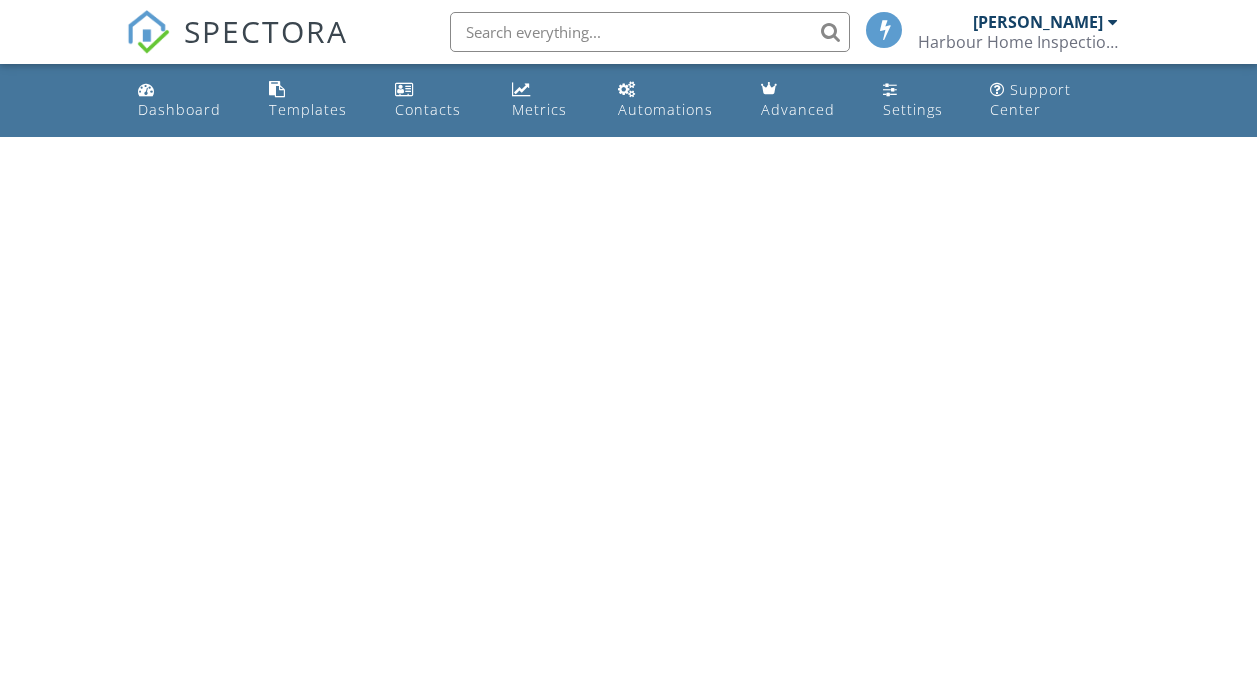 scroll, scrollTop: 0, scrollLeft: 0, axis: both 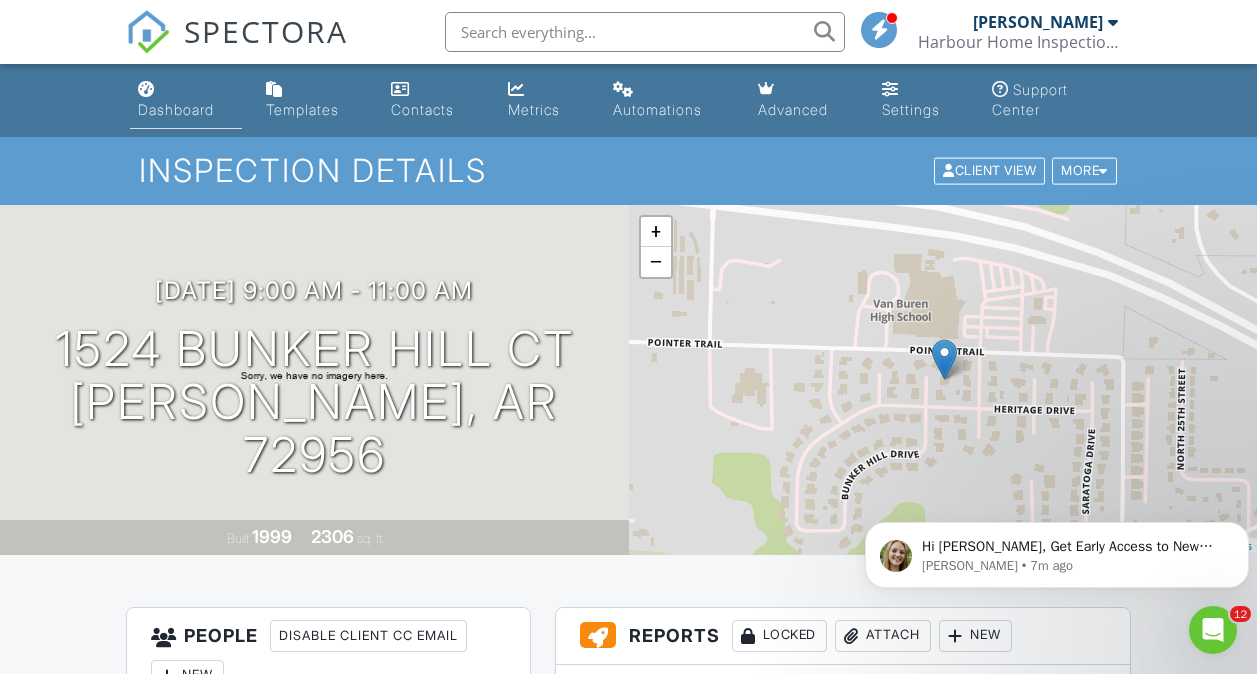 click on "Dashboard" at bounding box center [176, 109] 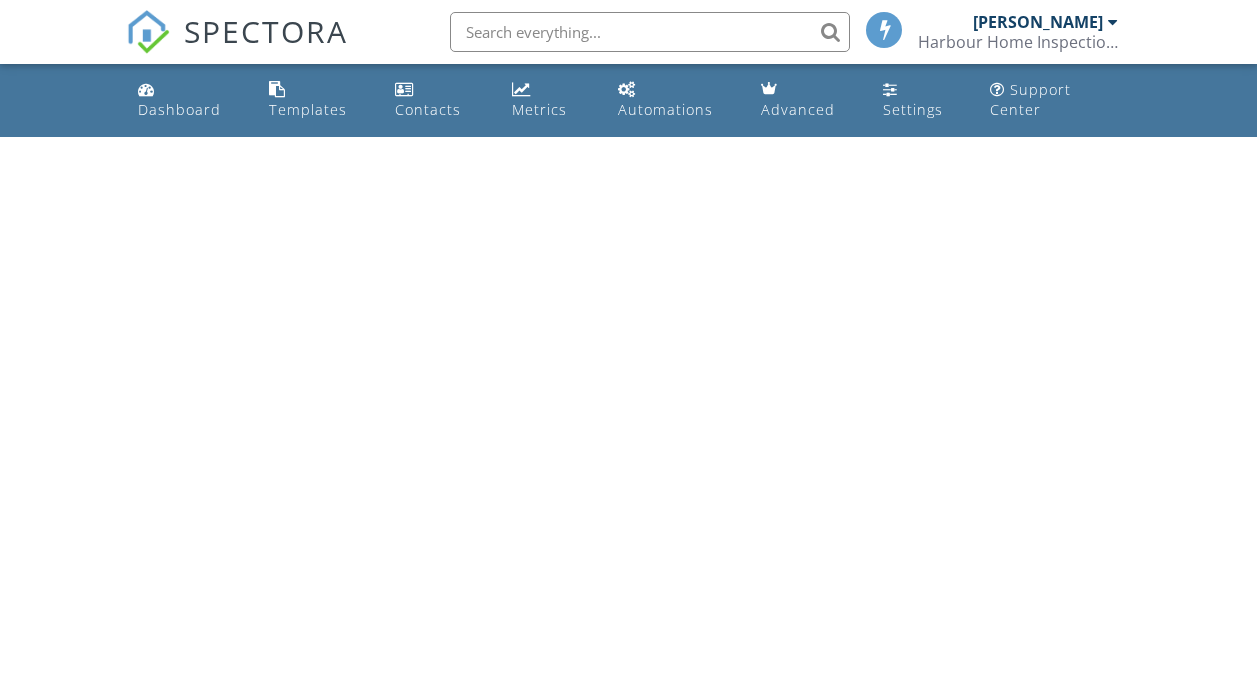 scroll, scrollTop: 0, scrollLeft: 0, axis: both 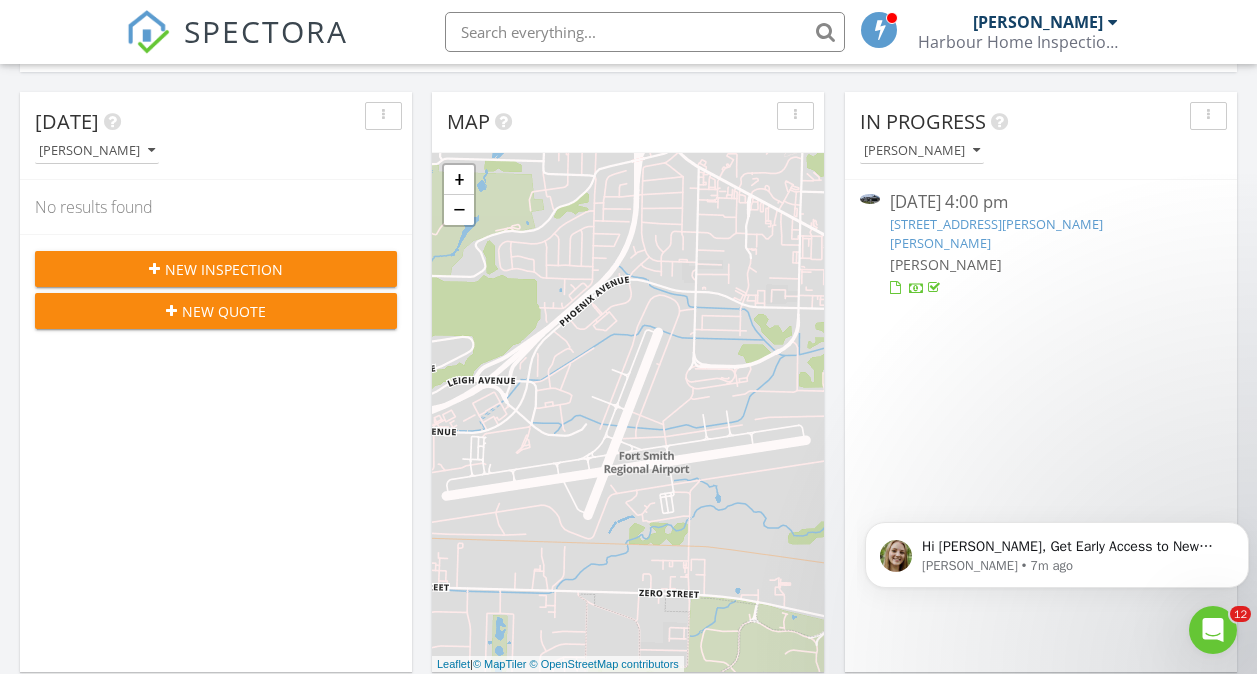 click on "New Inspection" at bounding box center (216, 269) 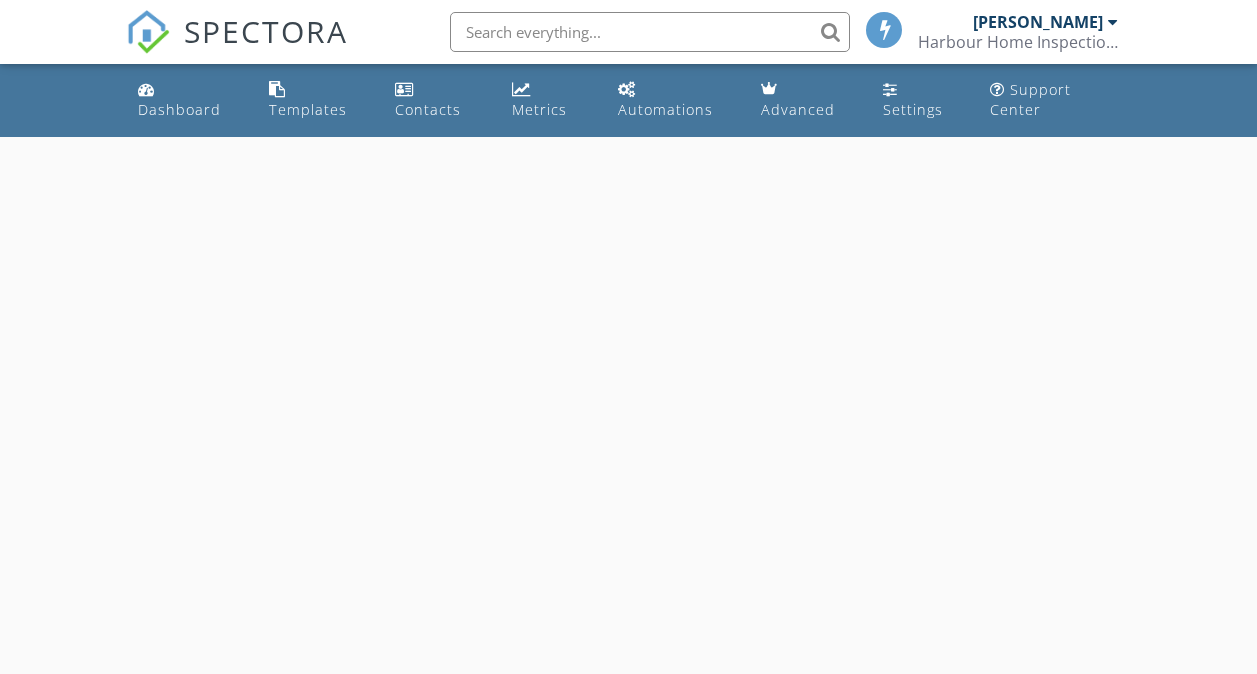 scroll, scrollTop: 0, scrollLeft: 0, axis: both 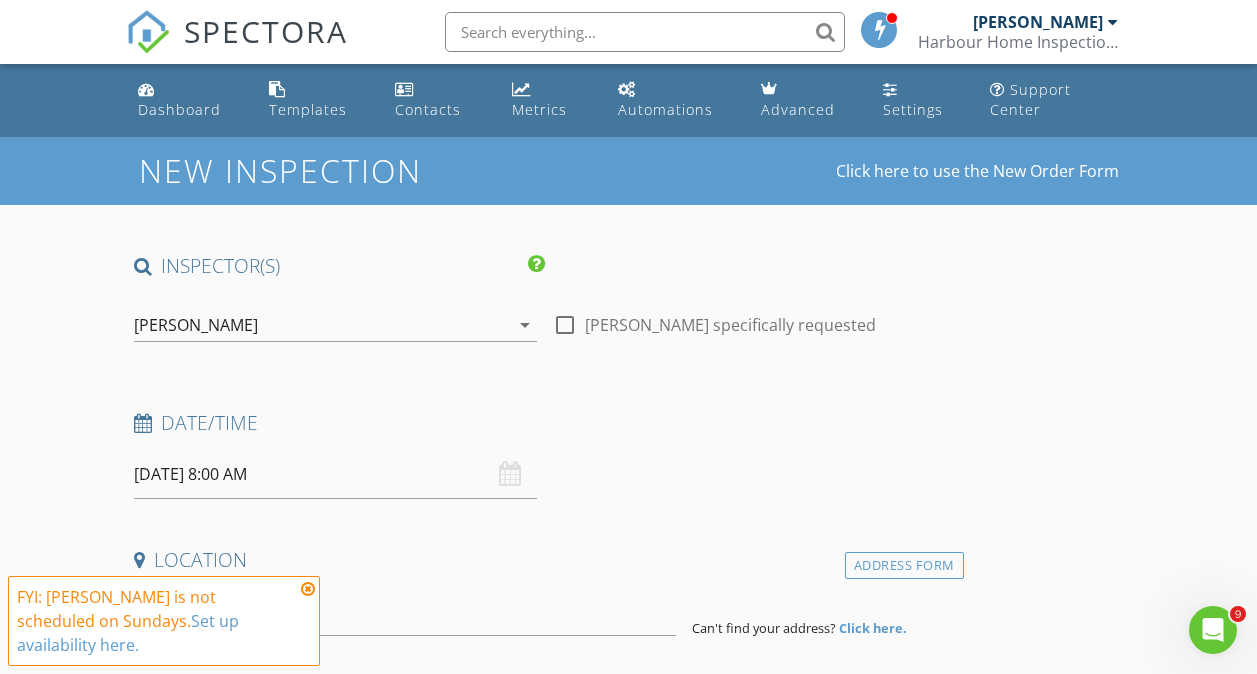 click on "07/13/2025 8:00 AM" at bounding box center (335, 474) 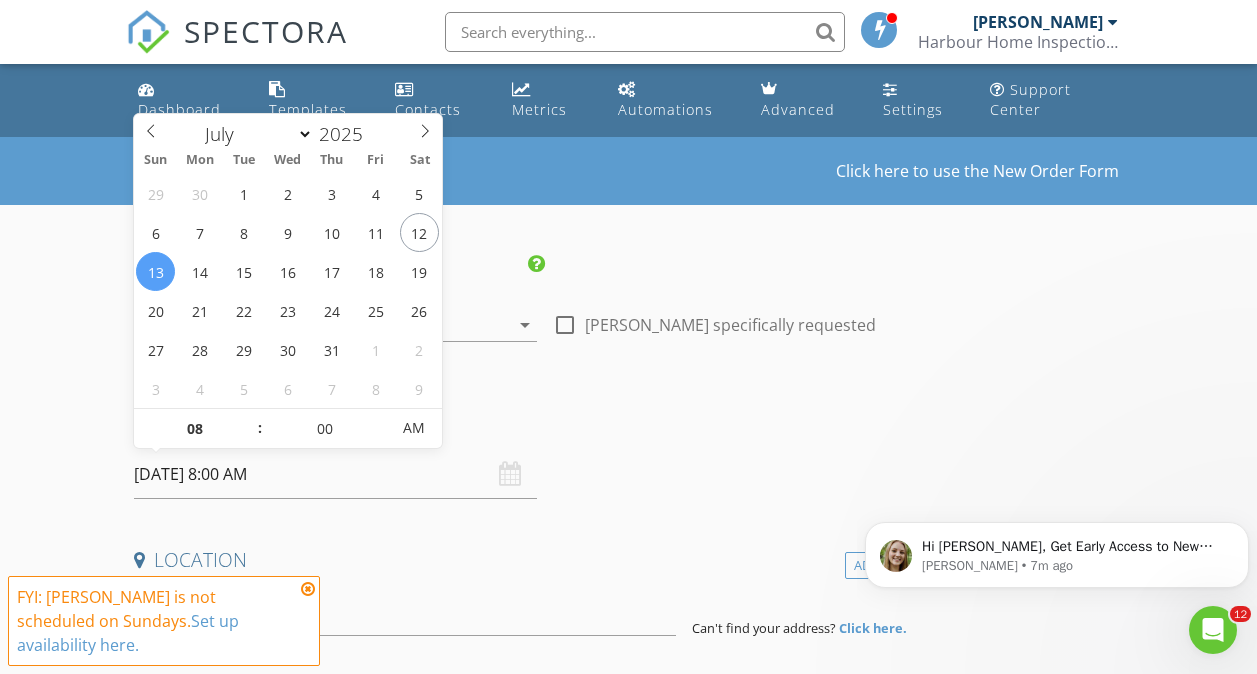 scroll, scrollTop: 0, scrollLeft: 0, axis: both 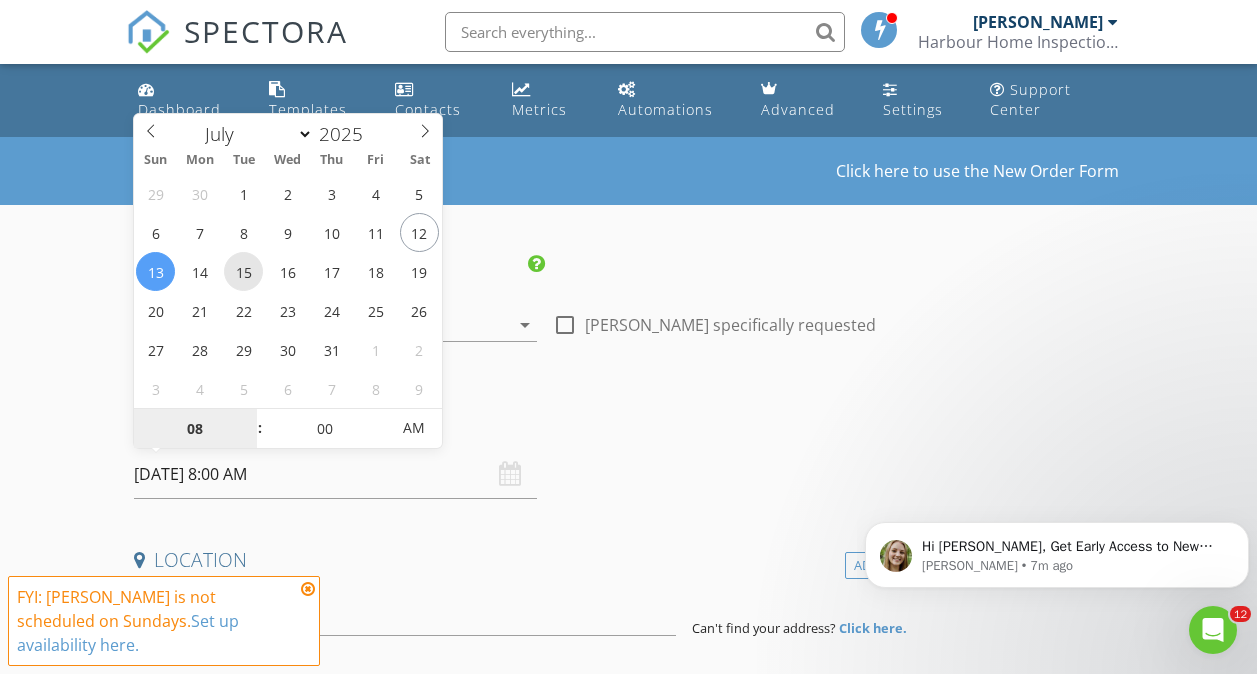 type on "07/15/2025 8:00 AM" 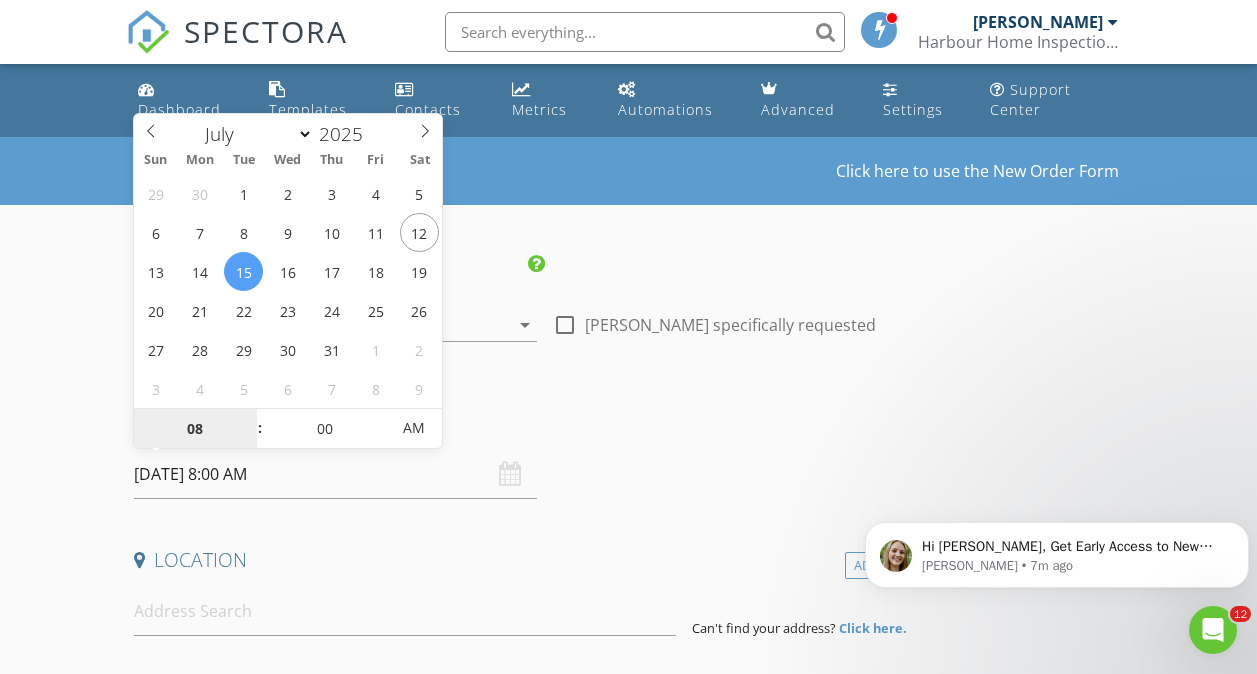 type on "09" 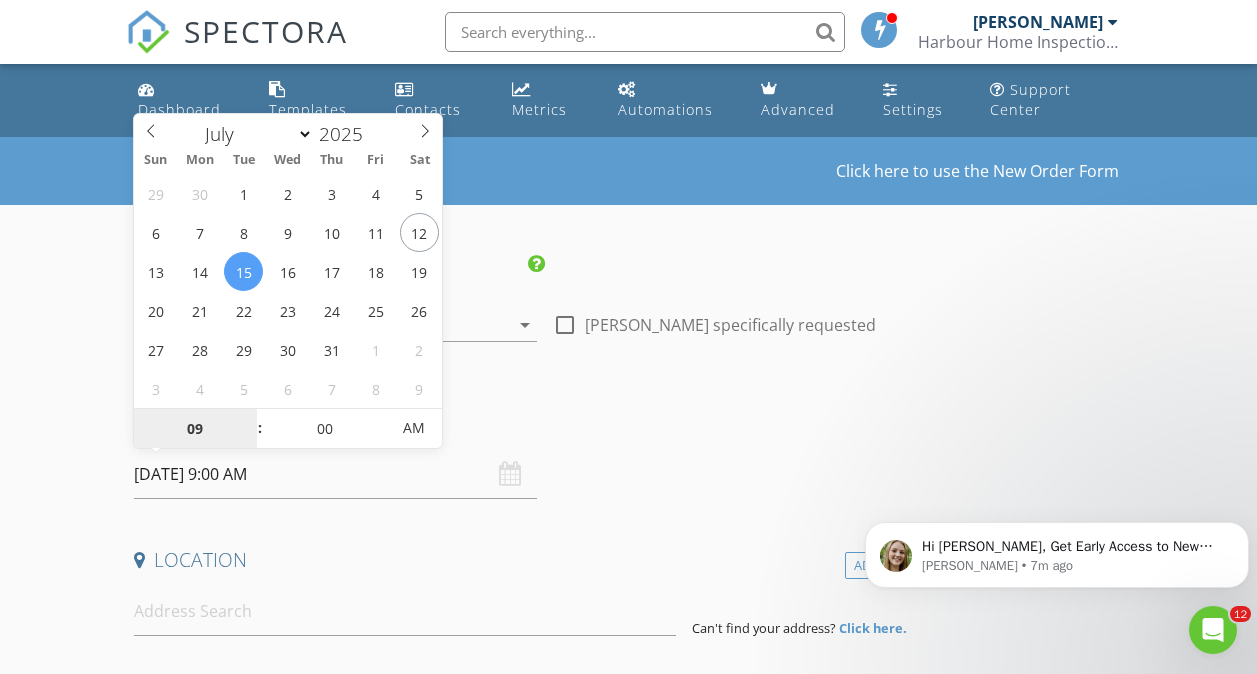 type on "10" 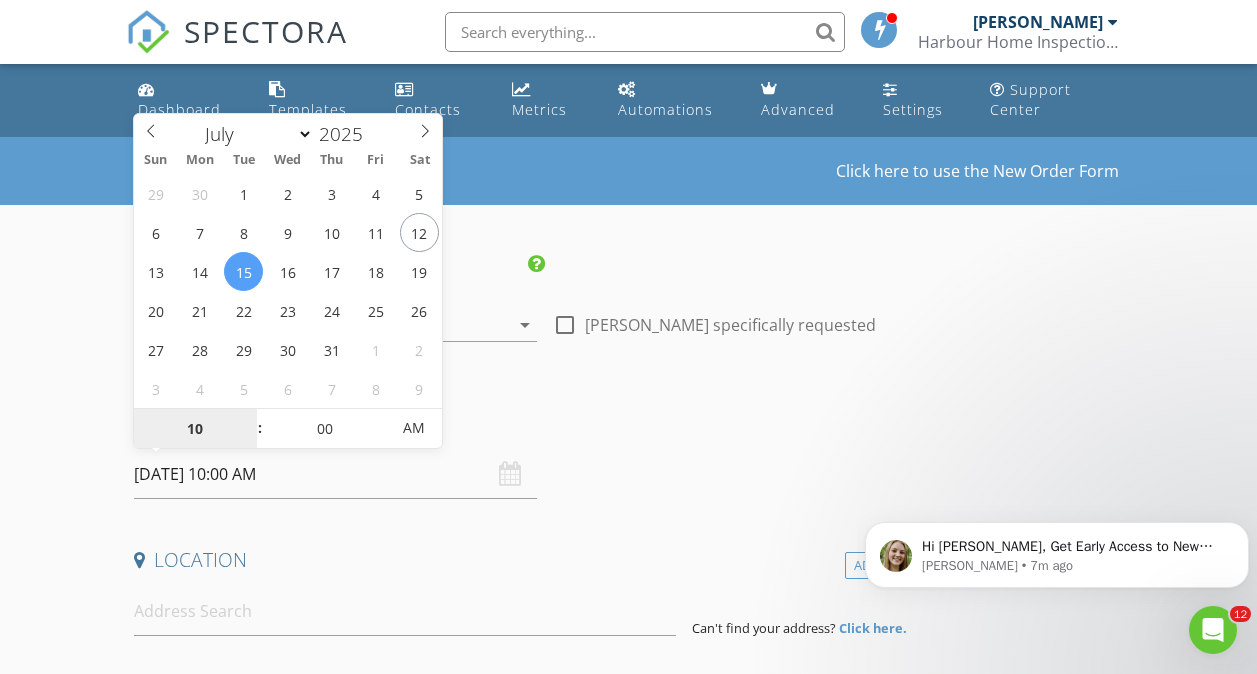 type on "11" 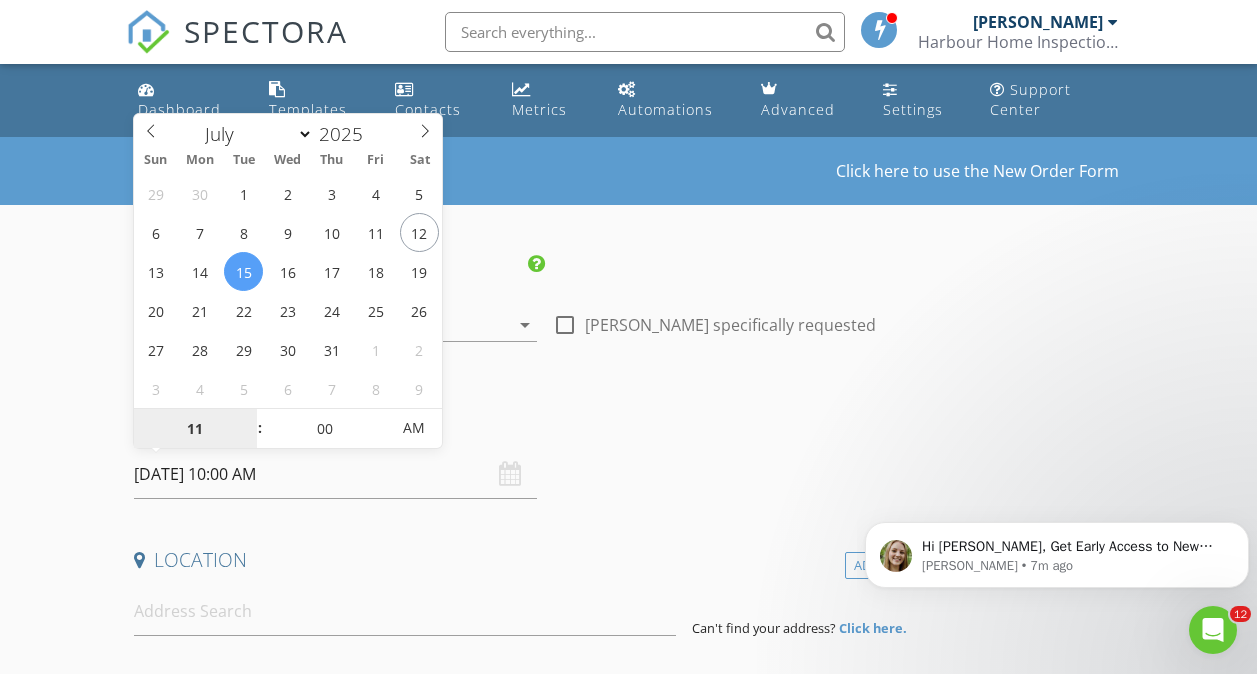 type on "07/15/2025 11:00 AM" 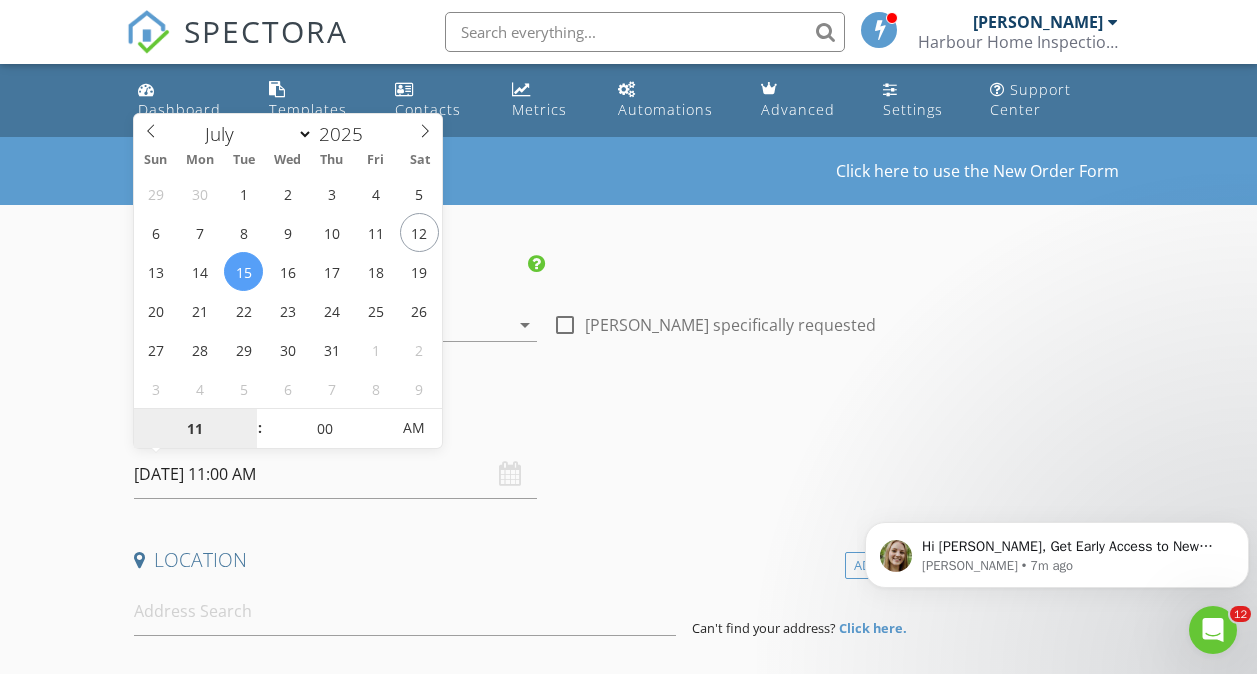 type on "12" 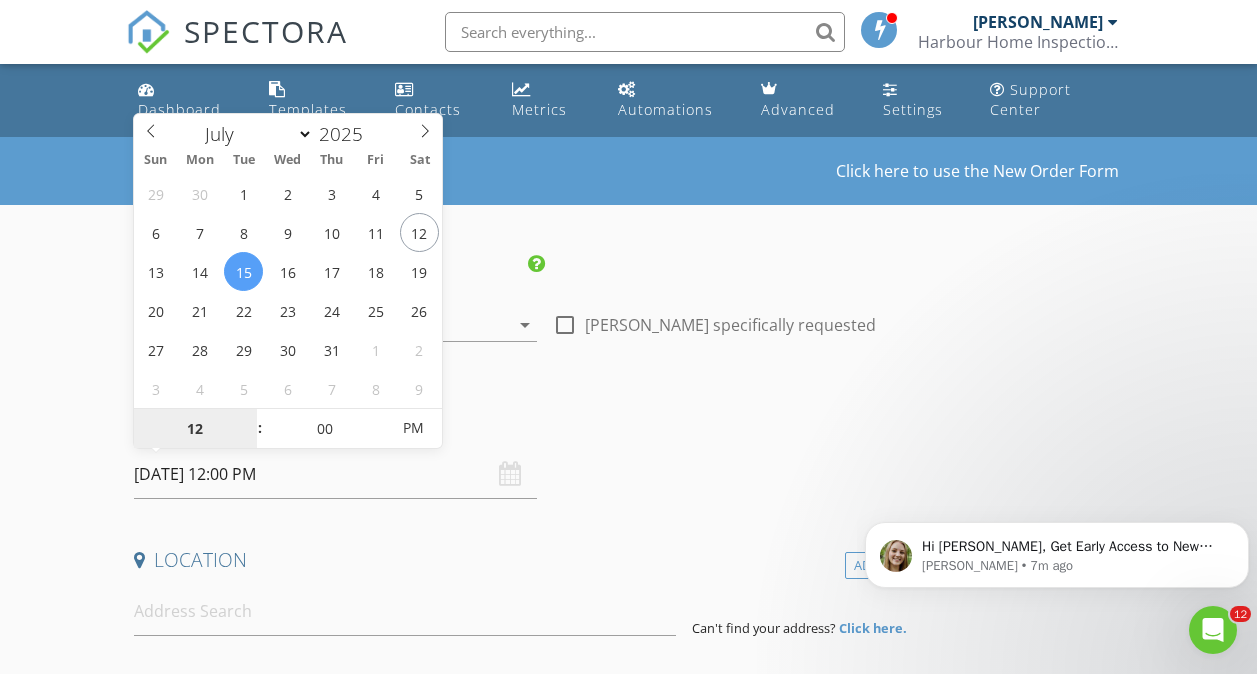 type on "01" 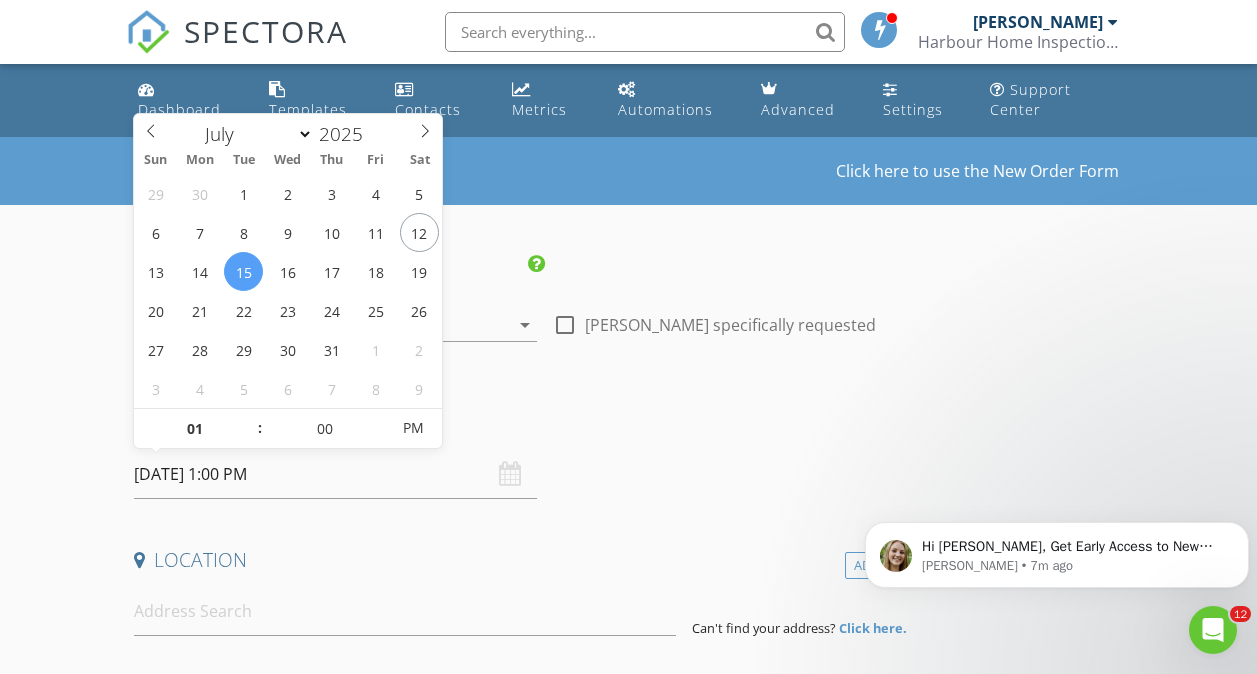 click on "New Inspection
Click here to use the New Order Form
INSPECTOR(S)
check_box   Jarret Harbour   PRIMARY   Jarret Harbour arrow_drop_down   check_box_outline_blank Jarret Harbour specifically requested
Date/Time
07/15/2025 1:00 PM
Location
Address Form       Can't find your address?   Click here.
client
check_box Enable Client CC email for this inspection   Client Search     check_box_outline_blank Client is a Company/Organization     First Name   Last Name   Email   CC Email   Phone           Notes   Private Notes
ADD ADDITIONAL client
SERVICES
check_box_outline_blank   Commercial Inspection   check_box_outline_blank   Sewer Scope   check_box_outline_blank   Energy Audit   check_box_outline_blank   Mold Inspection   check_box_outline_blank       Re-Inspection" at bounding box center (628, 1653) 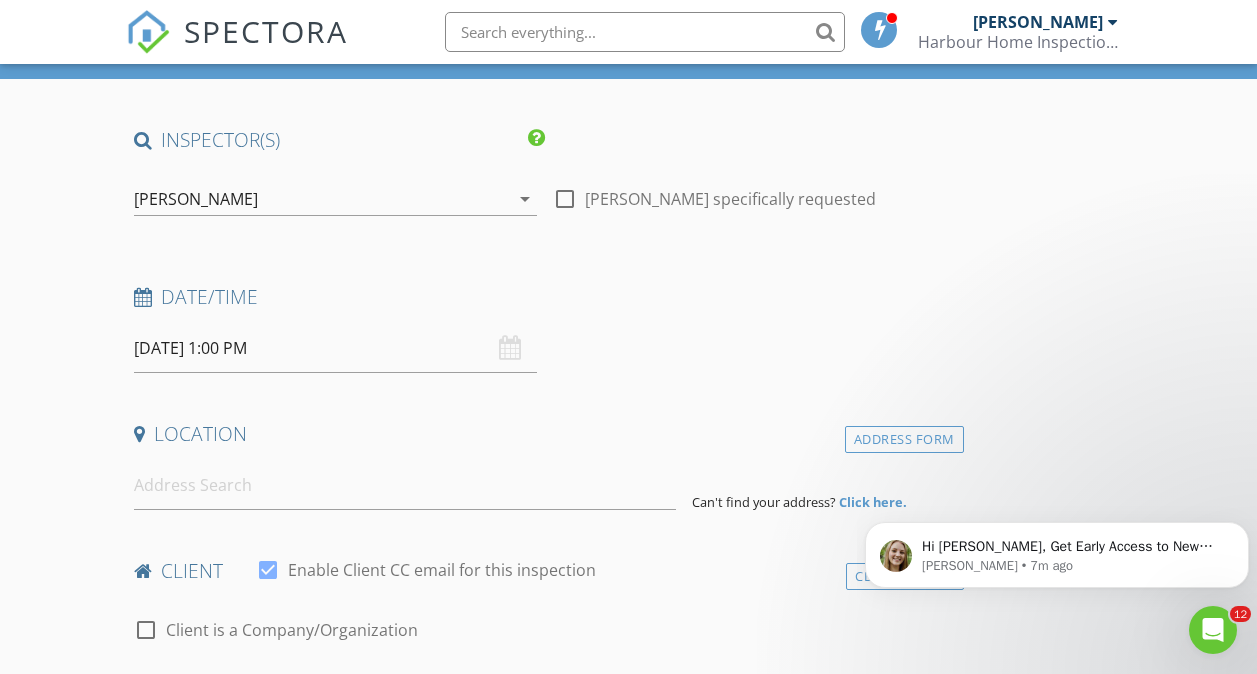 scroll, scrollTop: 127, scrollLeft: 0, axis: vertical 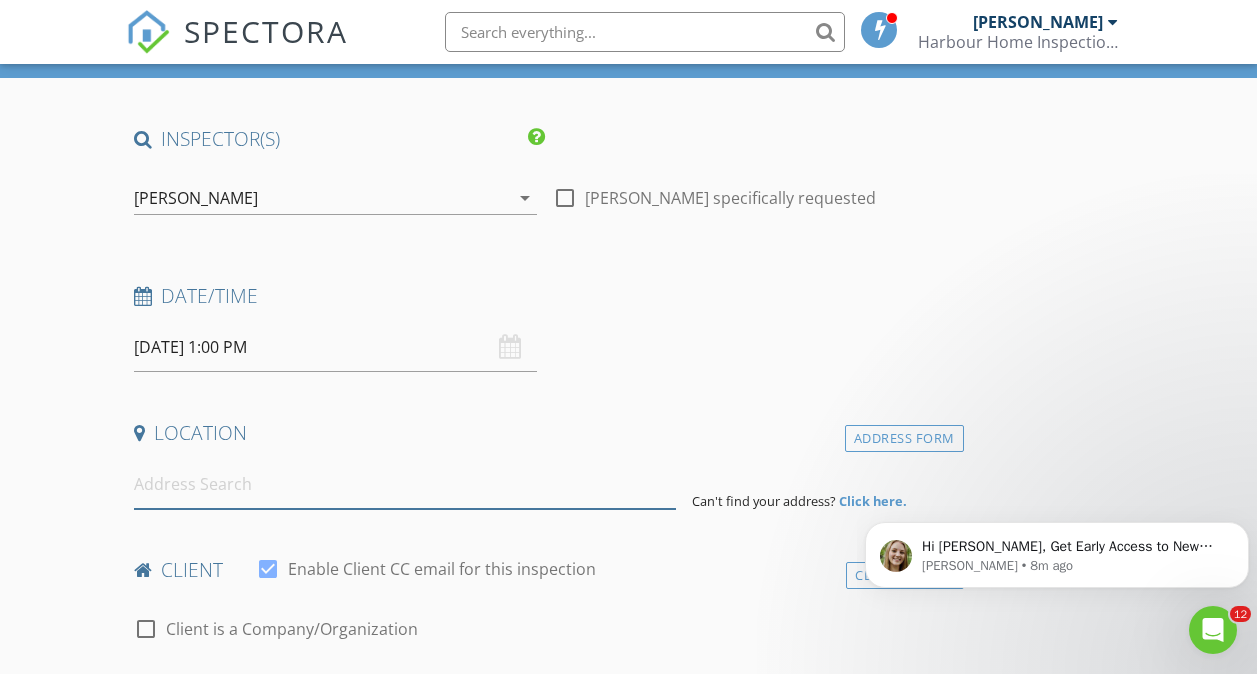 click at bounding box center (405, 484) 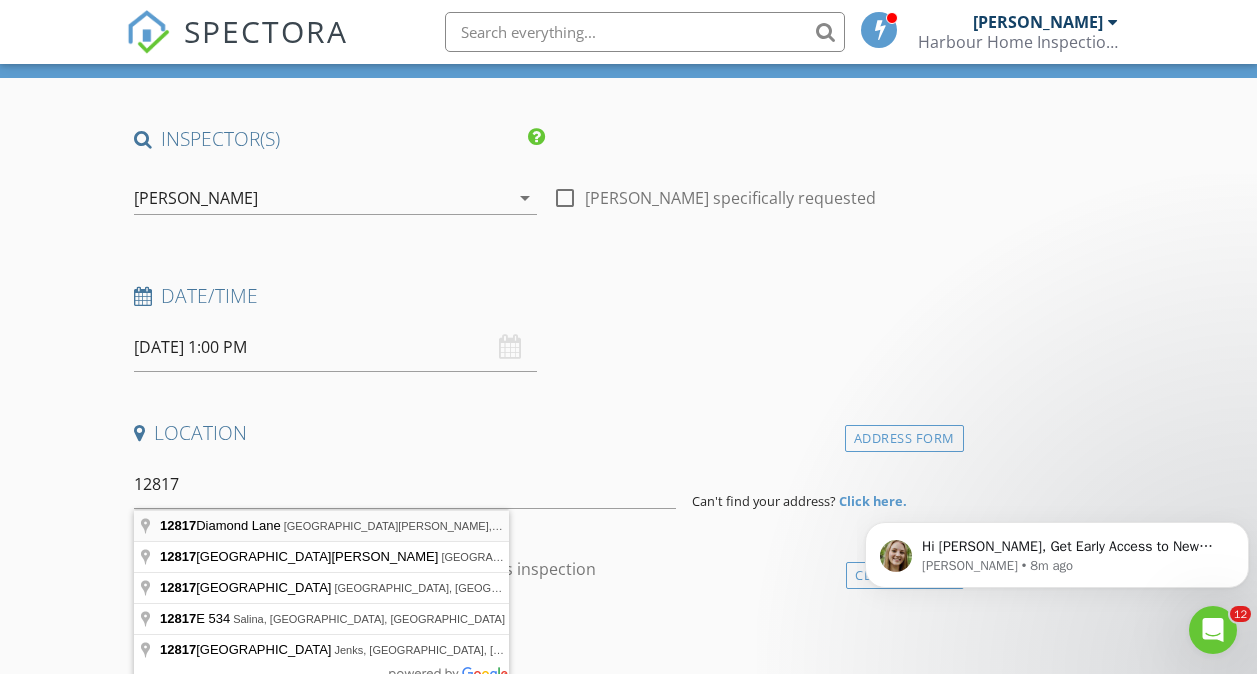 type on "12817 Diamond Lane, Fort Smith, AR, USA" 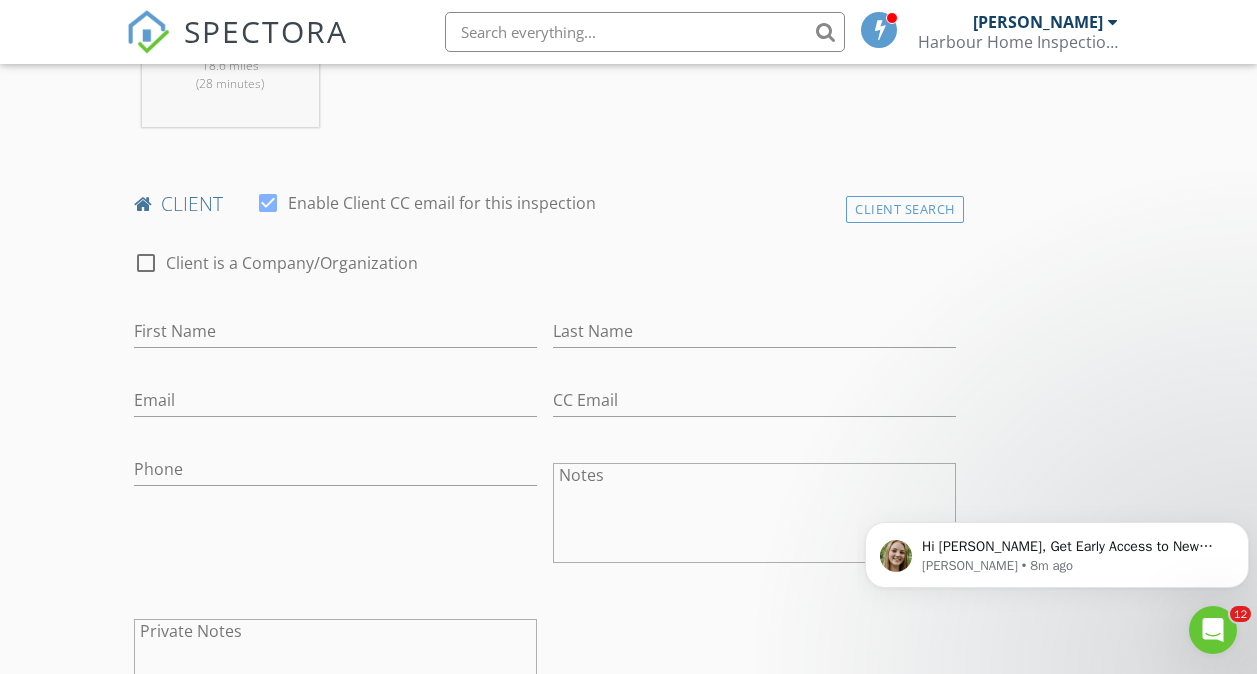 scroll, scrollTop: 903, scrollLeft: 0, axis: vertical 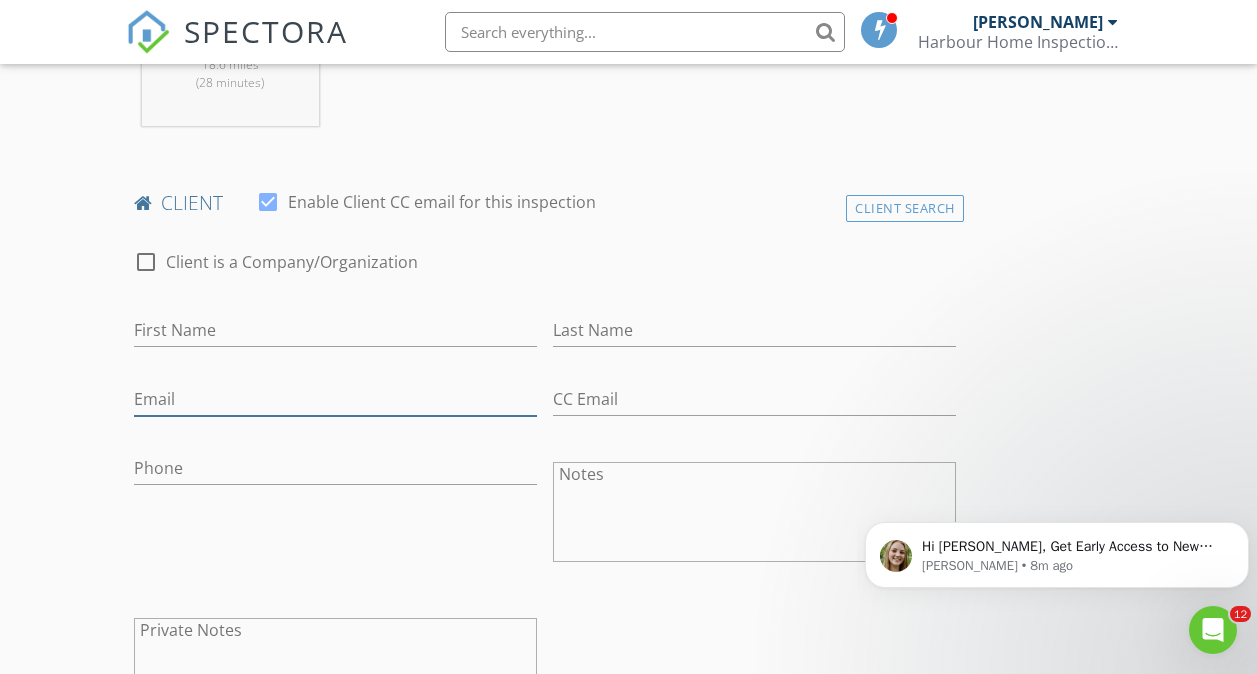 click on "Email" at bounding box center (335, 399) 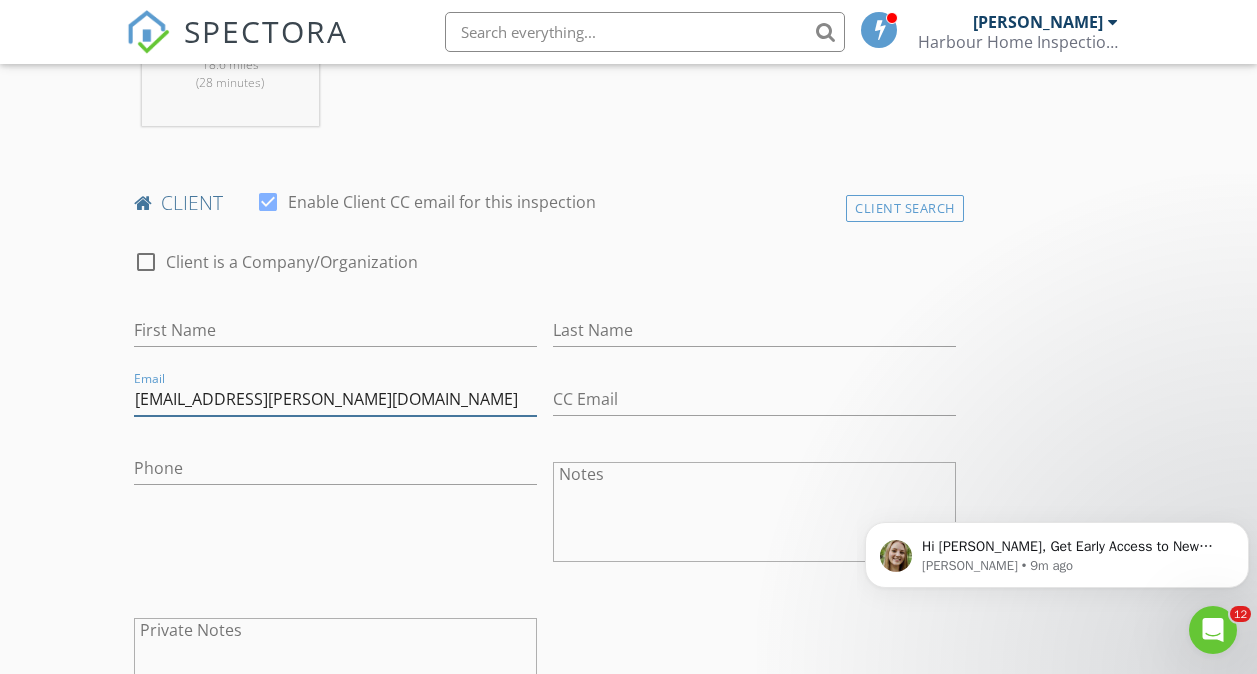 type on "bshardee@cox.net" 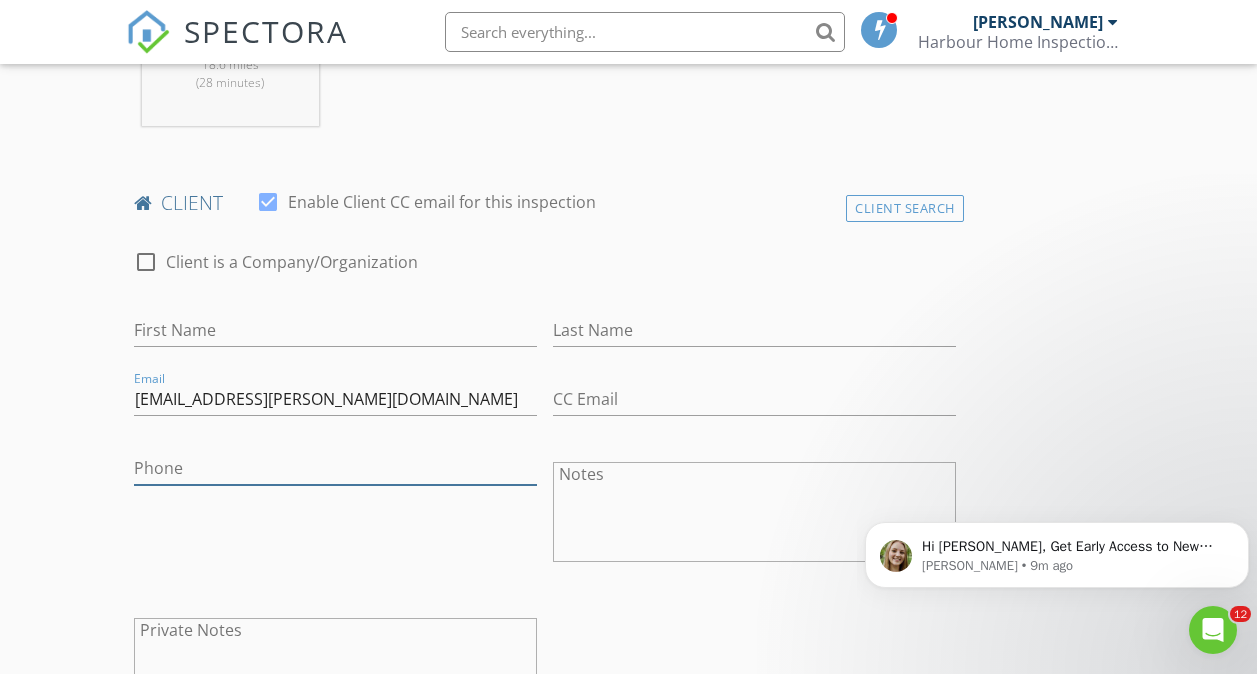 click on "Phone" at bounding box center (335, 468) 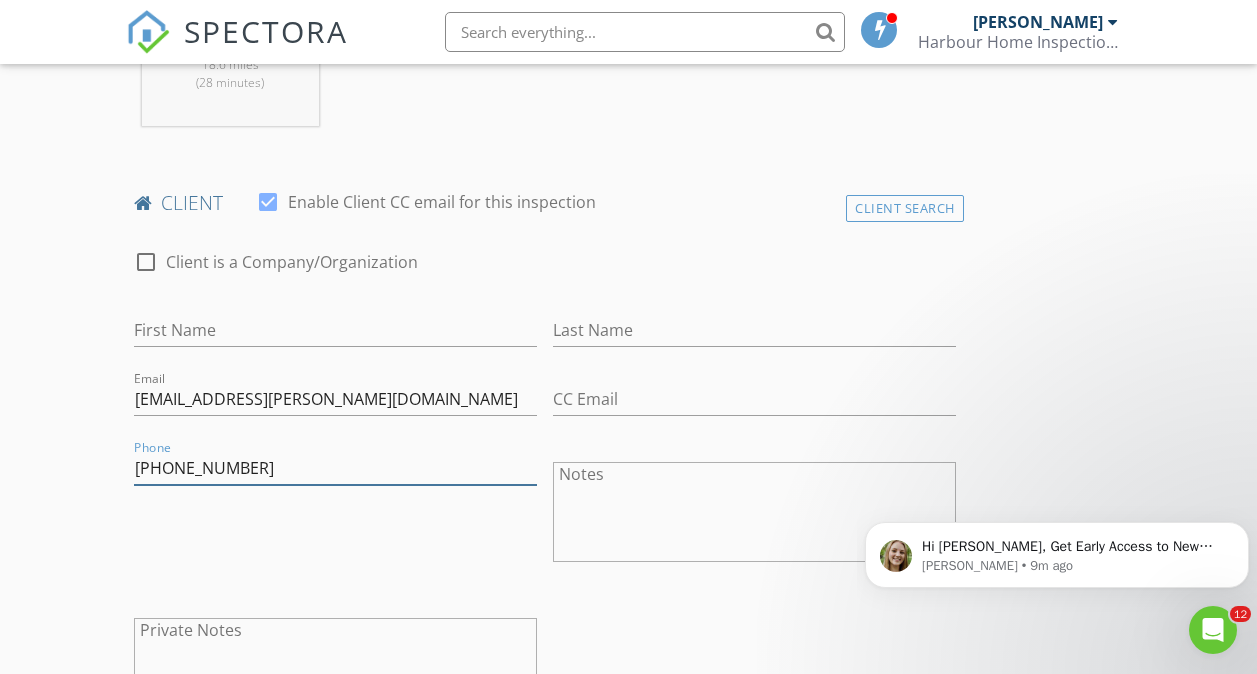 type on "918-521-7707" 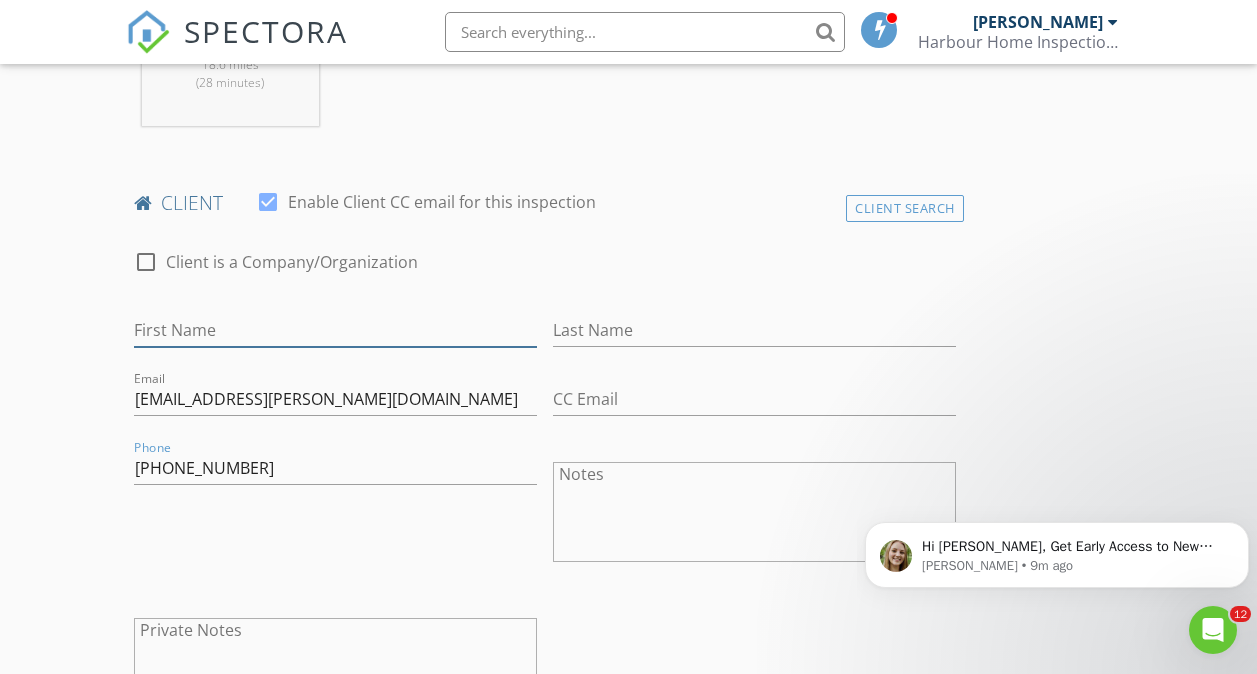 click on "First Name" at bounding box center (335, 330) 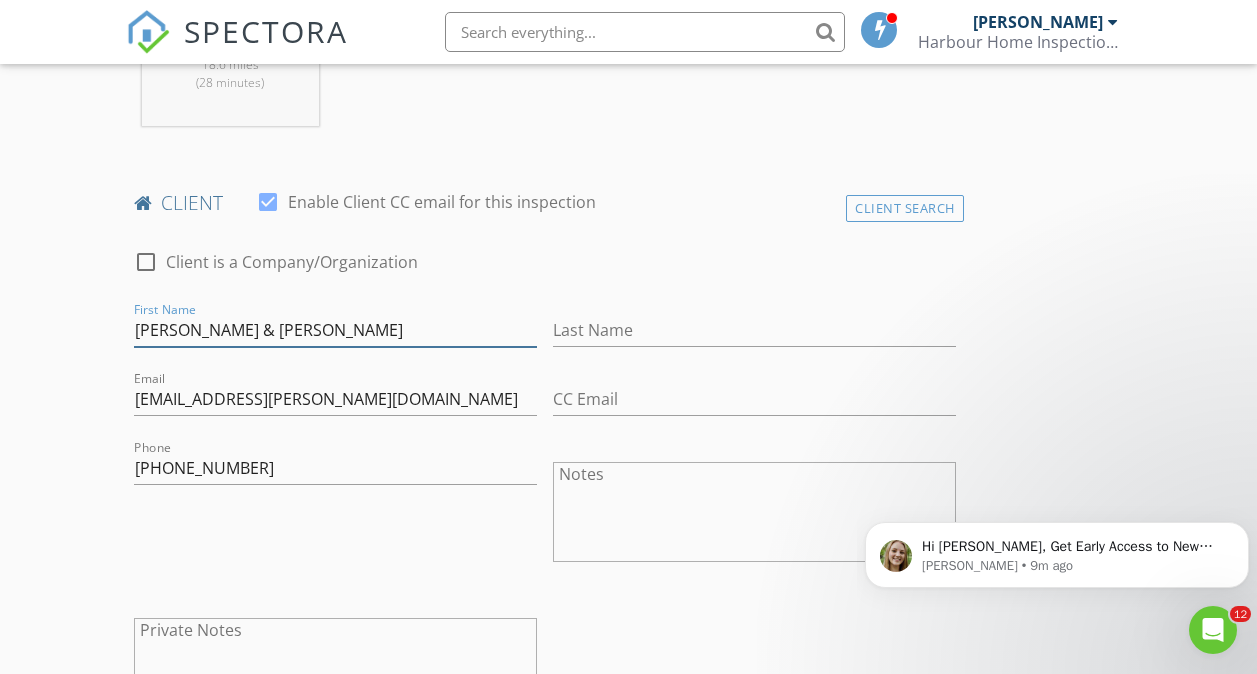 type on "Jimmy & Barbara" 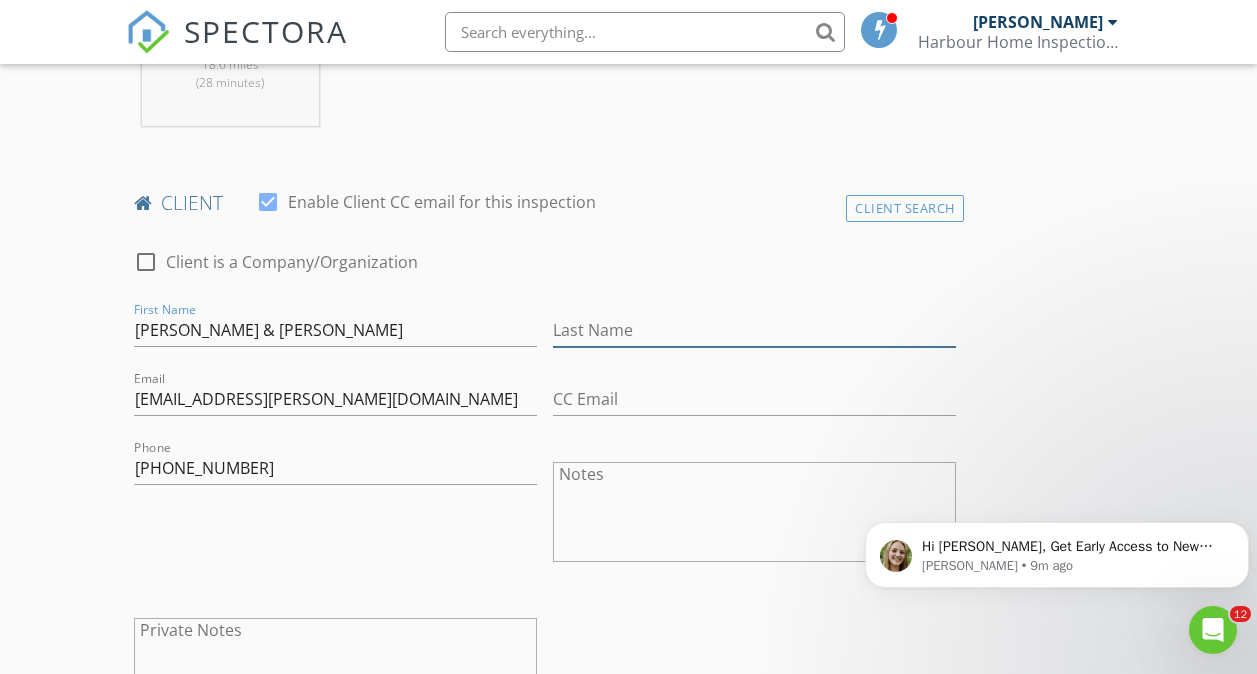 click on "Last Name" at bounding box center [754, 330] 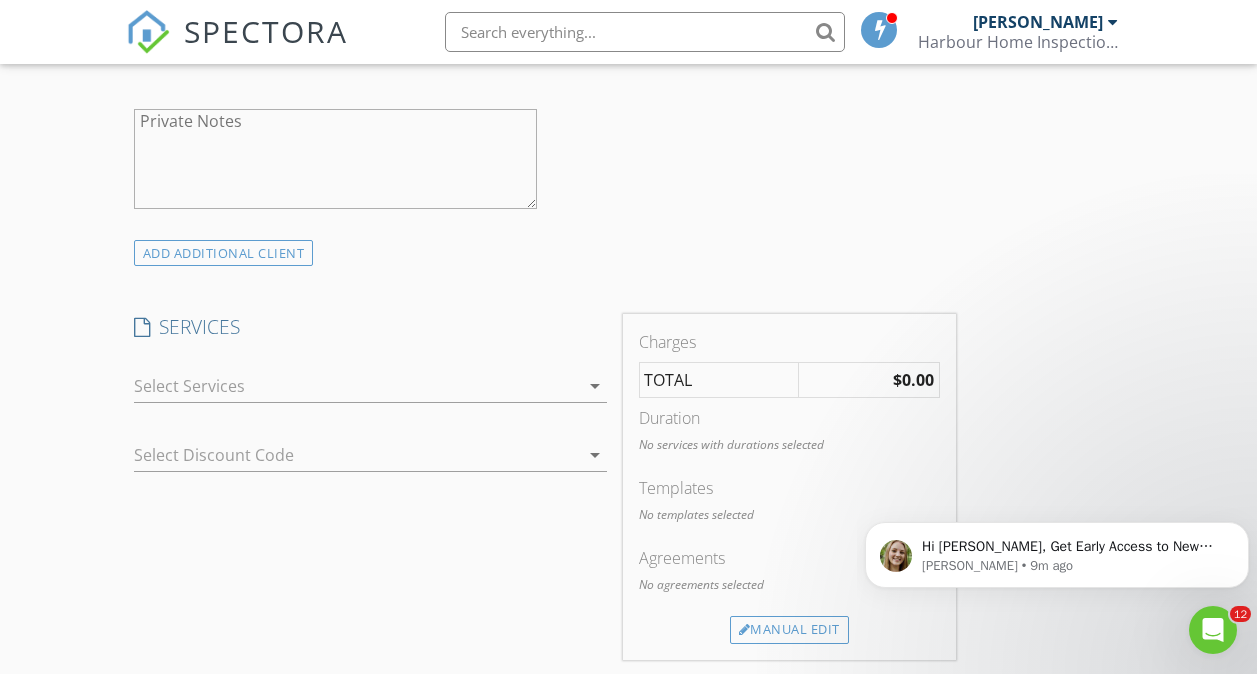 scroll, scrollTop: 1415, scrollLeft: 0, axis: vertical 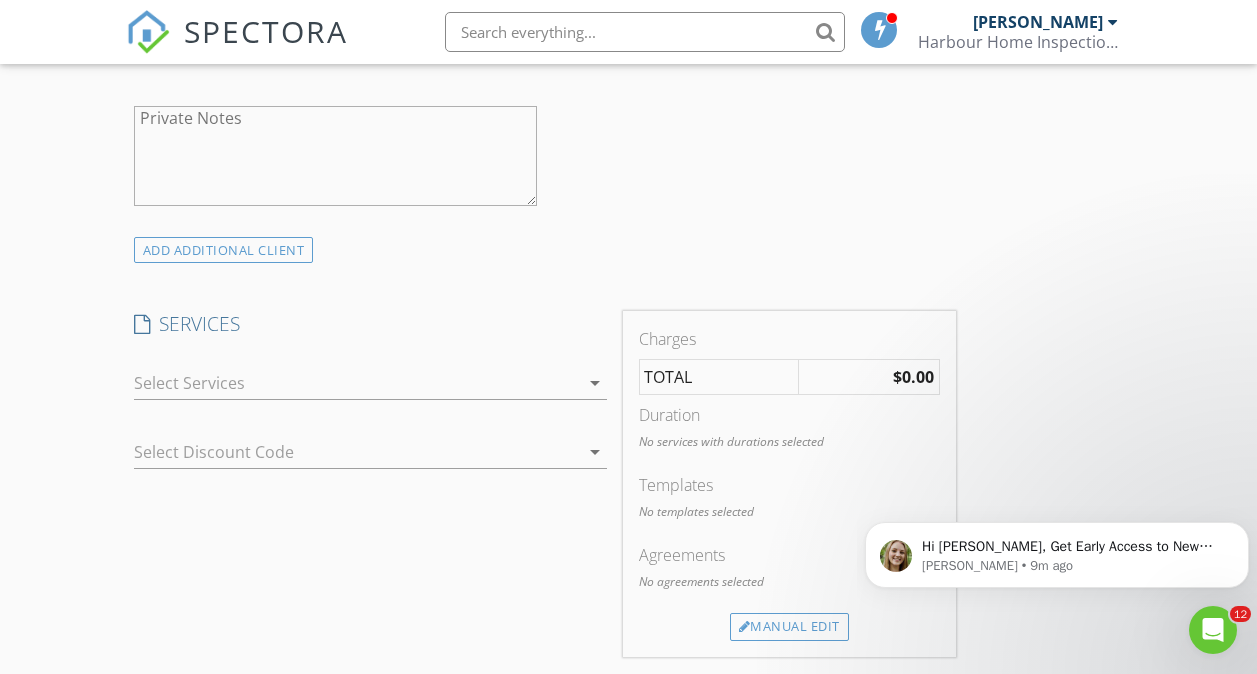 type on "Hardee" 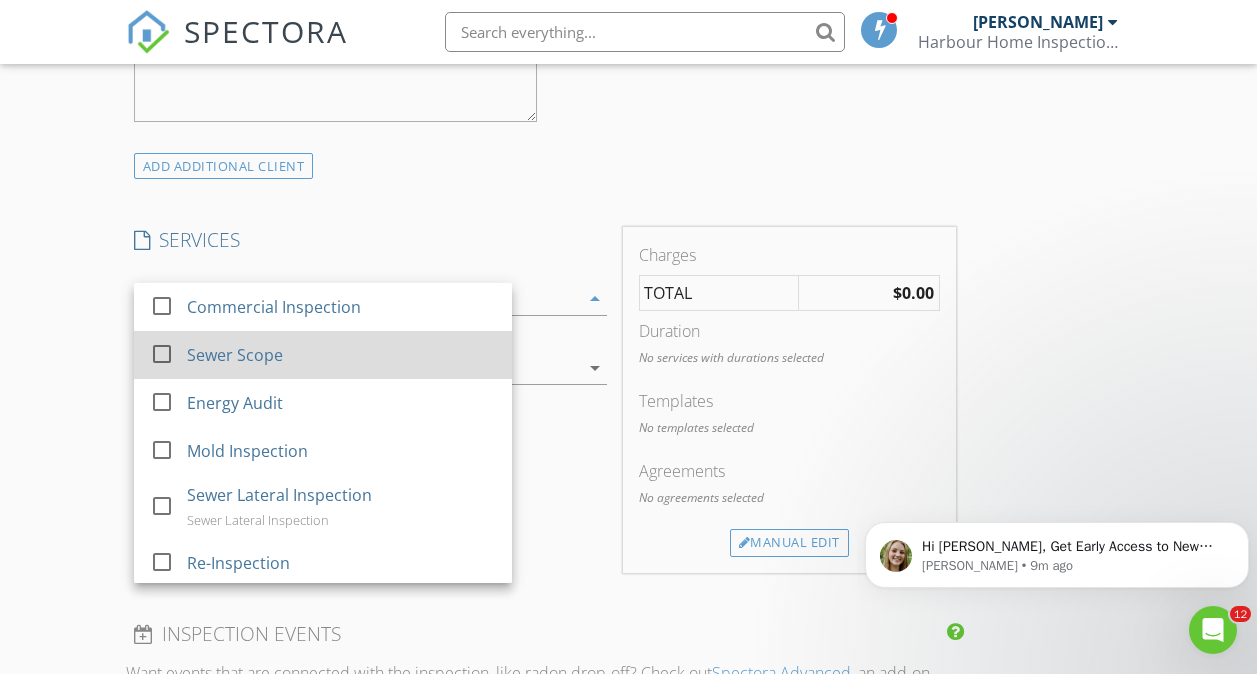 click at bounding box center [162, 354] 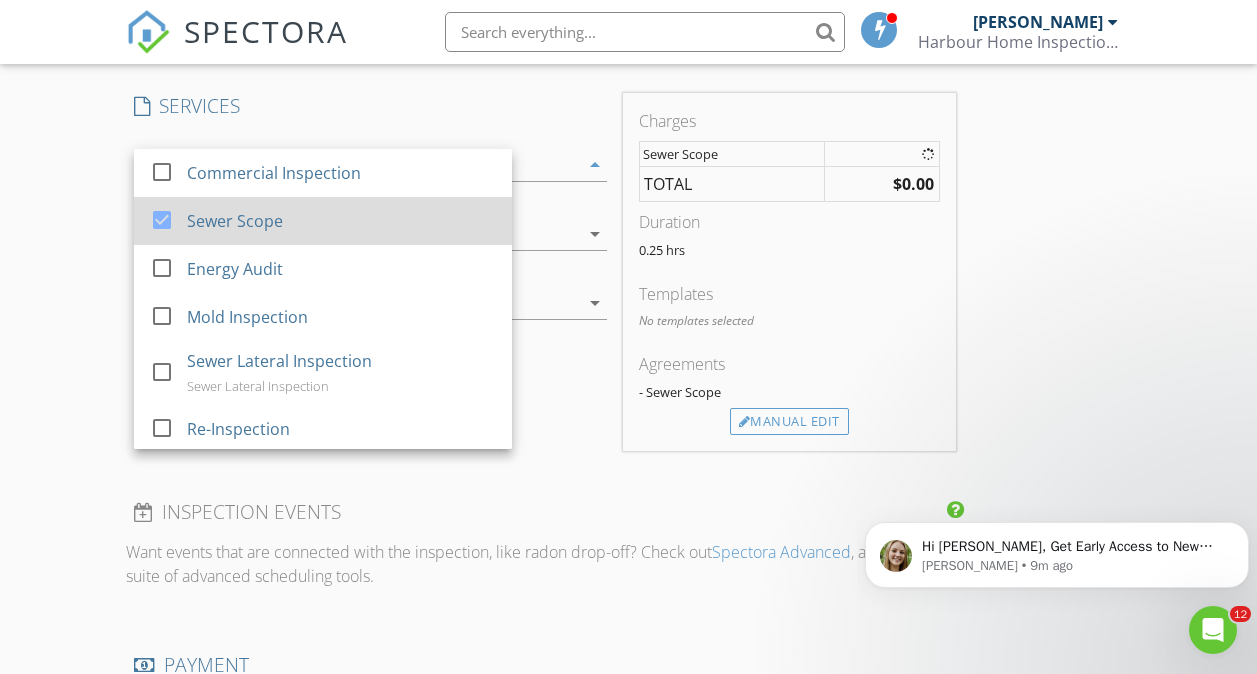 scroll, scrollTop: 1635, scrollLeft: 0, axis: vertical 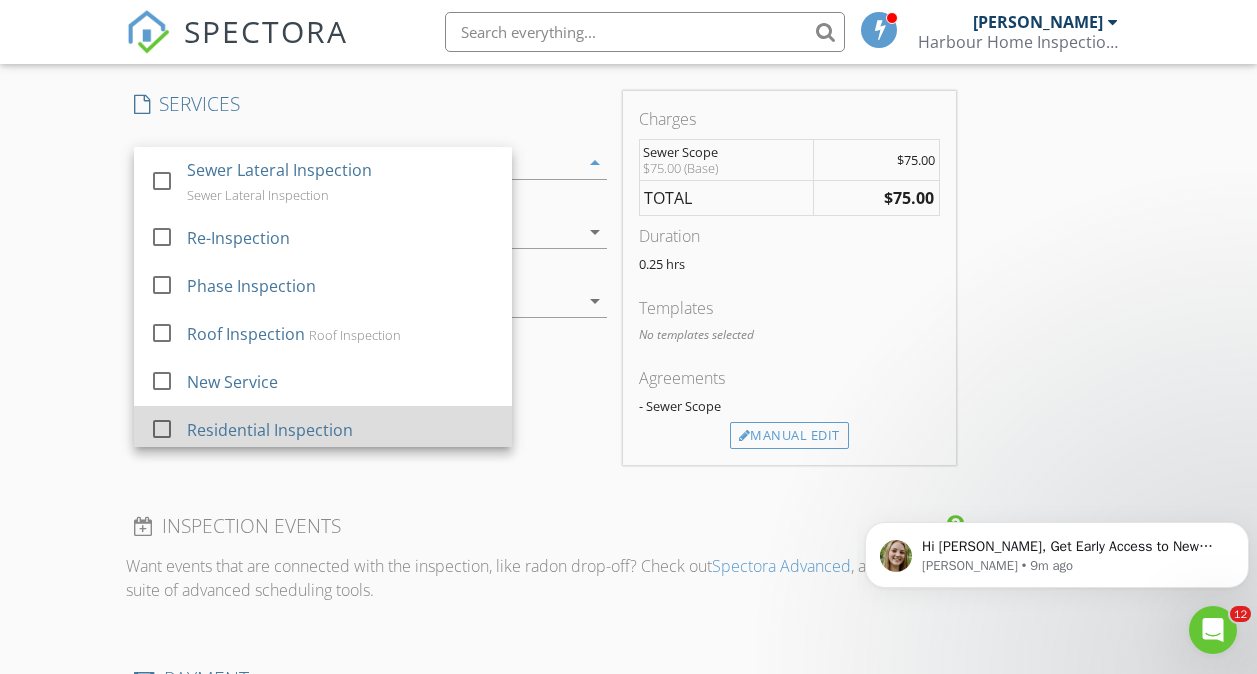 click at bounding box center [162, 429] 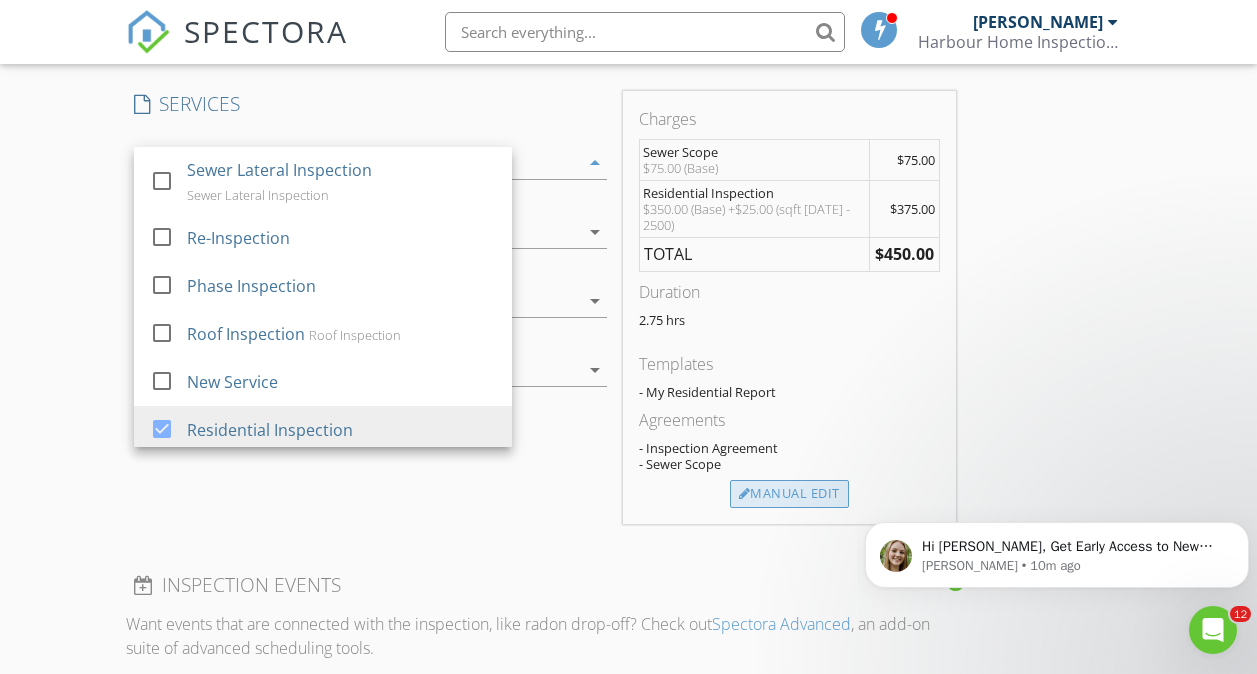 click on "Manual Edit" at bounding box center (789, 494) 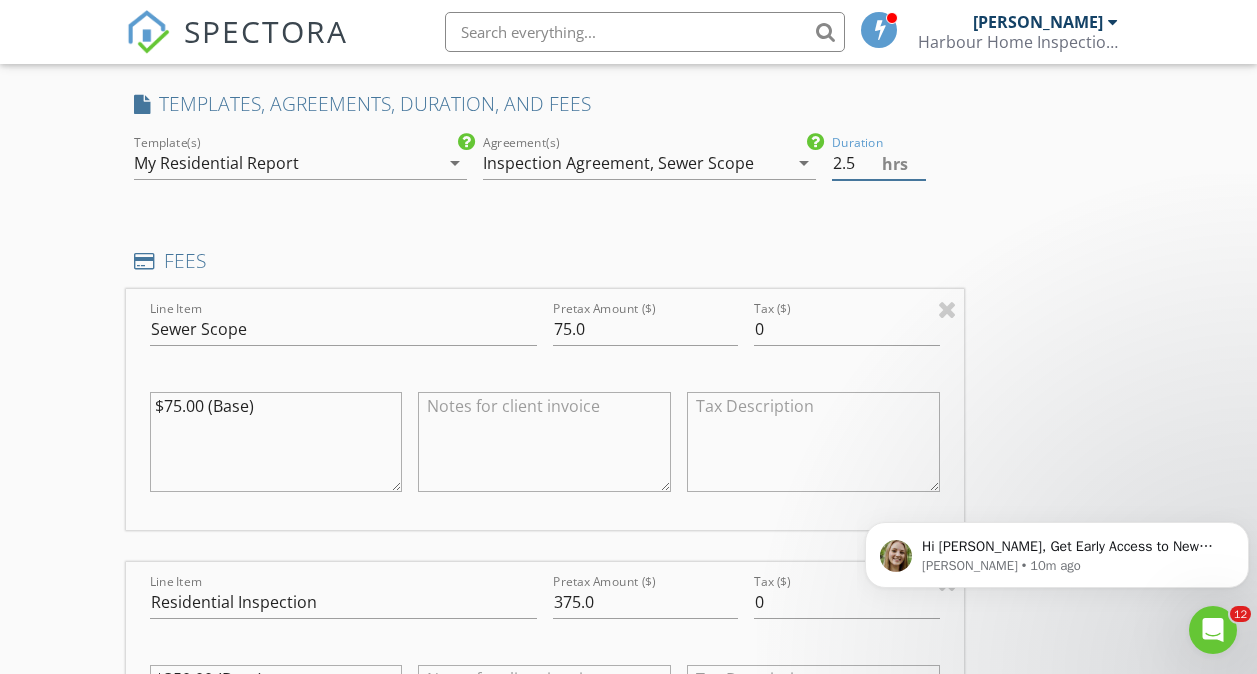 click on "2.5" at bounding box center [879, 163] 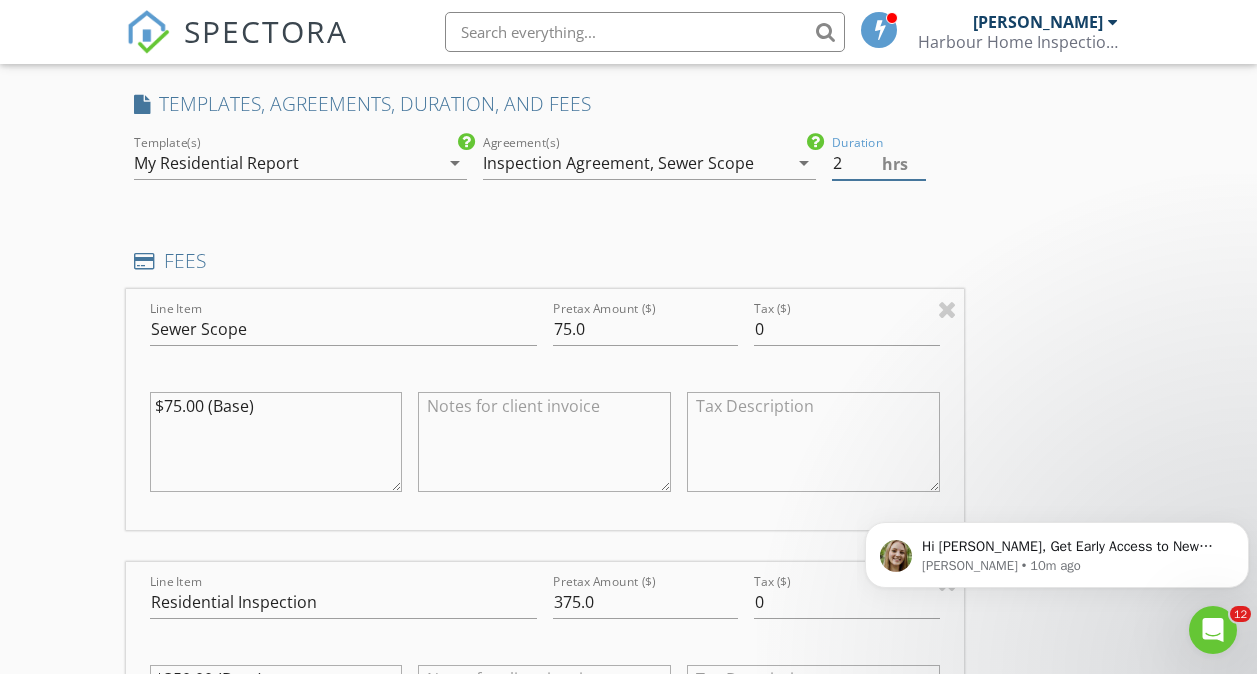 type on "2" 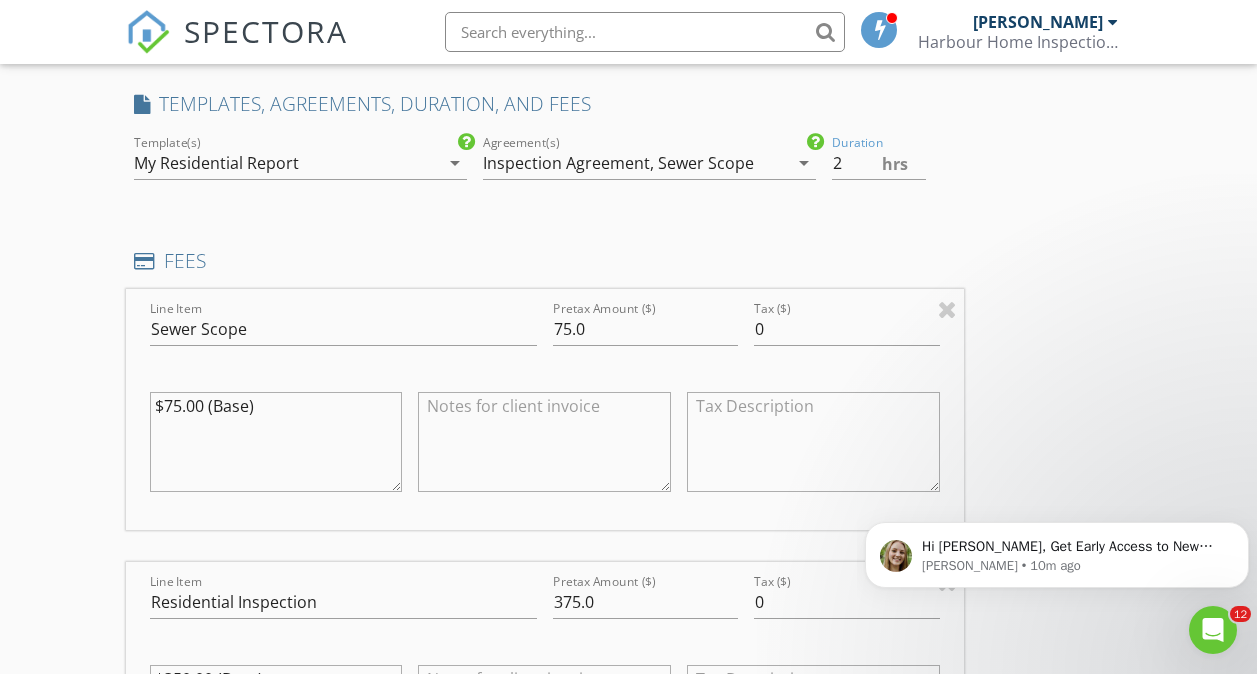 click on "arrow_drop_down" at bounding box center [804, 163] 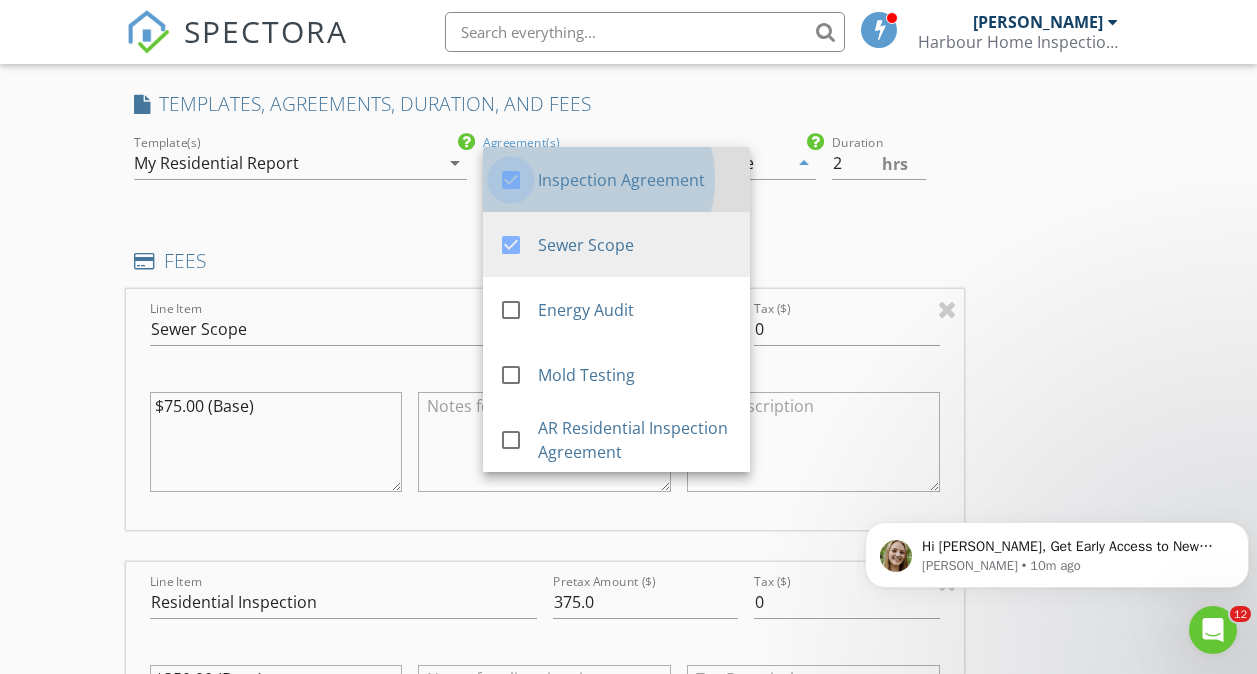 click at bounding box center [511, 180] 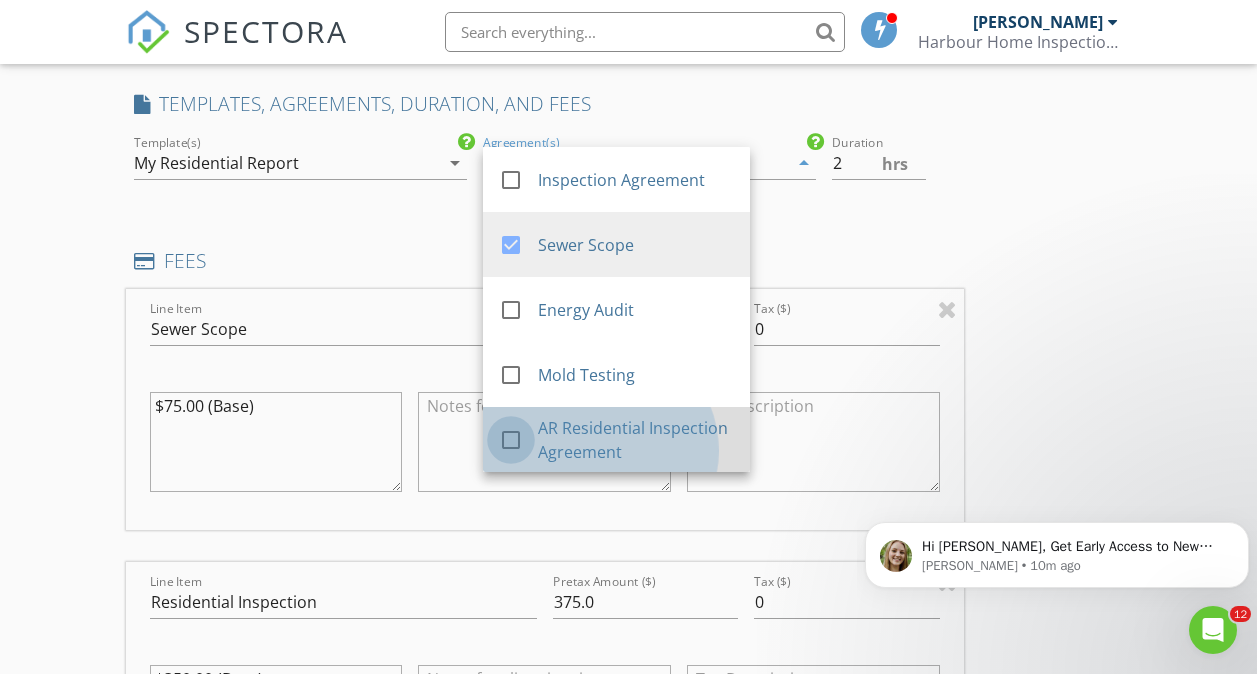 click at bounding box center [511, 440] 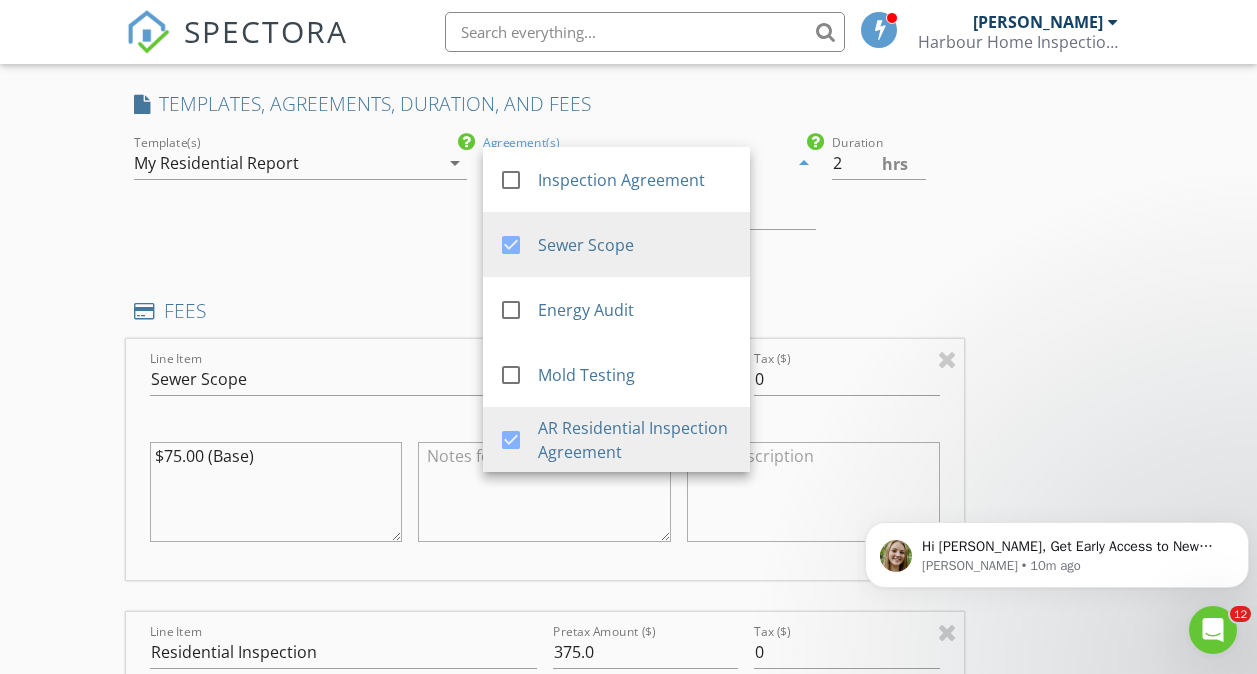 click on "Duration 2 hrs" at bounding box center (894, 190) 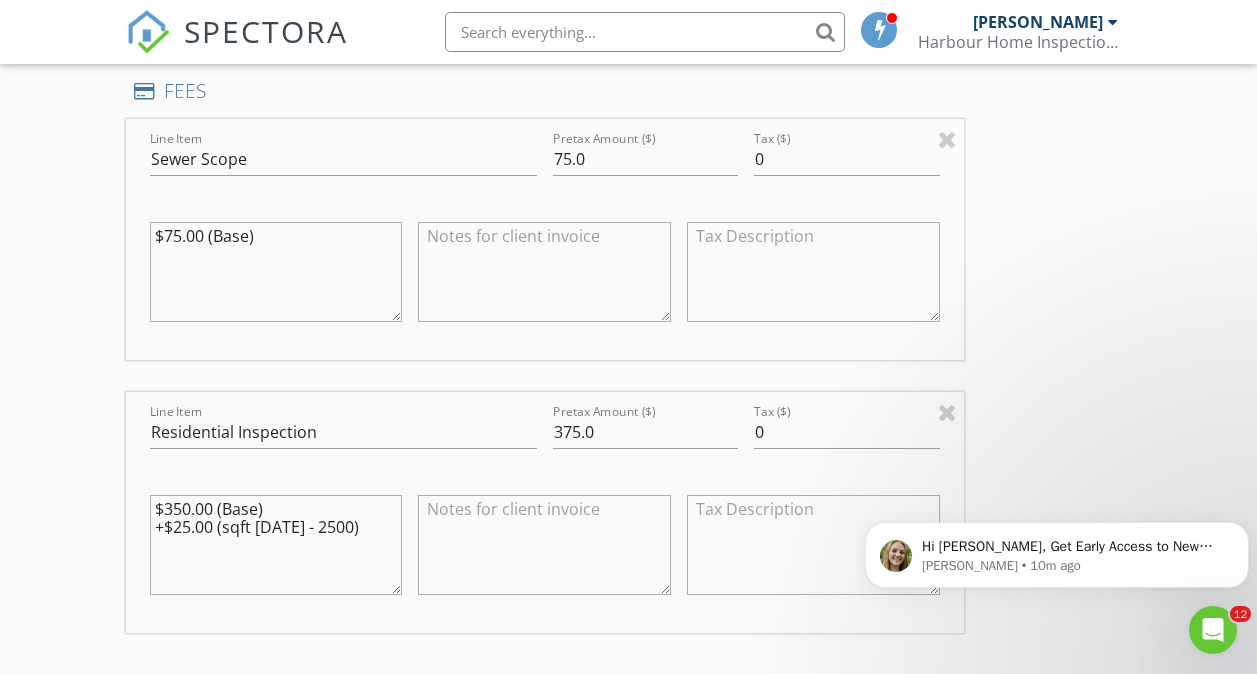 scroll, scrollTop: 1871, scrollLeft: 0, axis: vertical 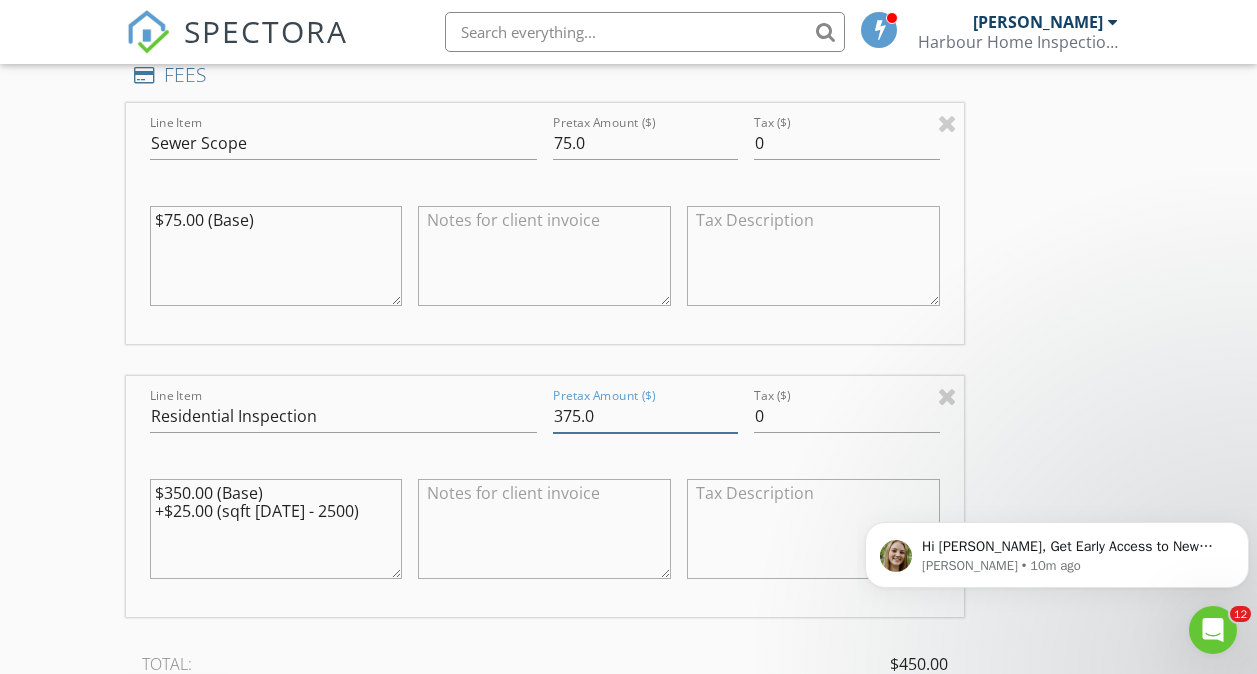 click on "375.0" at bounding box center (645, 416) 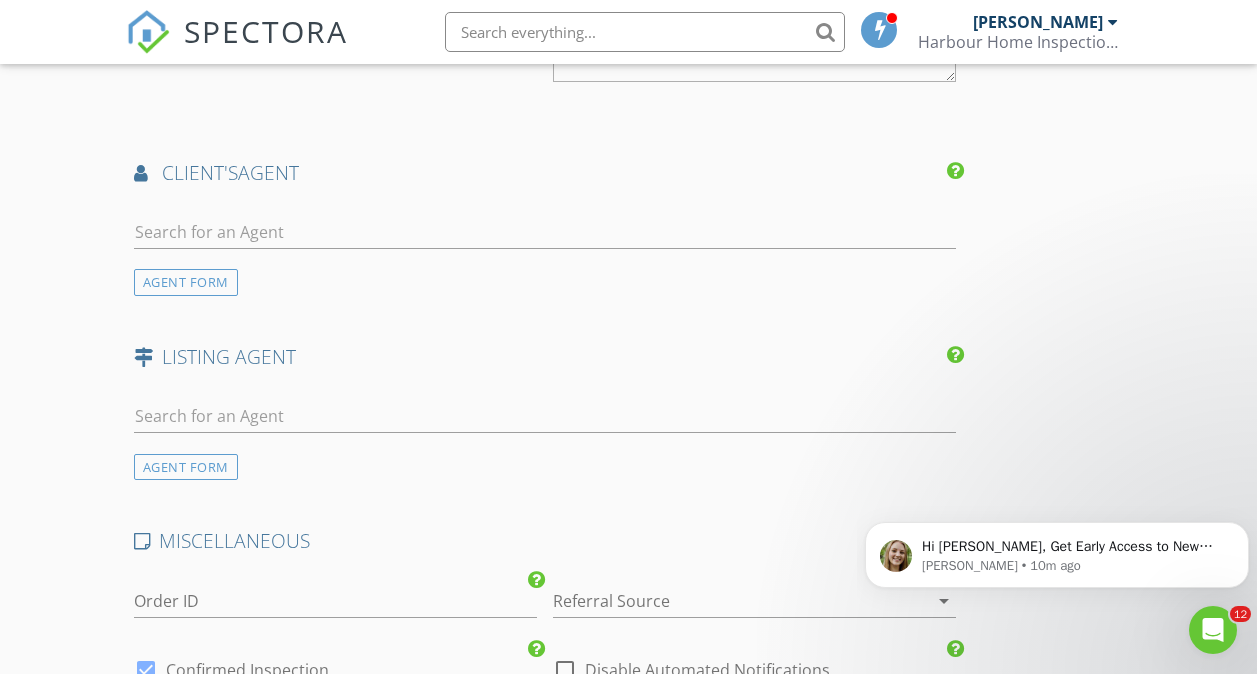 scroll, scrollTop: 2899, scrollLeft: 0, axis: vertical 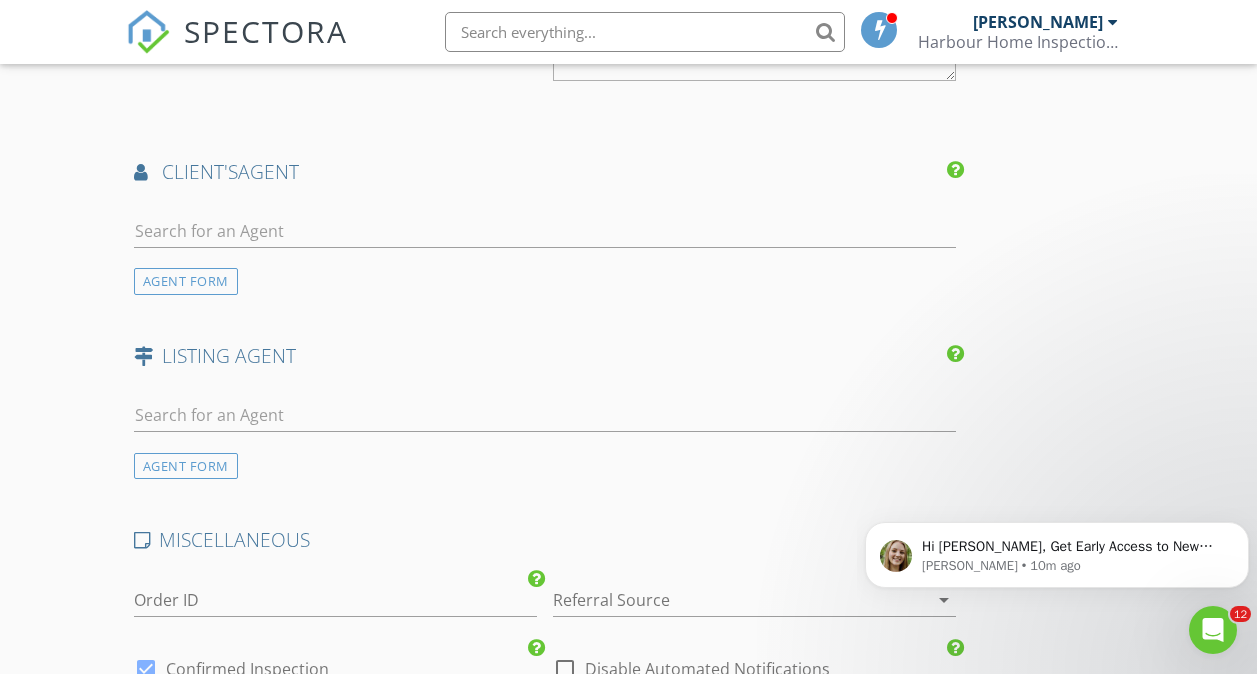 type on "400.0" 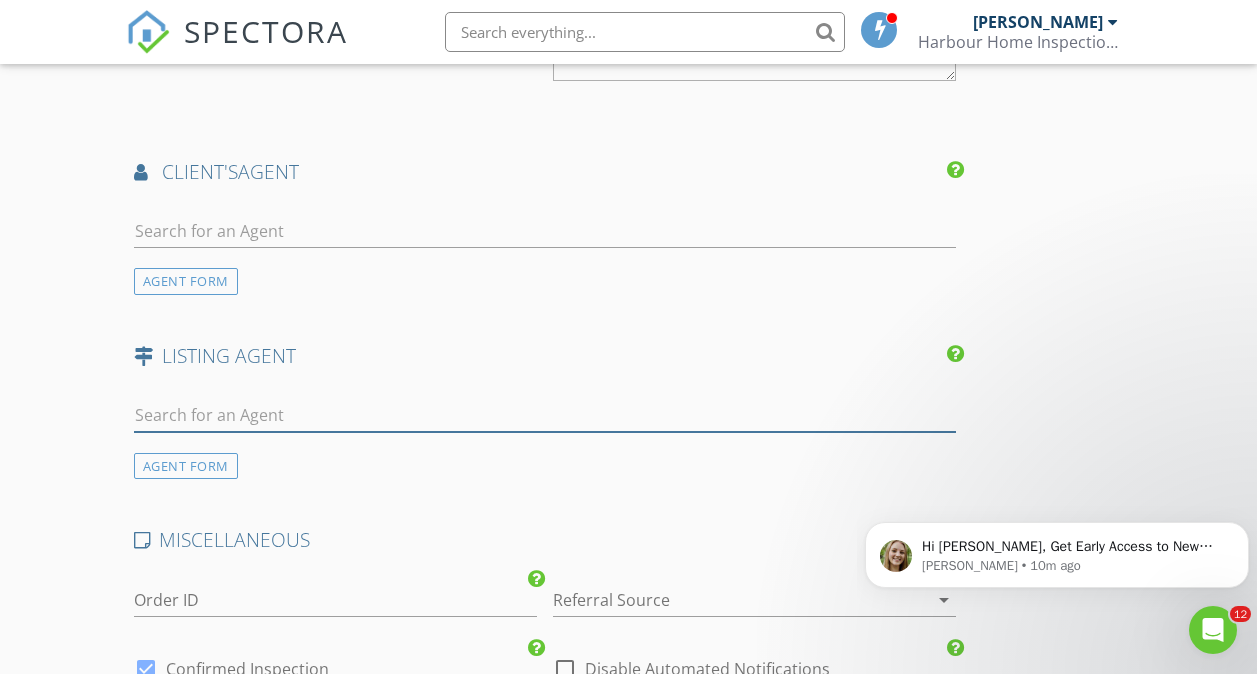 click at bounding box center (545, 415) 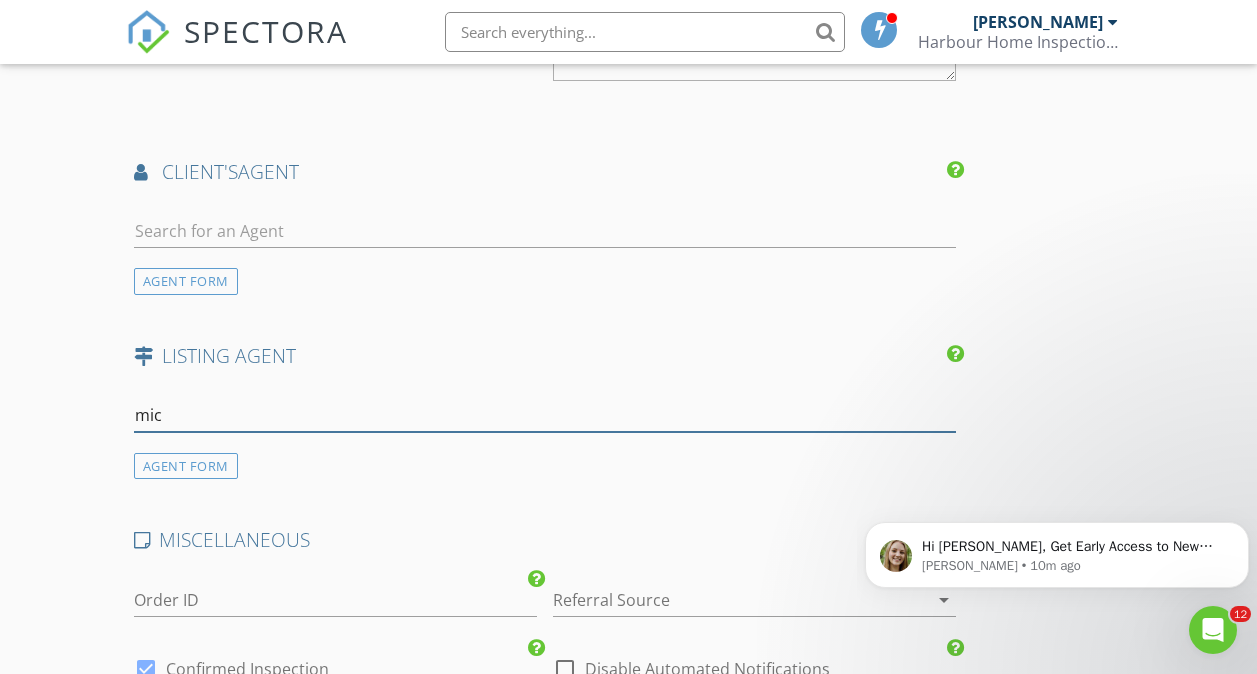 type on "mich" 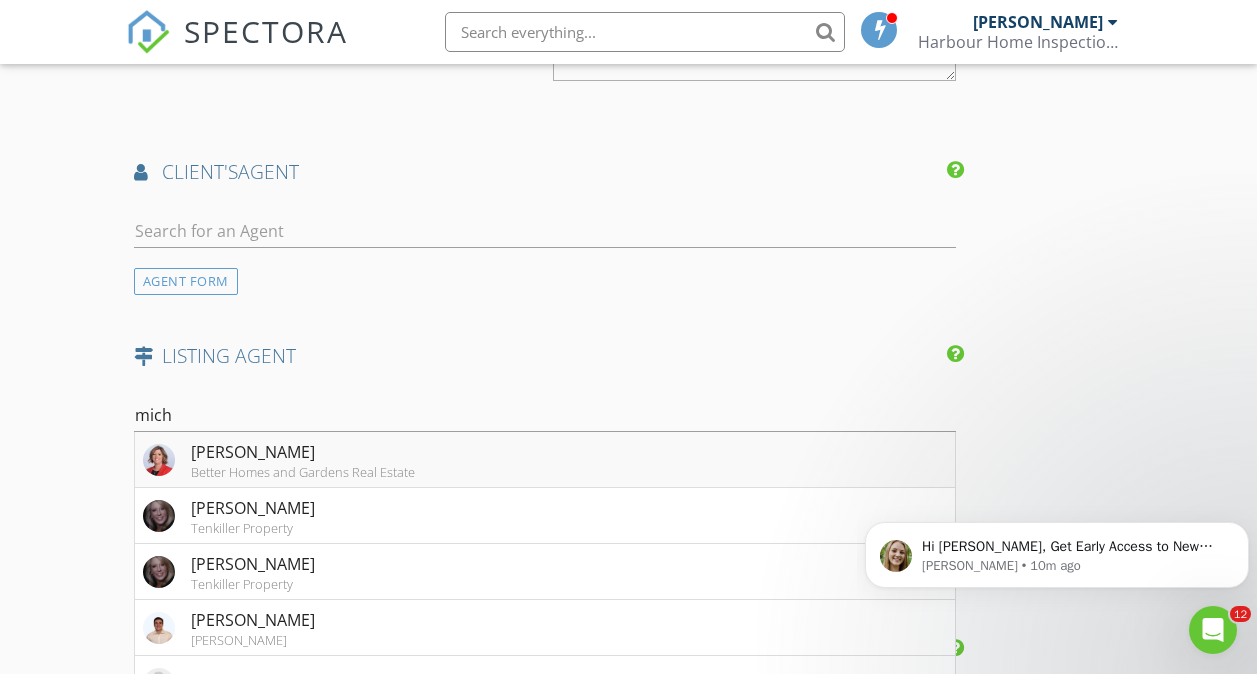 click on "Better Homes and Gardens Real Estate" at bounding box center [303, 472] 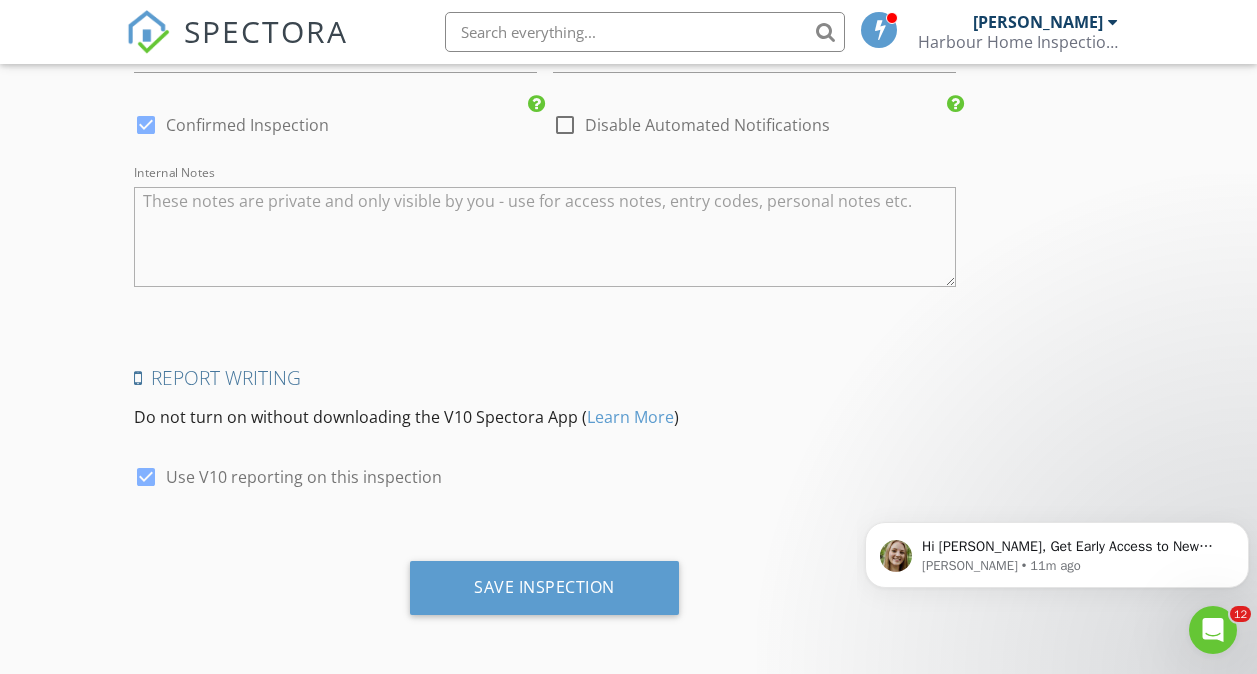 scroll, scrollTop: 3919, scrollLeft: 0, axis: vertical 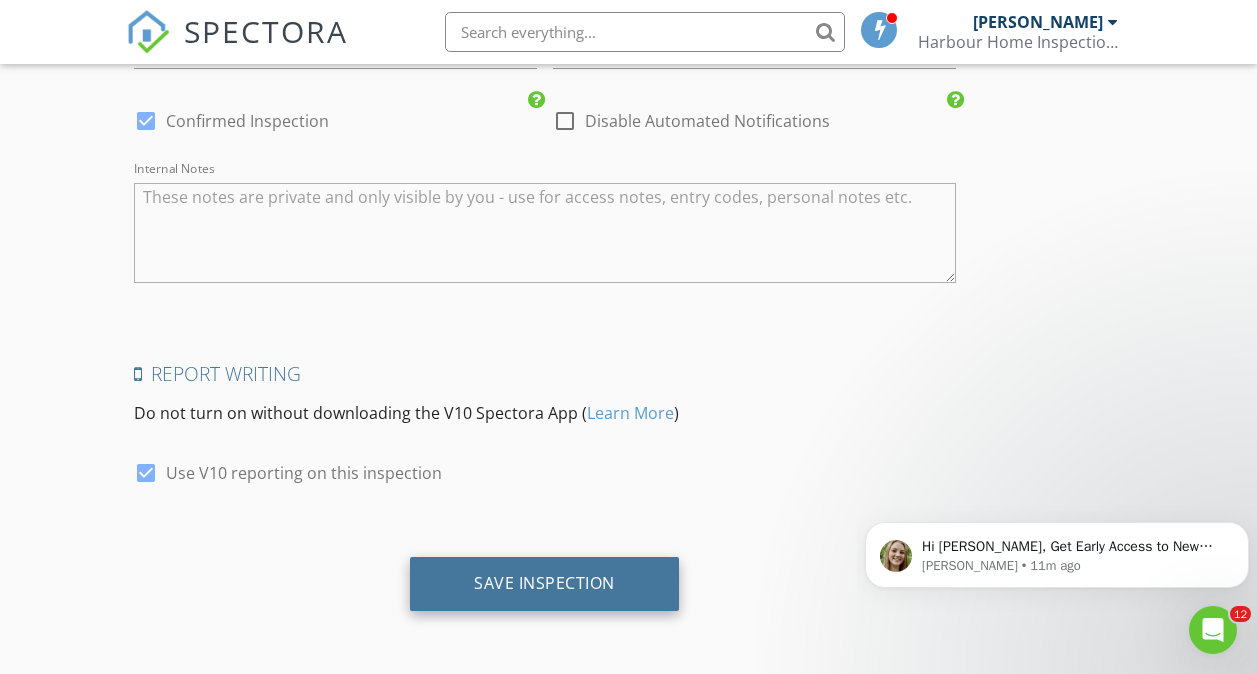 click on "Save Inspection" at bounding box center (544, 584) 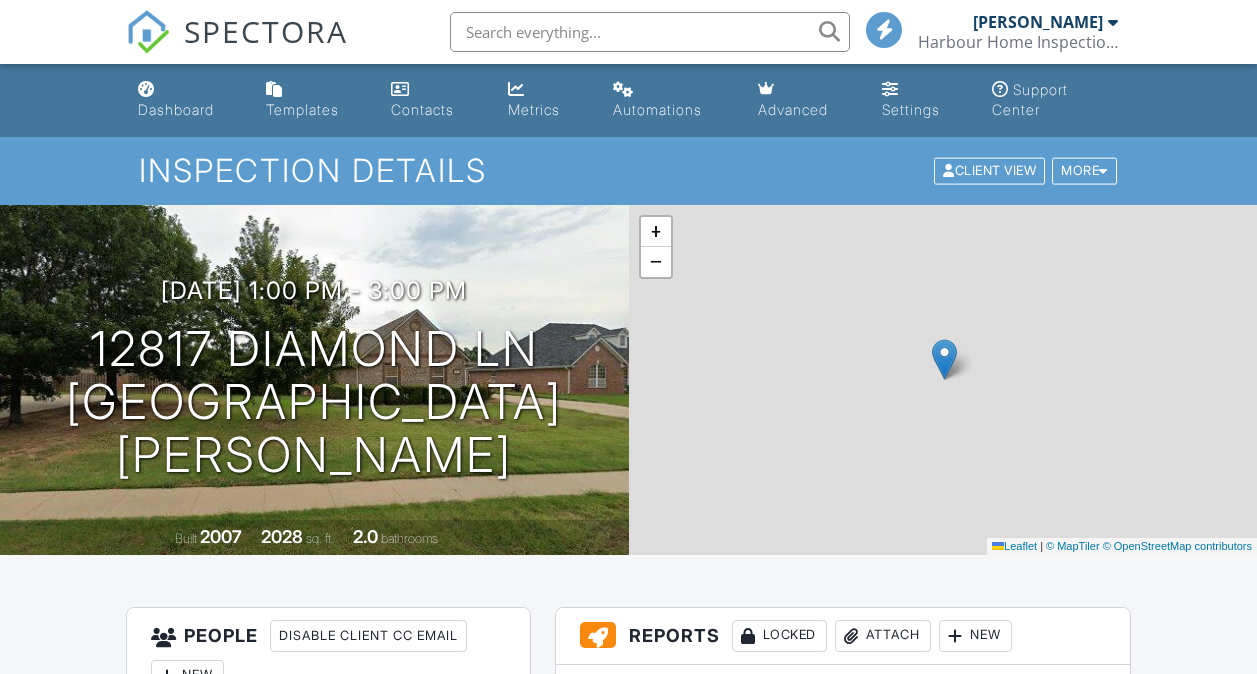 scroll, scrollTop: 0, scrollLeft: 0, axis: both 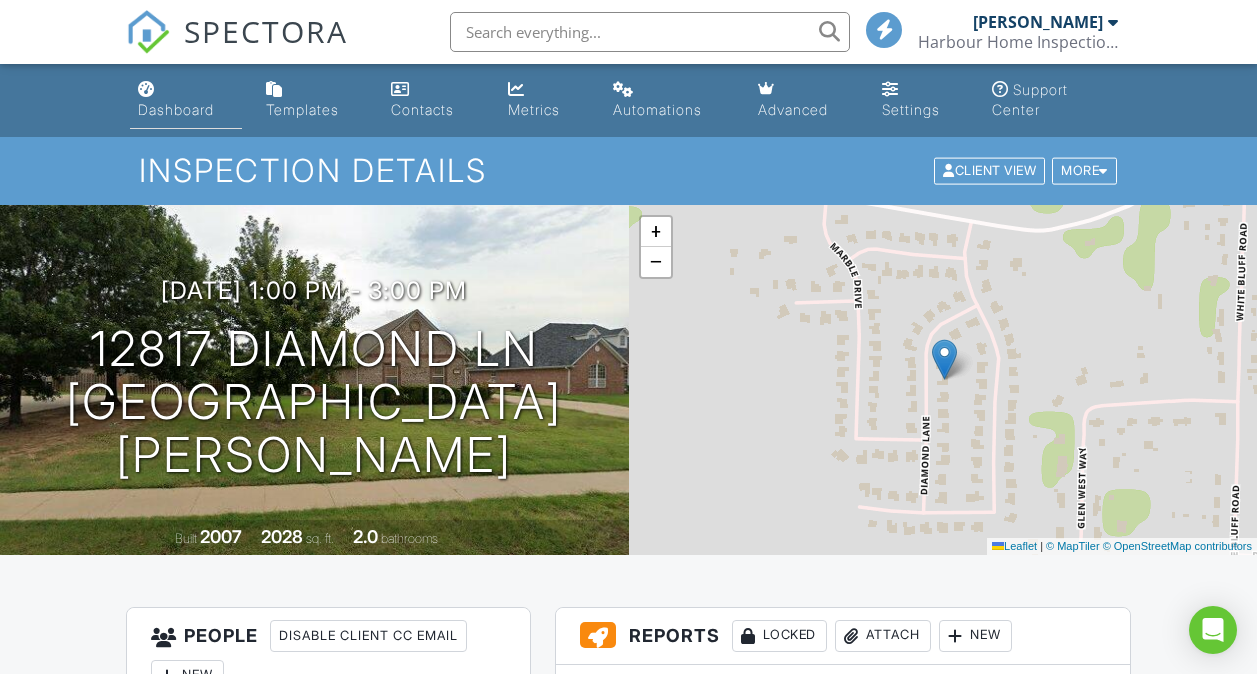 click on "Dashboard" at bounding box center [176, 109] 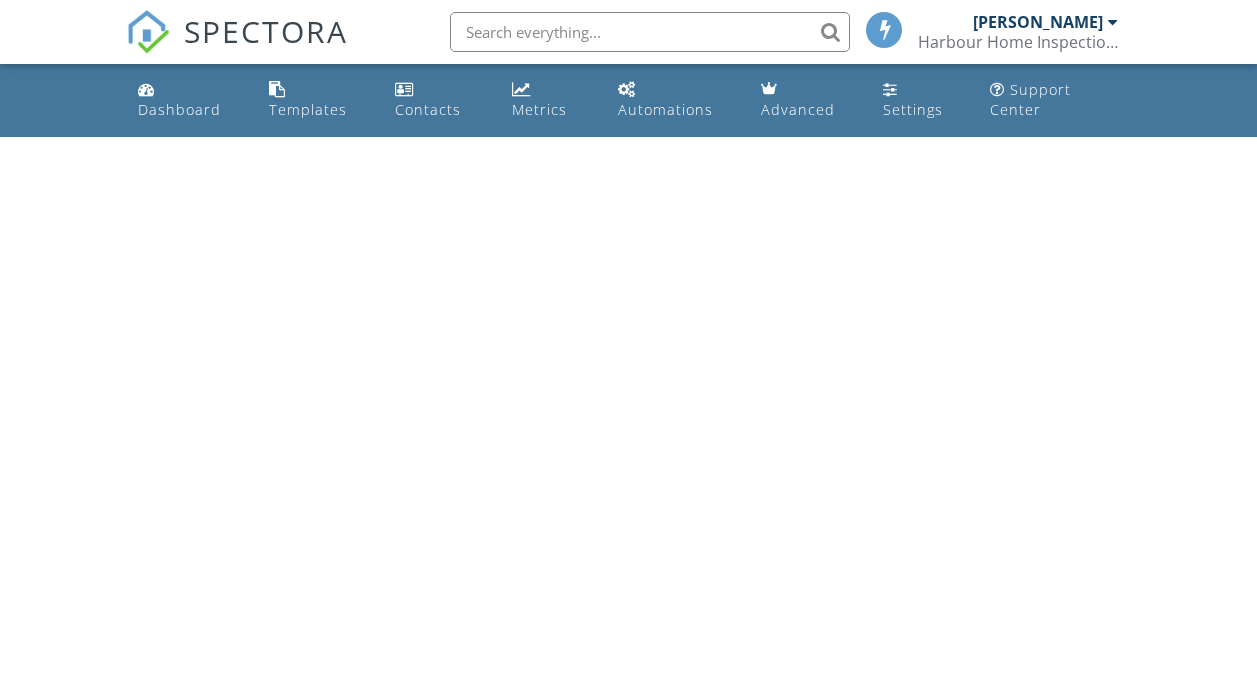 scroll, scrollTop: 0, scrollLeft: 0, axis: both 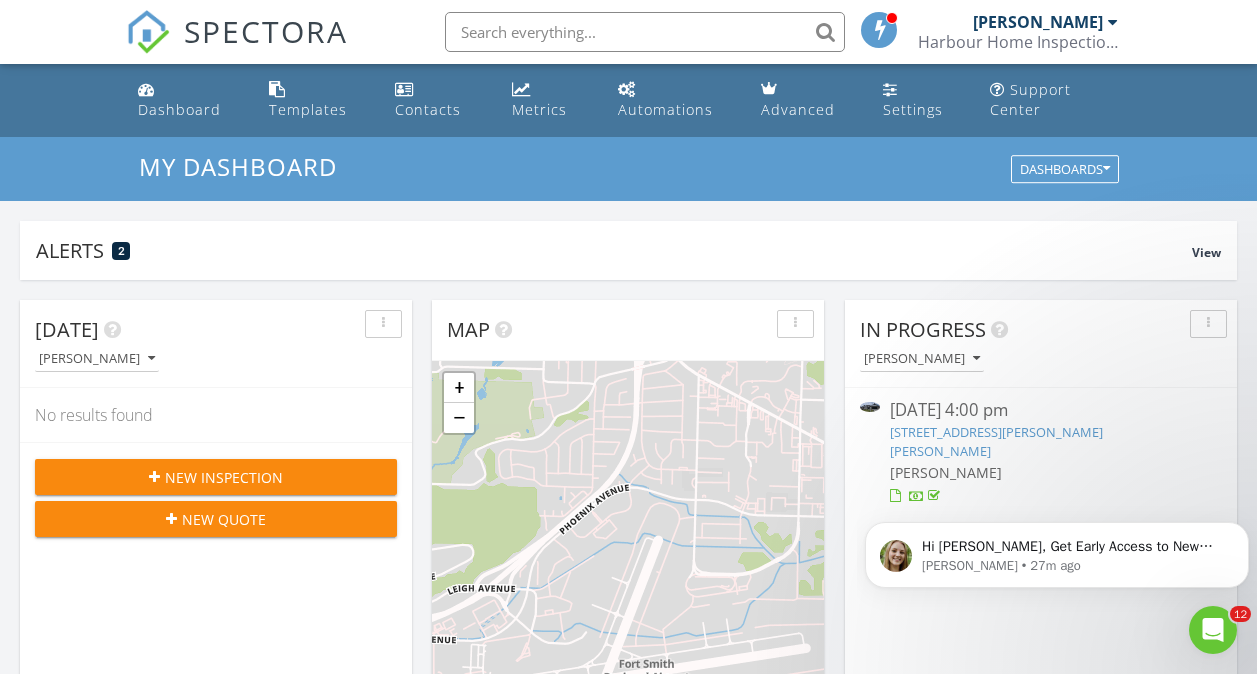 click on "New Inspection" at bounding box center [216, 477] 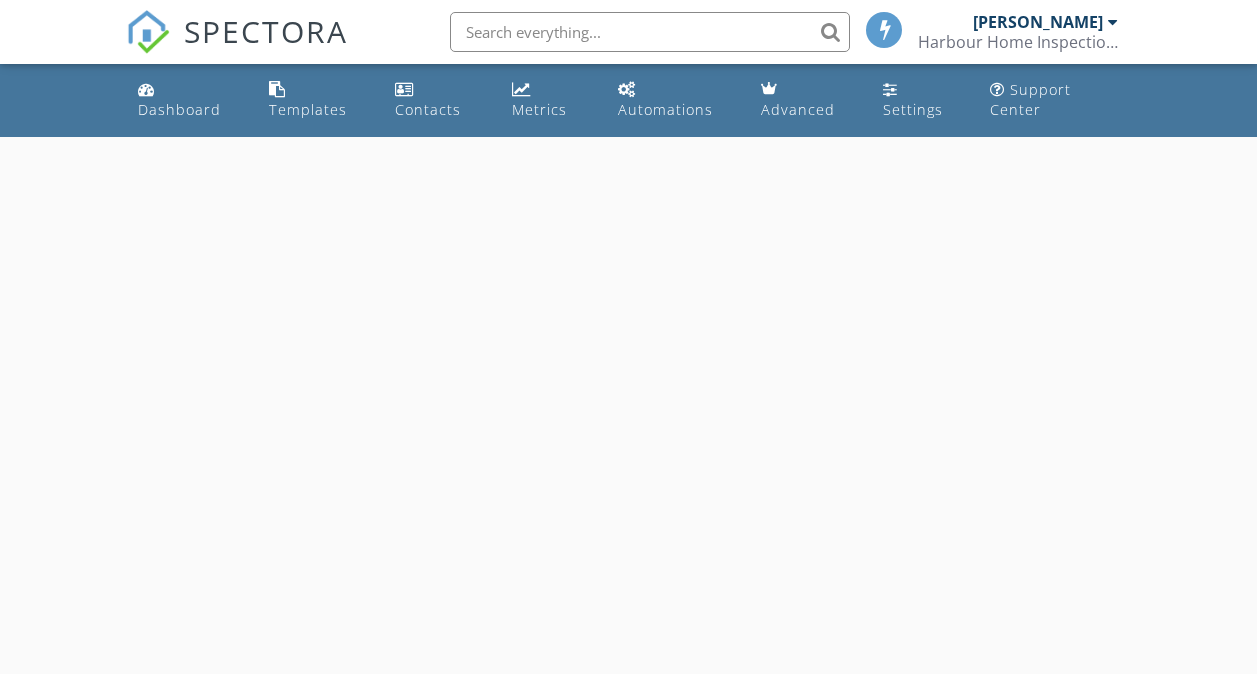 scroll, scrollTop: 0, scrollLeft: 0, axis: both 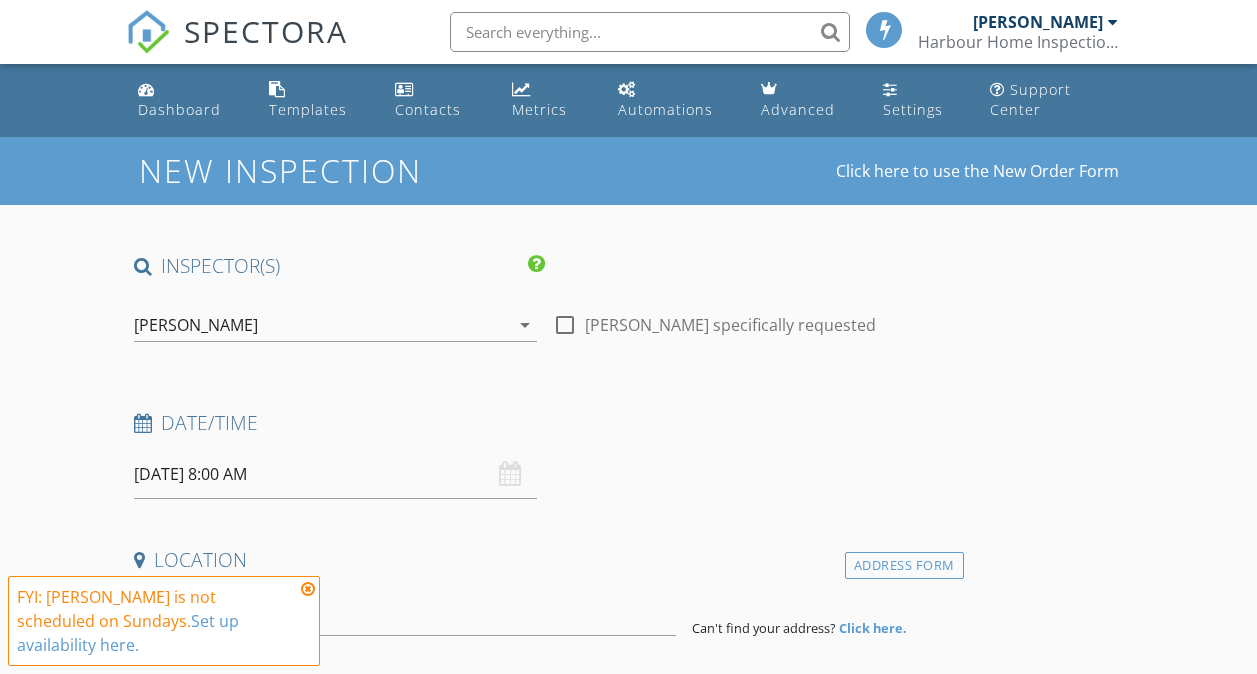 click on "07/13/2025 8:00 AM" at bounding box center (335, 474) 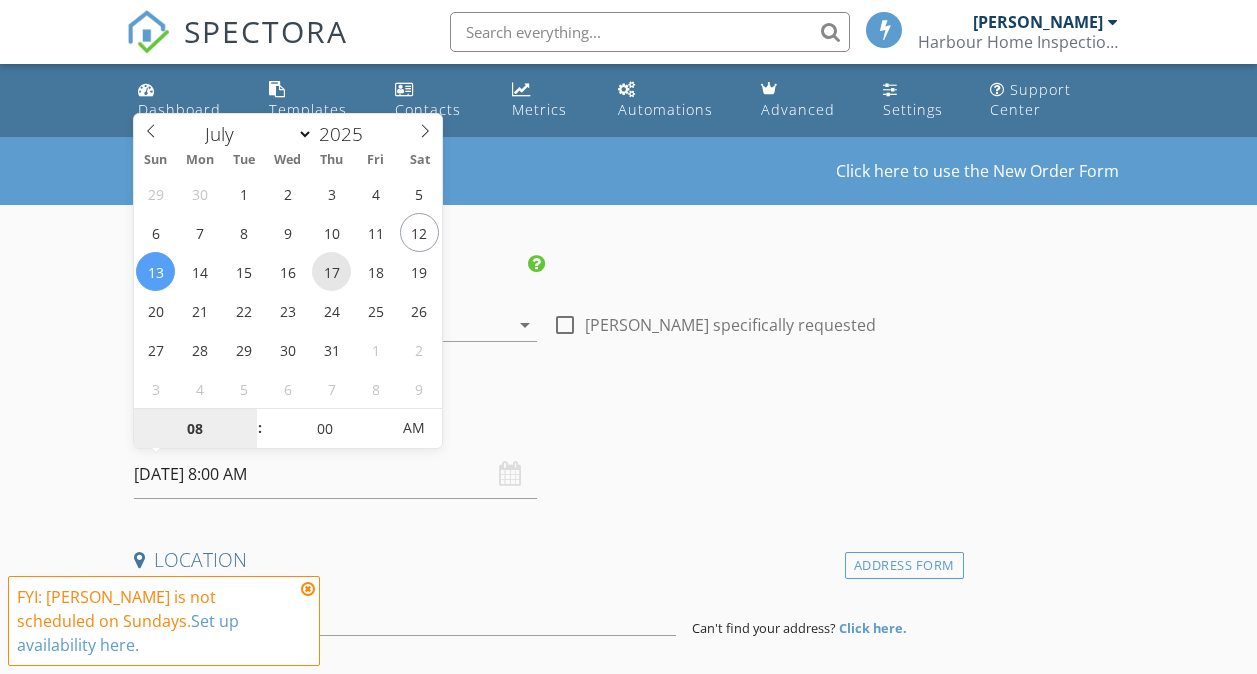 type on "07/17/2025 8:00 AM" 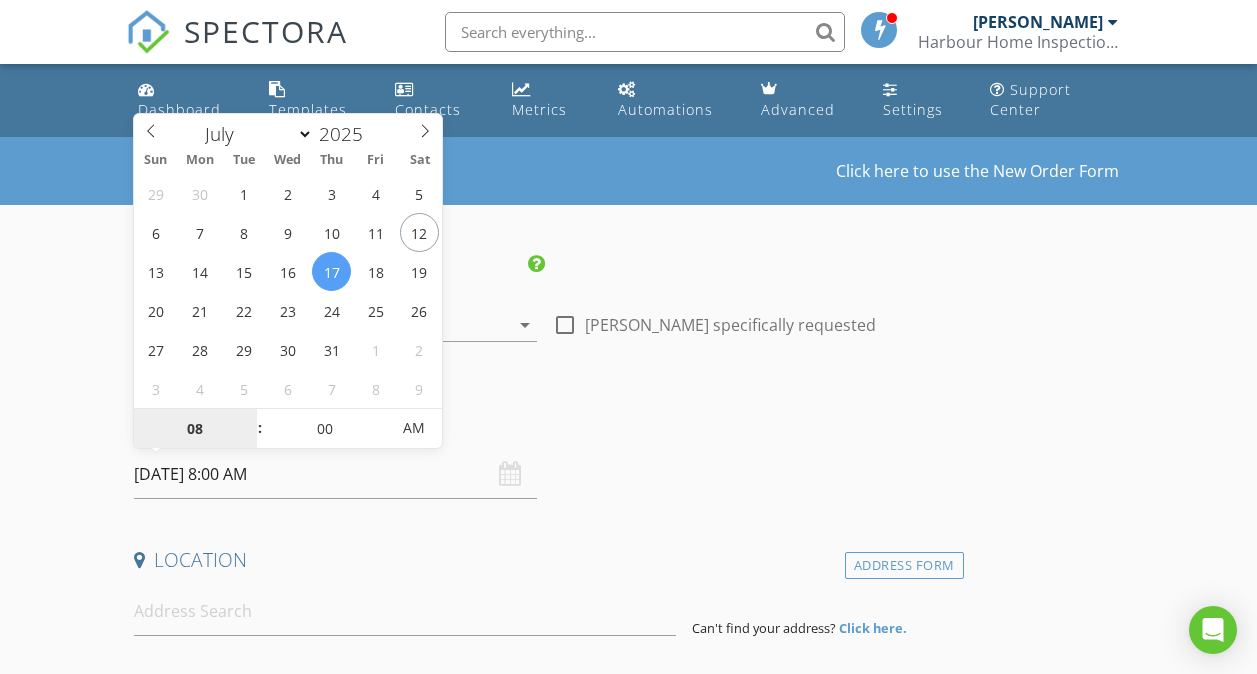 type on "09" 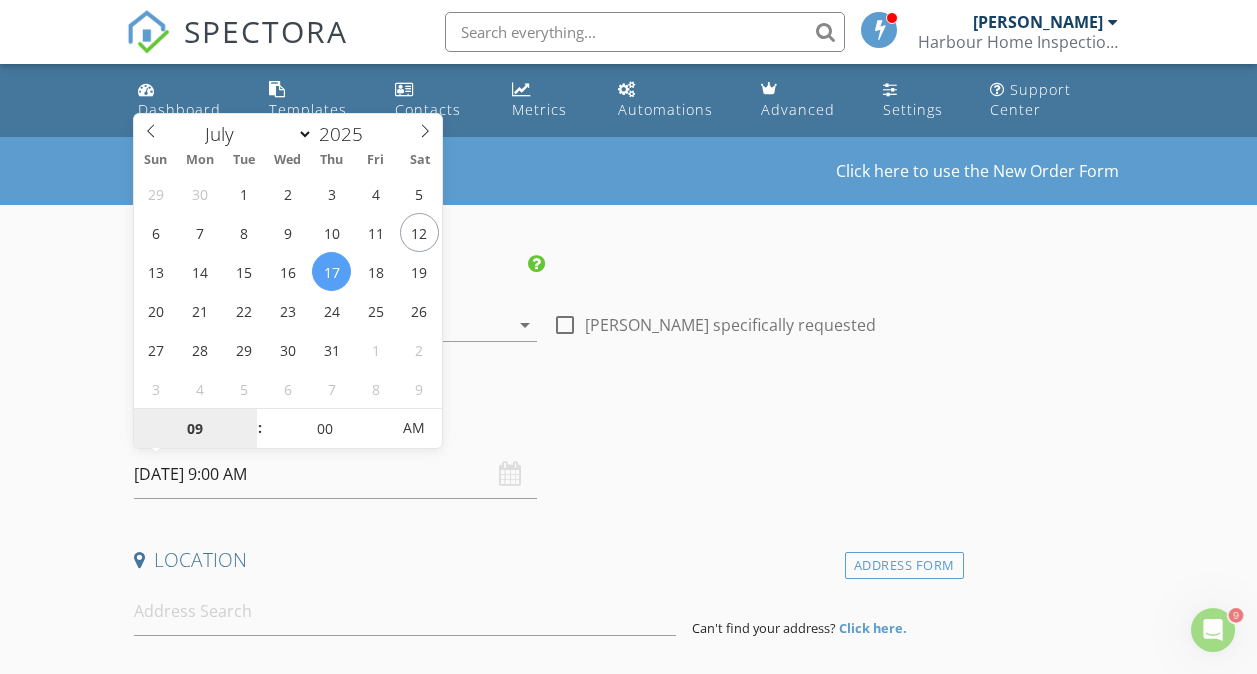 scroll, scrollTop: 0, scrollLeft: 0, axis: both 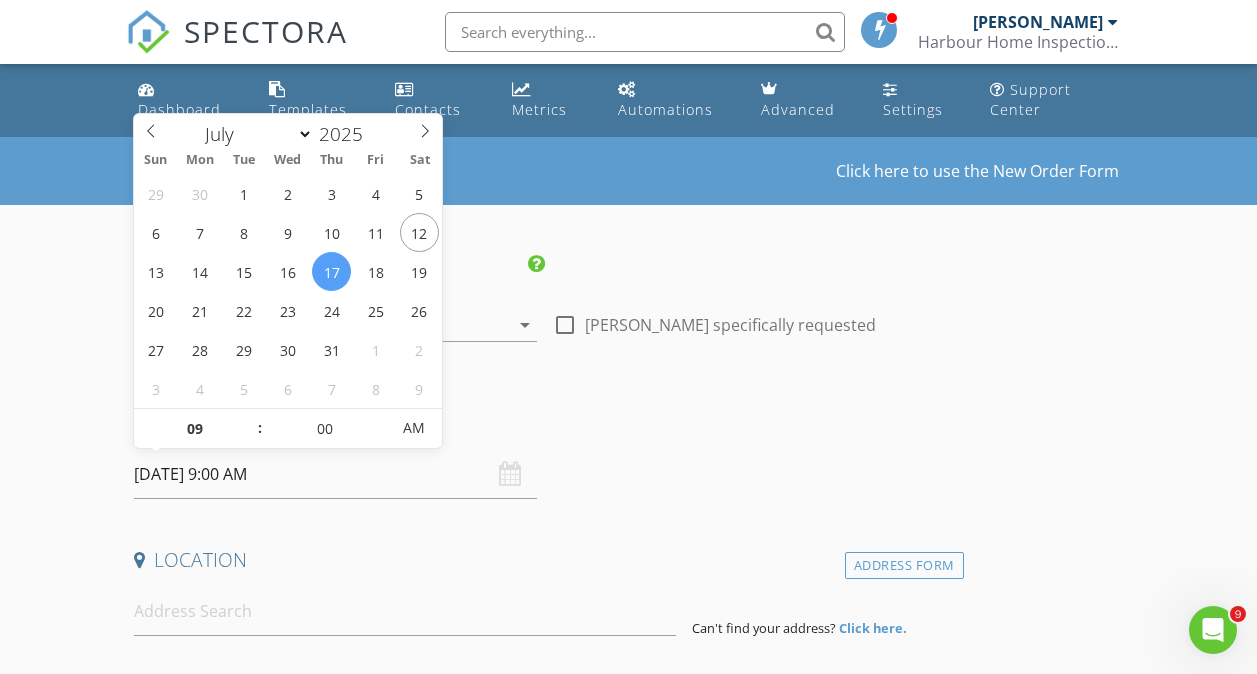 click on "INSPECTOR(S)
check_box   Jarret Harbour   PRIMARY   Jarret Harbour arrow_drop_down   check_box_outline_blank Jarret Harbour specifically requested
Date/Time
07/17/2025 9:00 AM
Location
Address Form       Can't find your address?   Click here.
client
check_box Enable Client CC email for this inspection   Client Search     check_box_outline_blank Client is a Company/Organization     First Name   Last Name   Email   CC Email   Phone           Notes   Private Notes
ADD ADDITIONAL client
SERVICES
check_box_outline_blank   Commercial Inspection   check_box_outline_blank   Sewer Scope   check_box_outline_blank   Energy Audit   check_box_outline_blank   Mold Inspection   check_box_outline_blank   Sewer Lateral Inspection   Sewer Lateral Inspection check_box_outline_blank" at bounding box center [629, 1687] 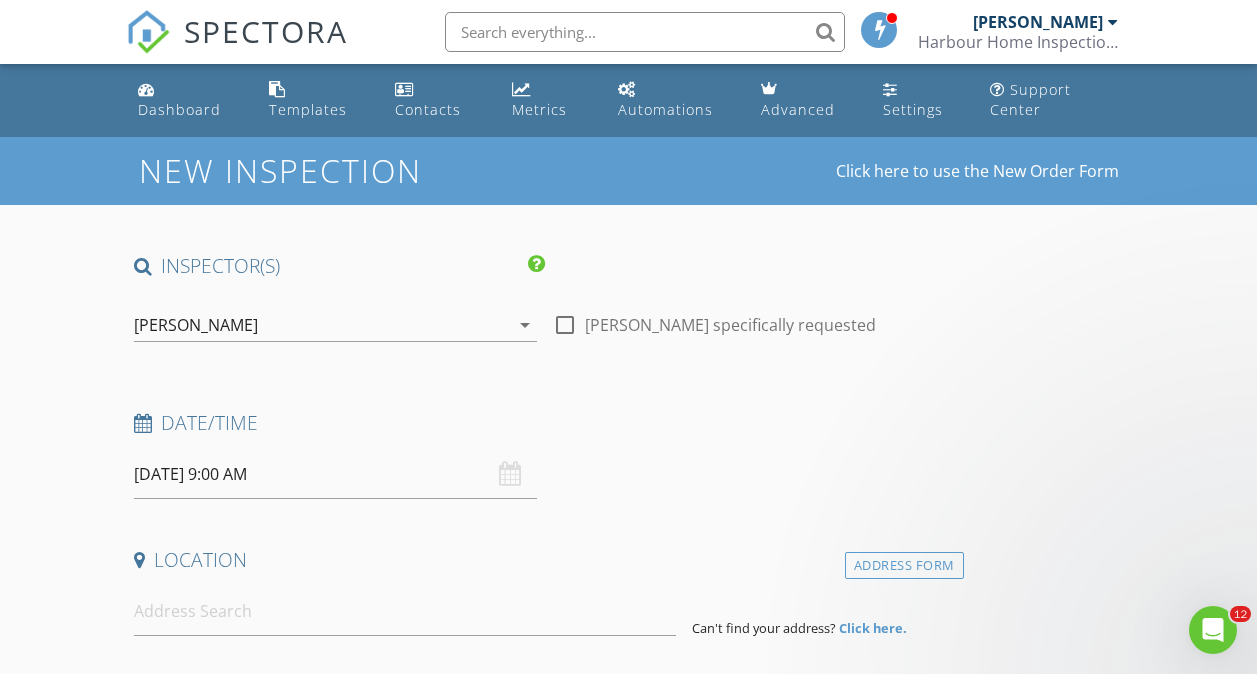 scroll, scrollTop: 94, scrollLeft: 0, axis: vertical 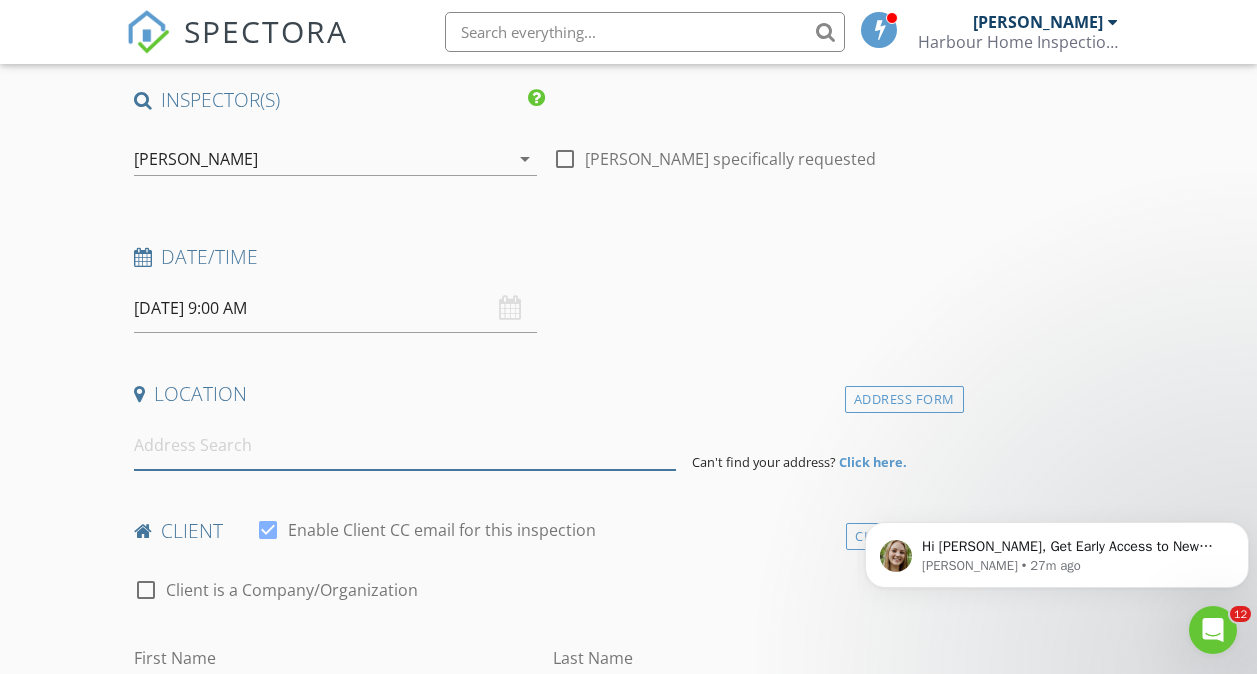 click at bounding box center (405, 445) 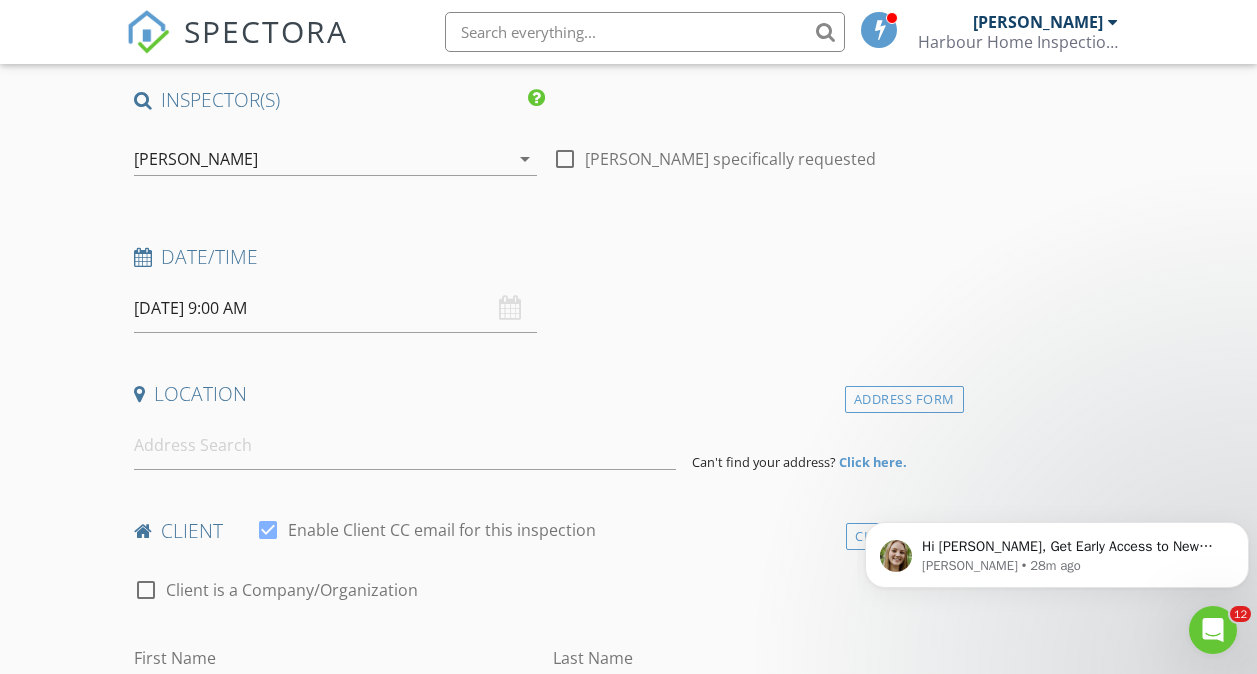 click on "SPECTORA
Jarret Harbour
Harbour Home Inspections
Role:
Inspector
Change Role
Dashboard
New Inspection
Inspections
Calendar
Template Editor
Contacts
Automations
Team
Metrics
Payments
Data Exports
Billing
Reporting
Advanced
Settings
What's New
Sign Out
Change Active Role
Your account has more than one possible role. Please choose how you'd like to view the site:
Company/Agency
City
Role
Dashboard
Templates
Contacts
Metrics
Automations
Advanced
Settings
Support Center
Real Estate Agent Internet Search Relocation Company Past Customer Other             No data available   New Inspection" at bounding box center (628, 1419) 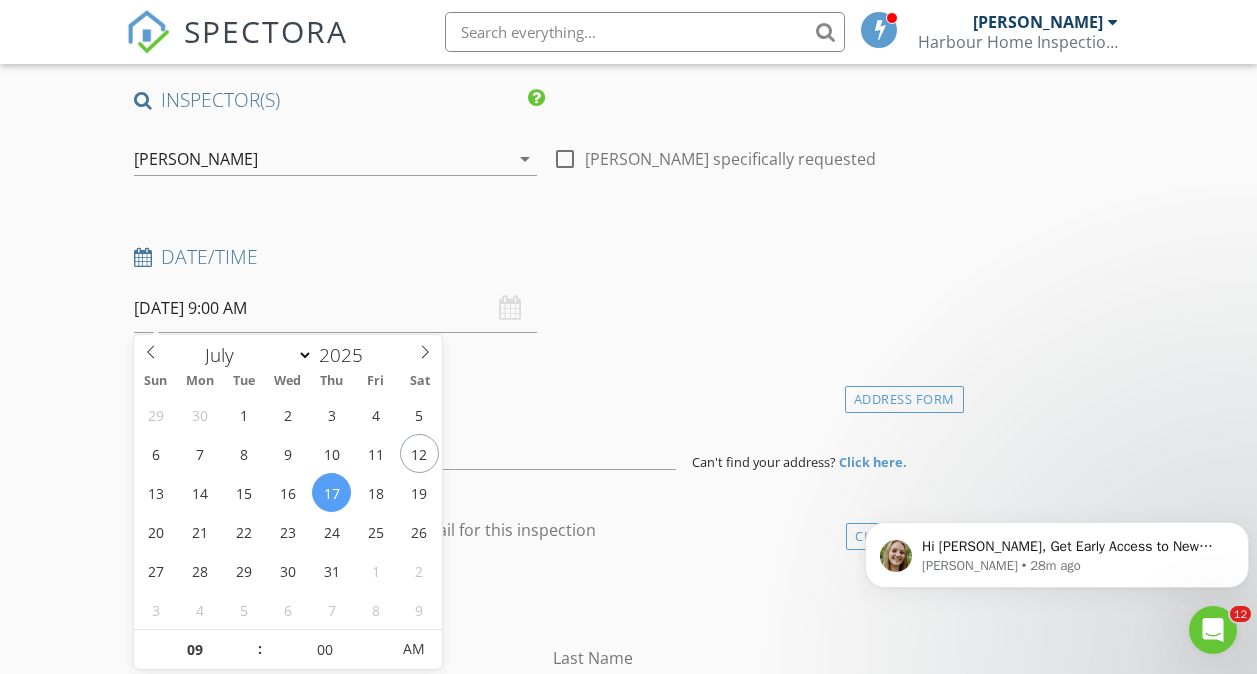 click on "INSPECTOR(S)
check_box   Jarret Harbour   PRIMARY   Jarret Harbour arrow_drop_down   check_box_outline_blank Jarret Harbour specifically requested
Date/Time
07/17/2025 9:00 AM
Location
Address Form       Can't find your address?   Click here.
client
check_box Enable Client CC email for this inspection   Client Search     check_box_outline_blank Client is a Company/Organization     First Name   Last Name   Email   CC Email   Phone           Notes   Private Notes
ADD ADDITIONAL client
SERVICES
check_box_outline_blank   Commercial Inspection   check_box_outline_blank   Sewer Scope   check_box_outline_blank   Energy Audit   check_box_outline_blank   Mold Inspection   check_box_outline_blank   Sewer Lateral Inspection   Sewer Lateral Inspection check_box_outline_blank" at bounding box center (629, 1521) 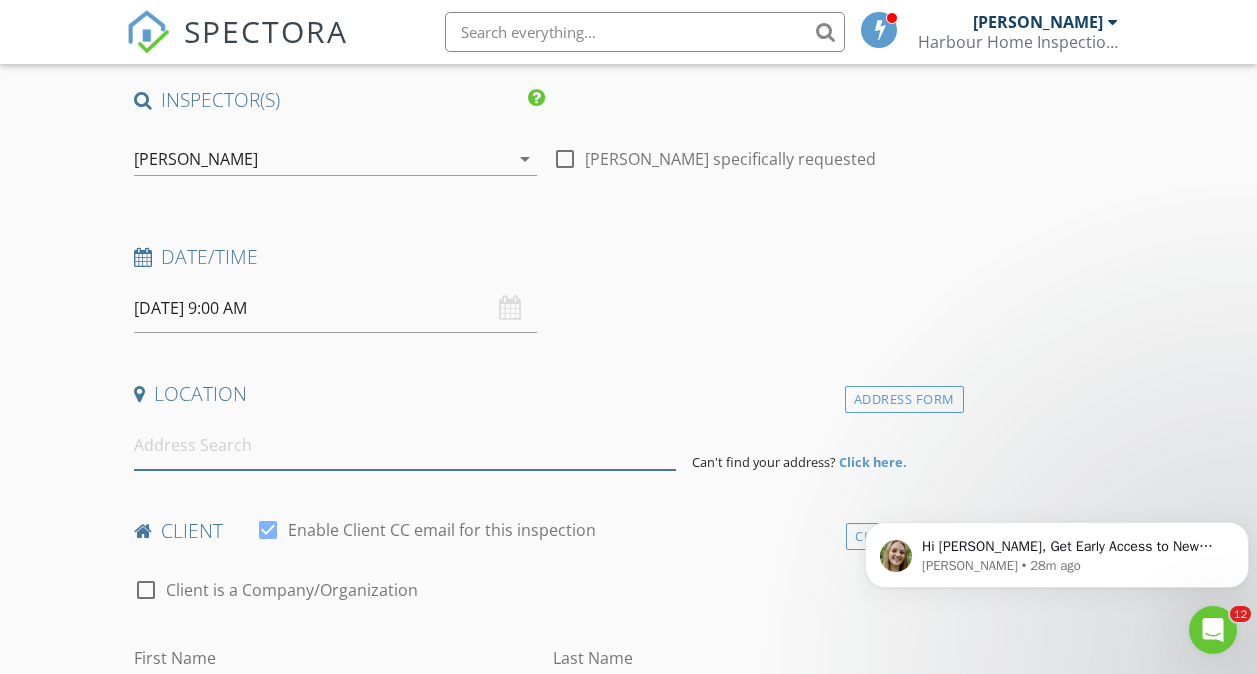click at bounding box center (405, 445) 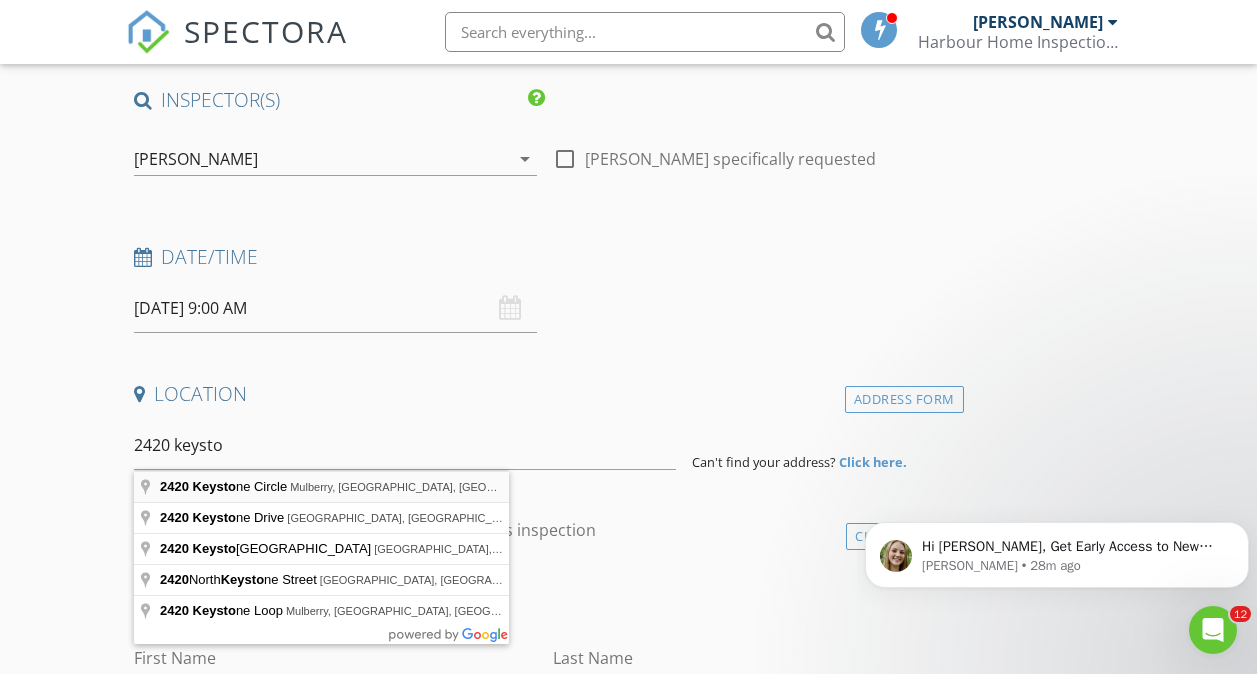 type on "2420 Keystone Circle, Mulberry, AR, USA" 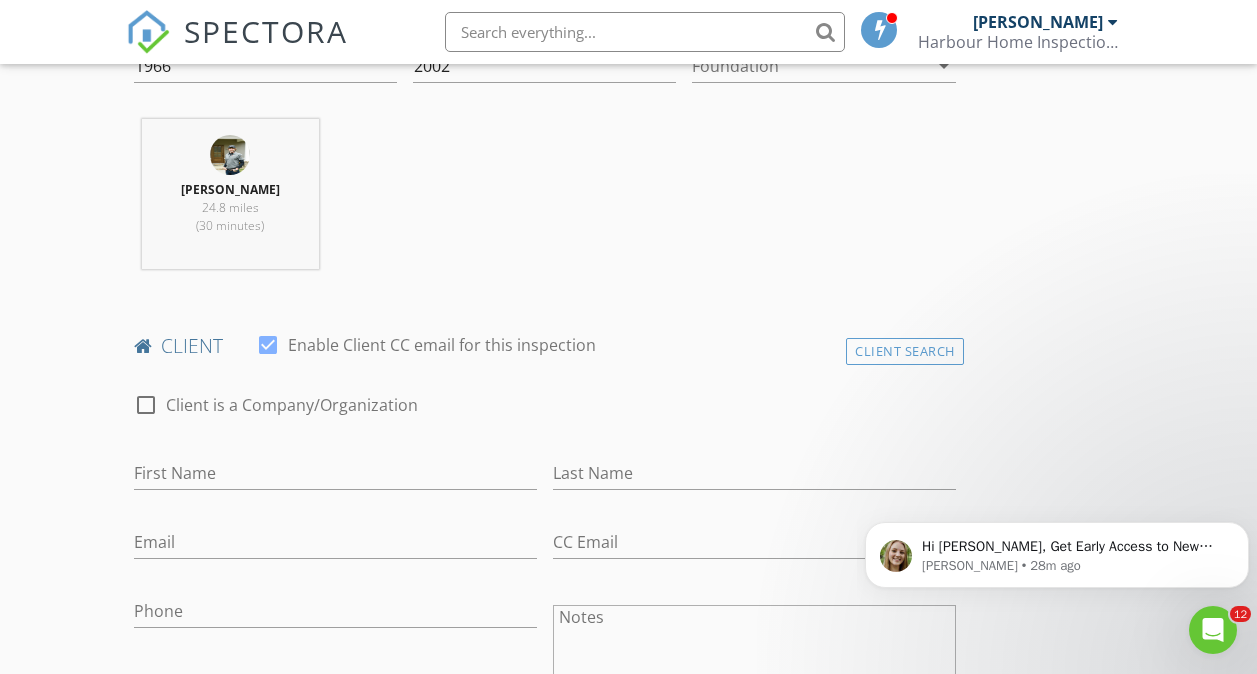 scroll, scrollTop: 764, scrollLeft: 0, axis: vertical 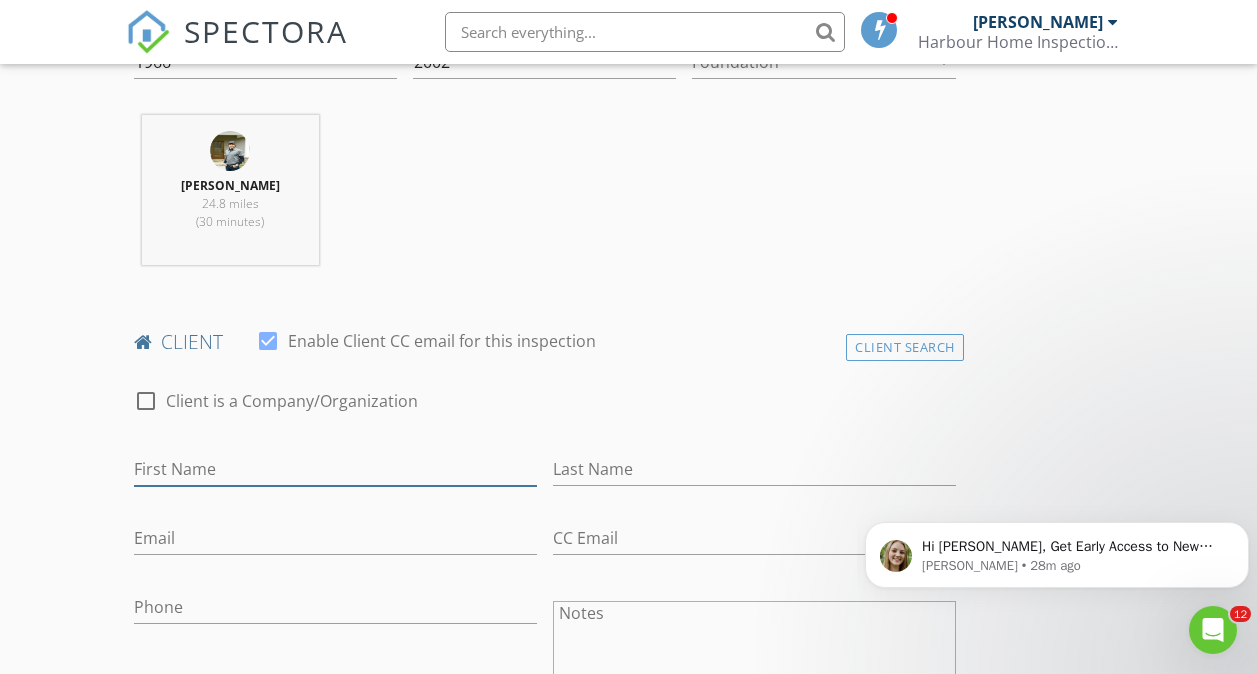 click on "First Name" at bounding box center [335, 469] 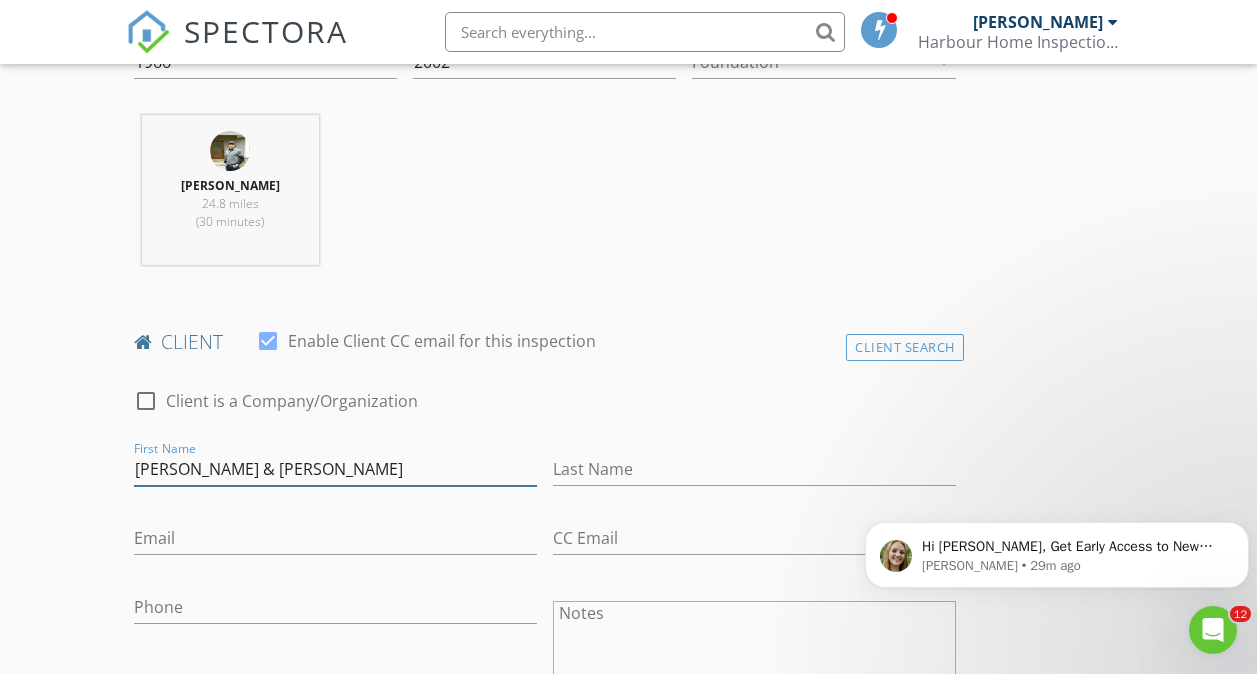 type on "Anthony & Rebecca" 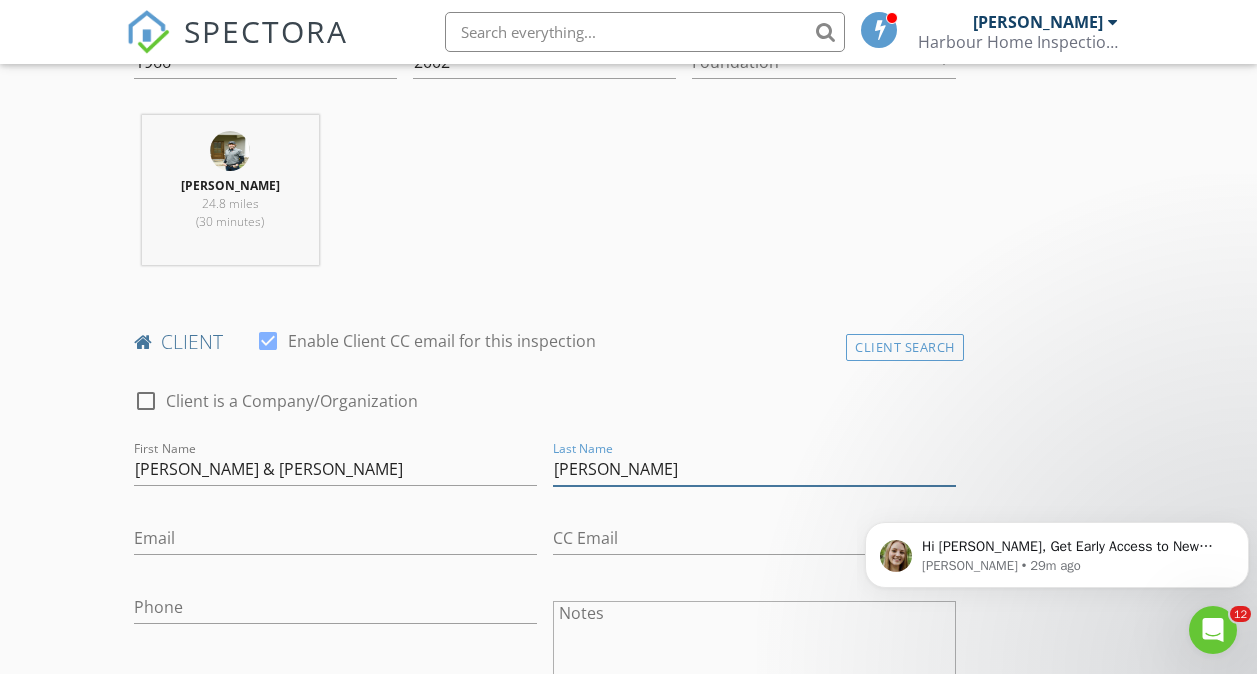 type on "Correro" 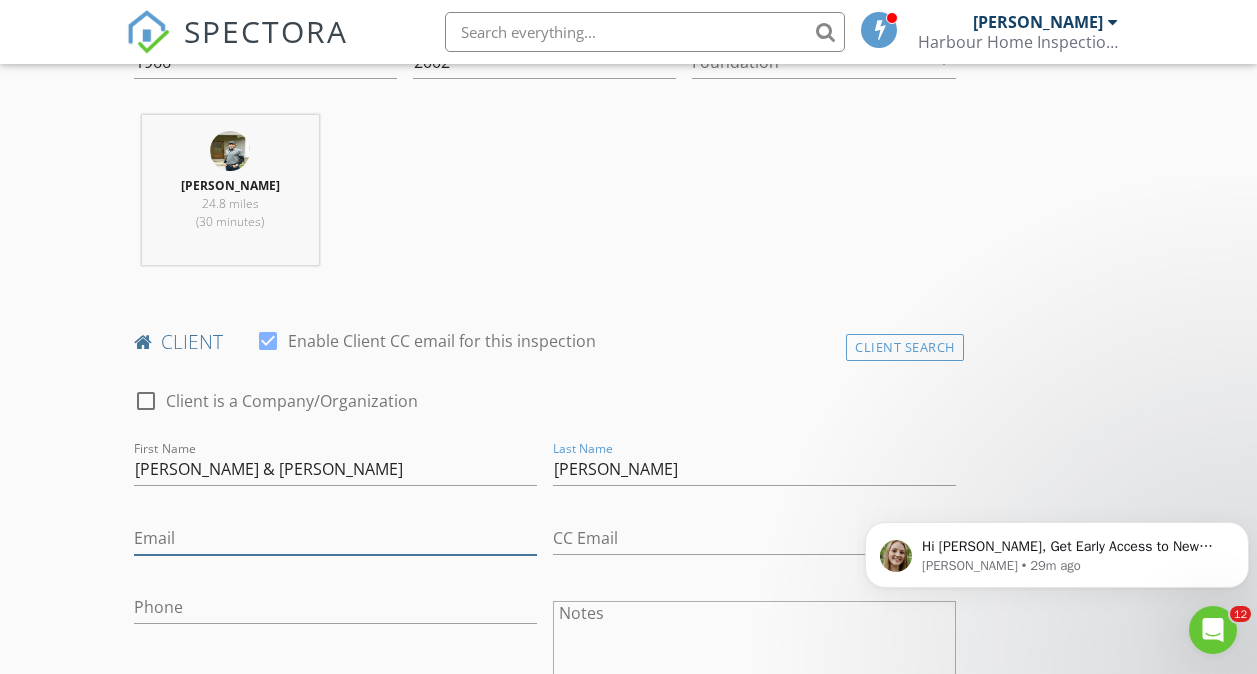 click on "Email" at bounding box center (335, 538) 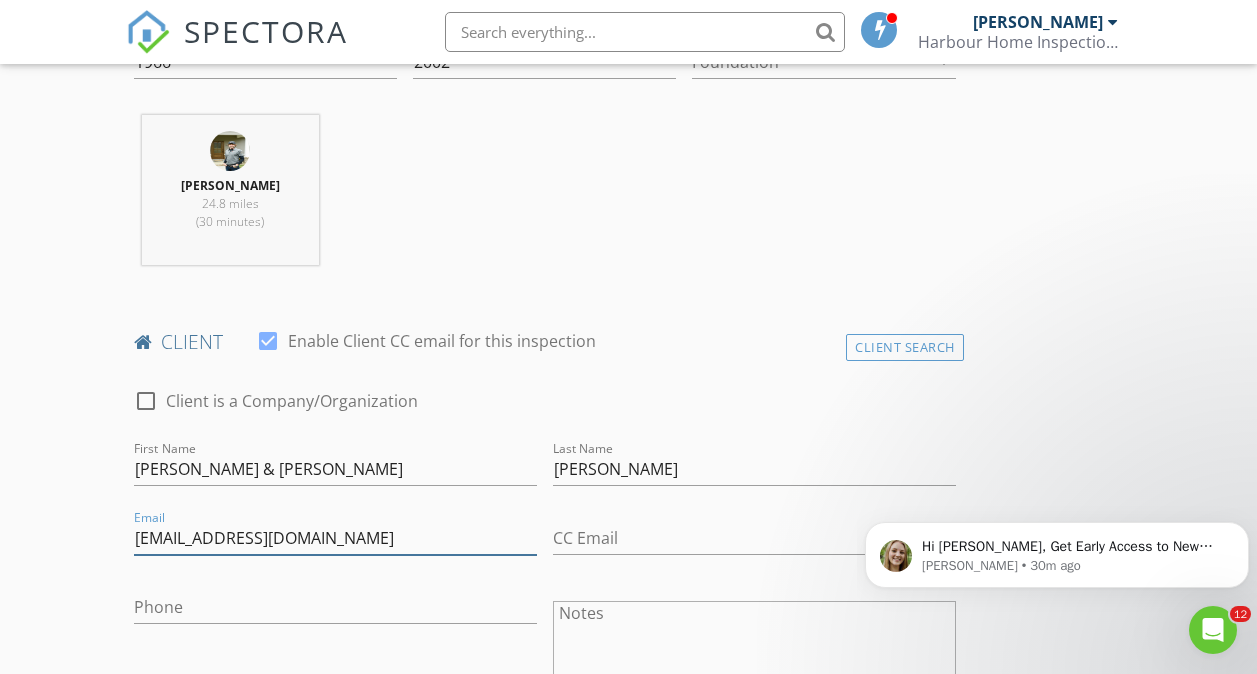 type on "ancorrero@yahoo.com" 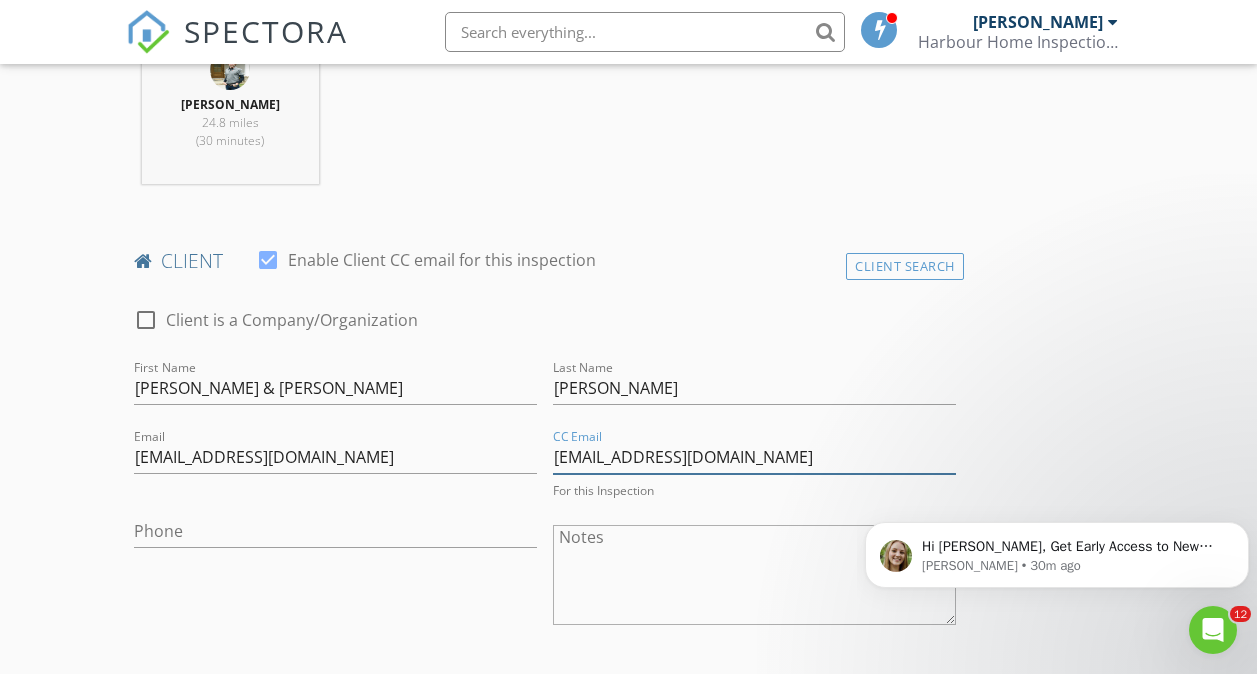 scroll, scrollTop: 883, scrollLeft: 0, axis: vertical 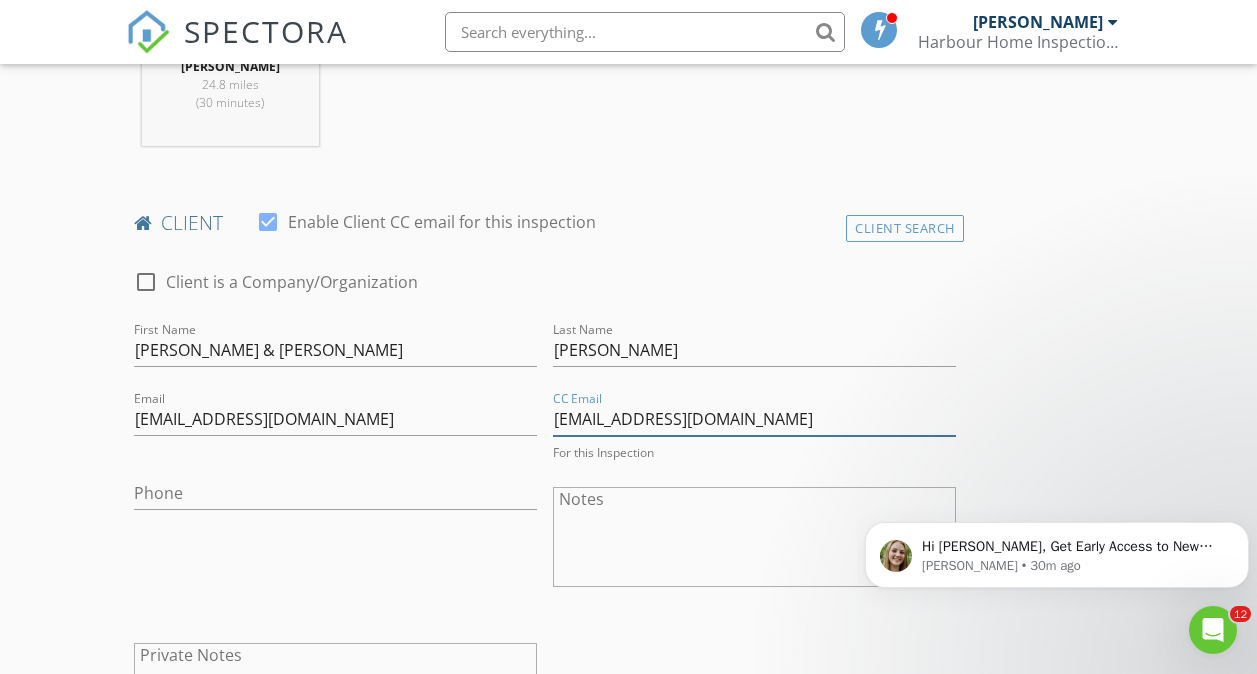 type on "flyinsassy@yahoo.com" 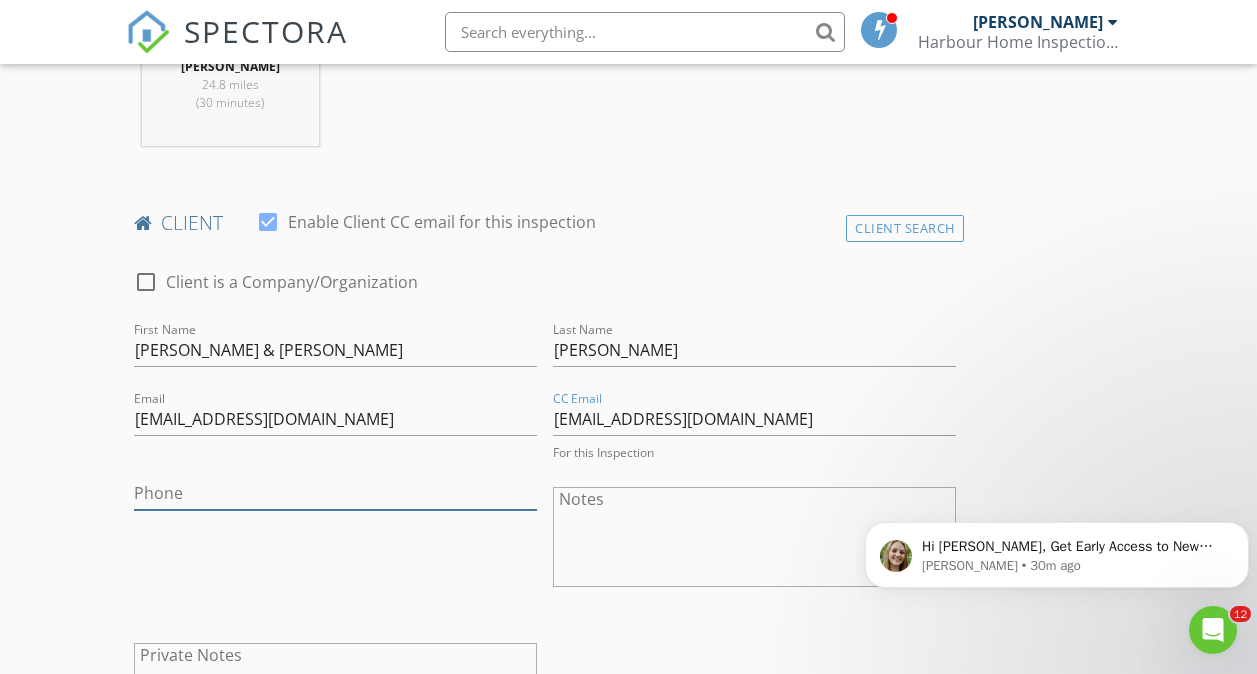 click on "Phone" at bounding box center [335, 493] 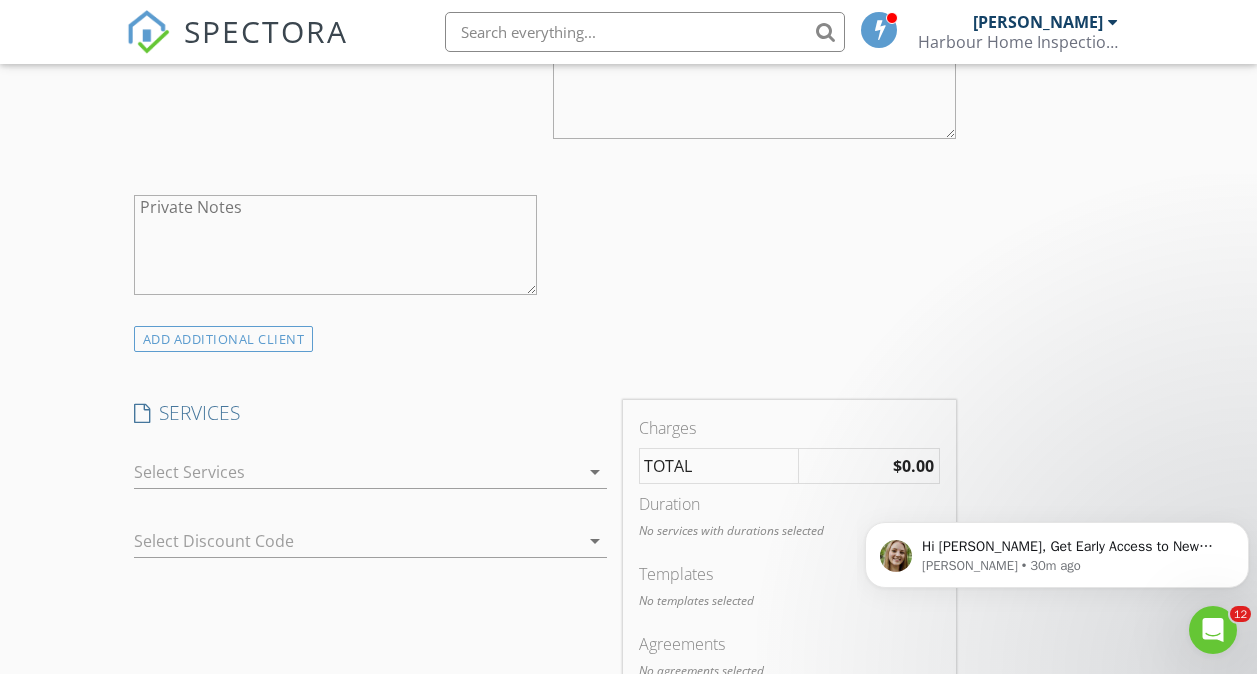 scroll, scrollTop: 1333, scrollLeft: 0, axis: vertical 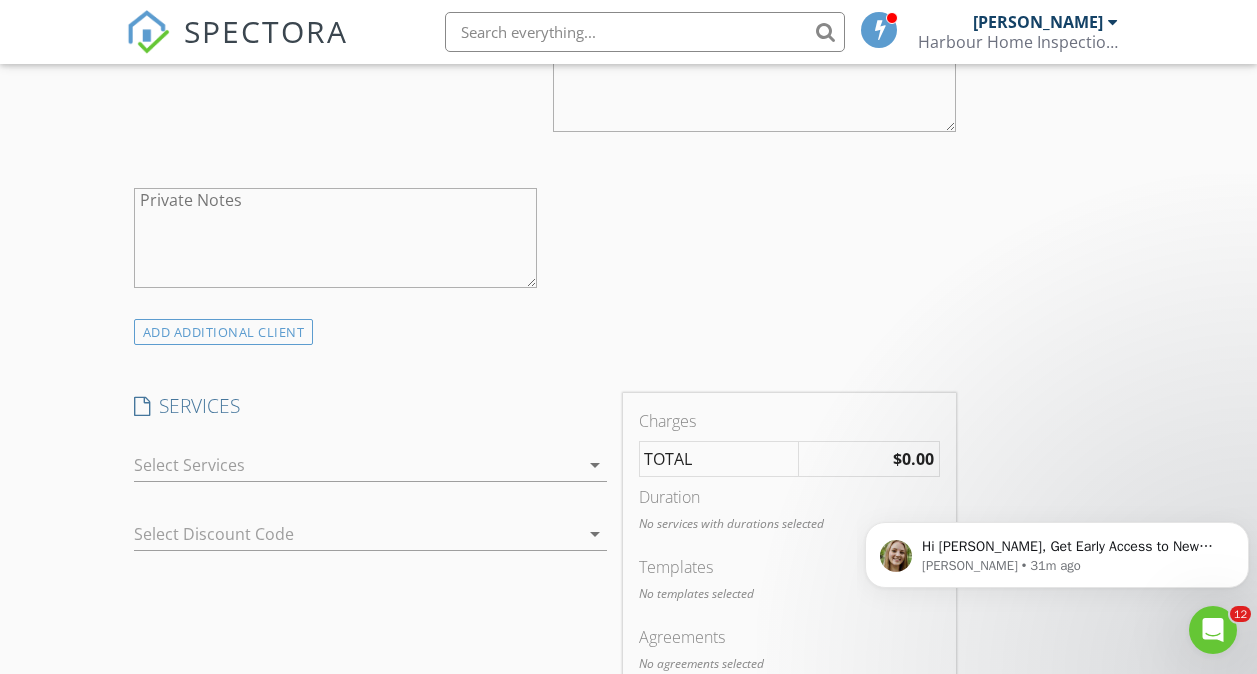 type on "501-470-8763" 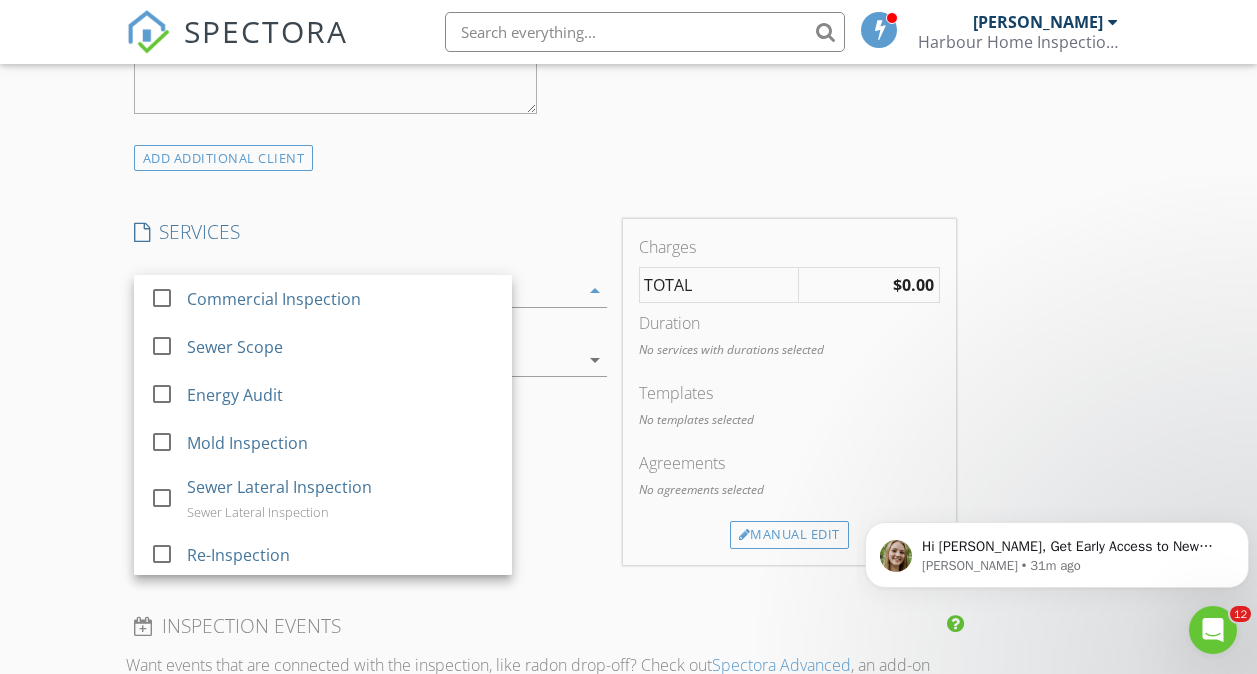 scroll, scrollTop: 1507, scrollLeft: 0, axis: vertical 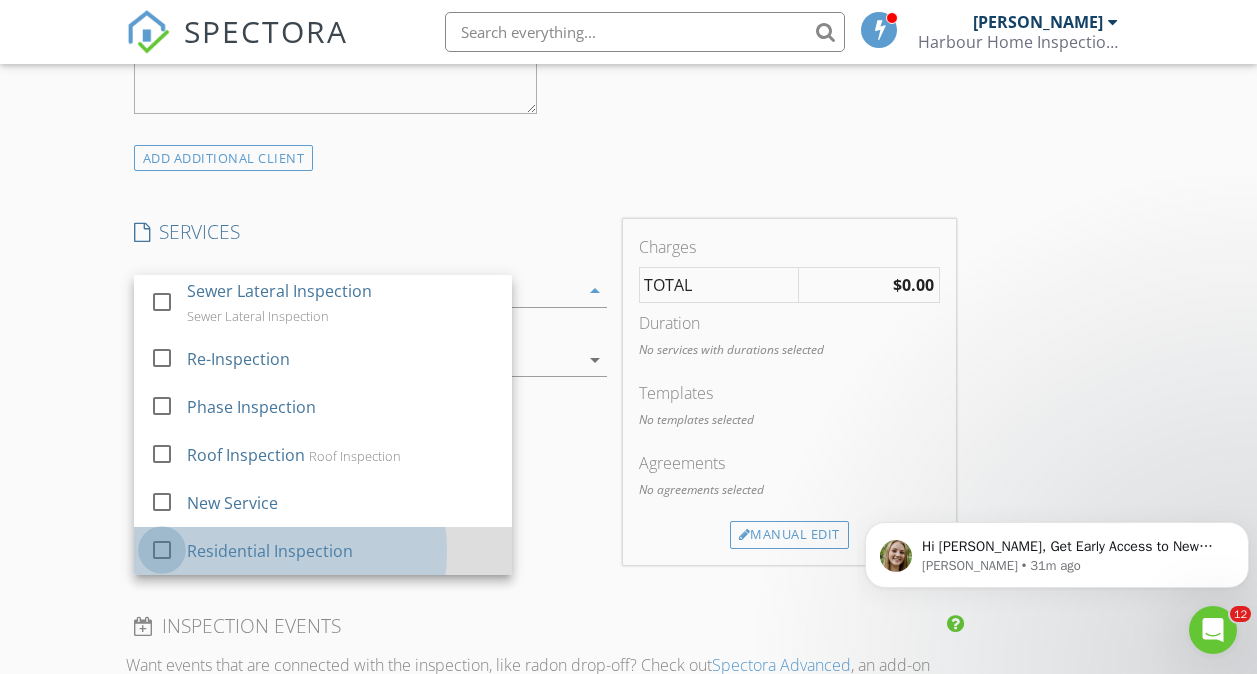 click at bounding box center [162, 550] 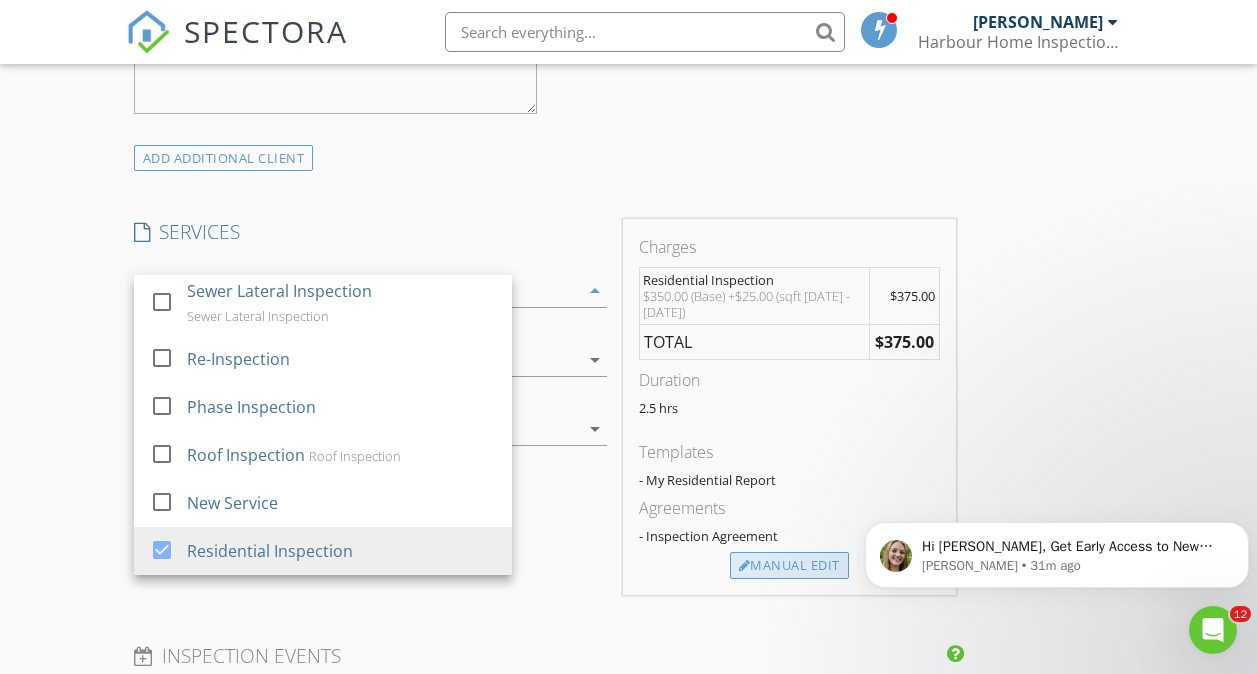 click on "Manual Edit" at bounding box center [789, 566] 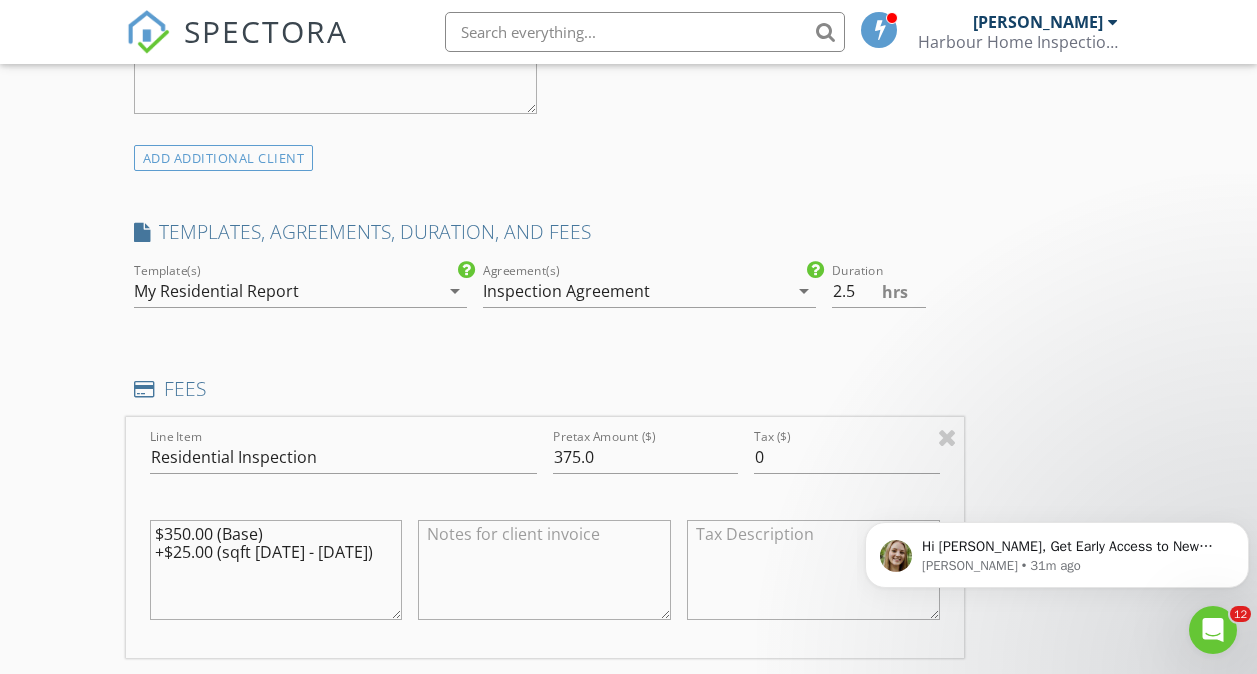 click on "arrow_drop_down" at bounding box center (804, 291) 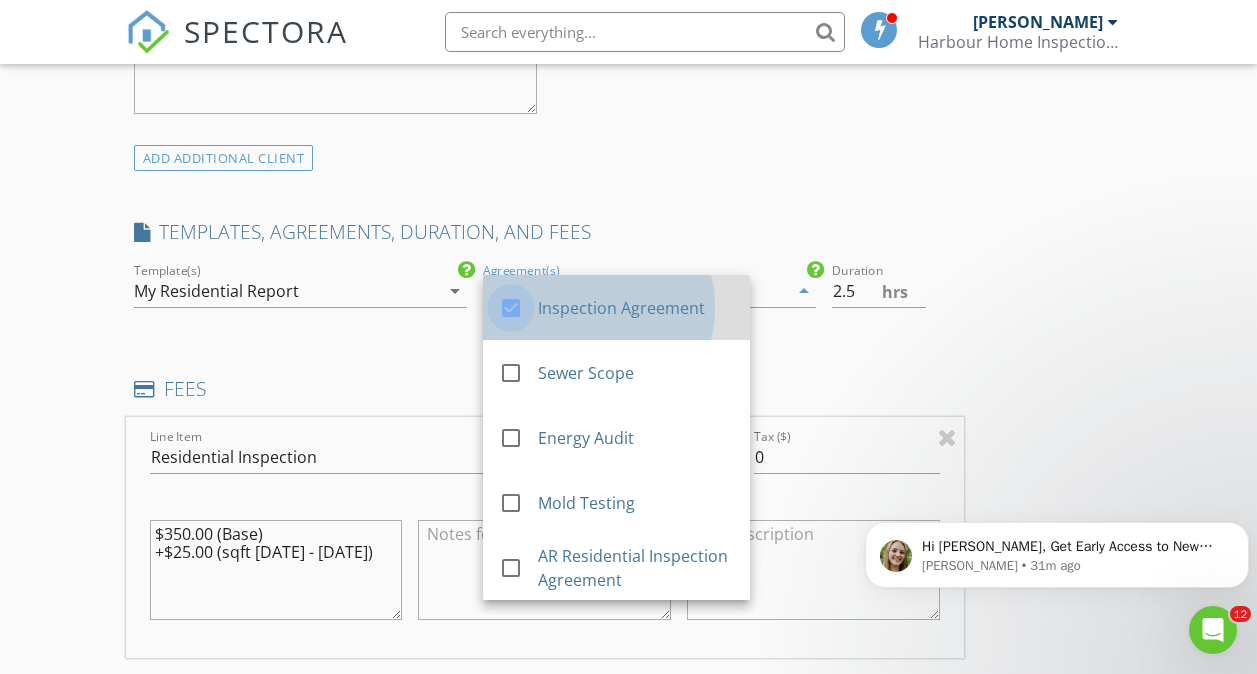 click at bounding box center (511, 308) 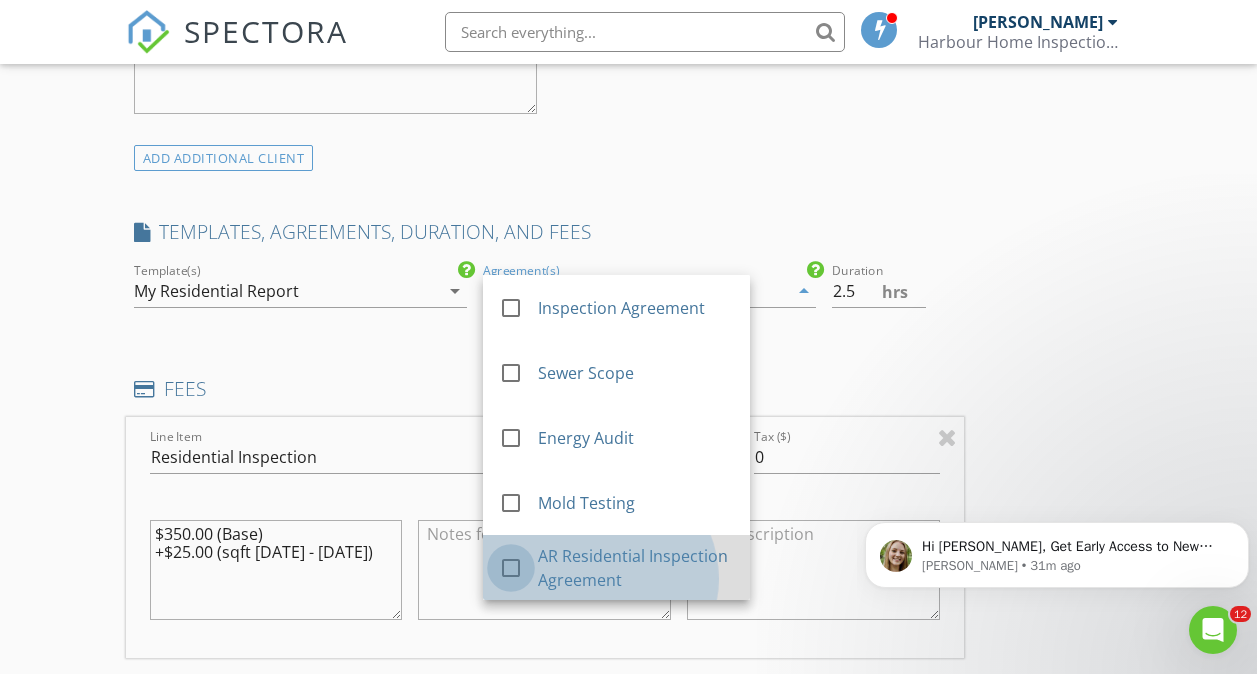 click at bounding box center (511, 568) 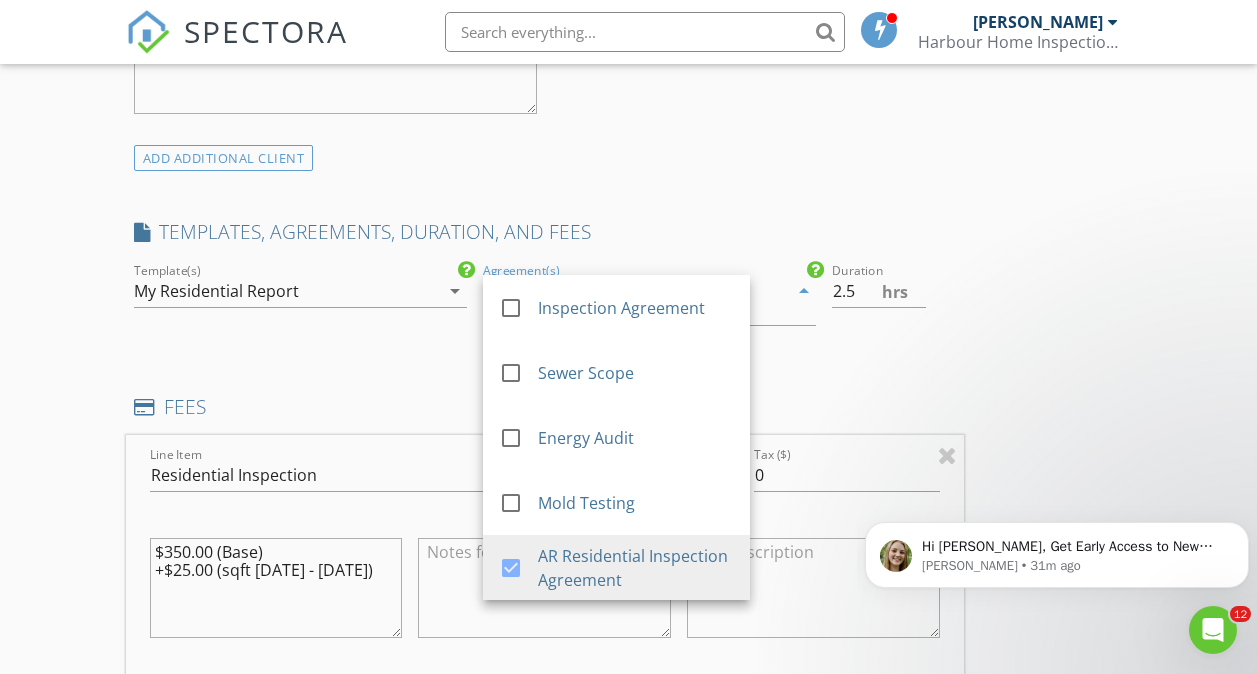 drag, startPoint x: 719, startPoint y: 381, endPoint x: 669, endPoint y: 316, distance: 82.006096 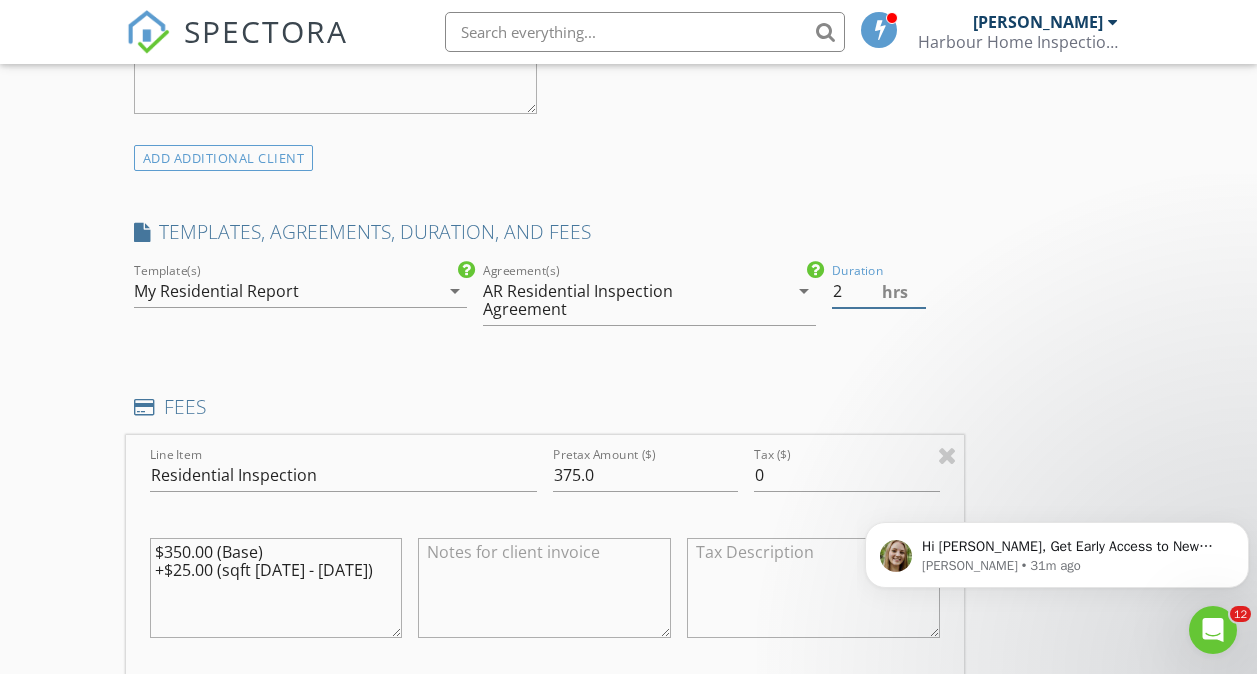 type on "2" 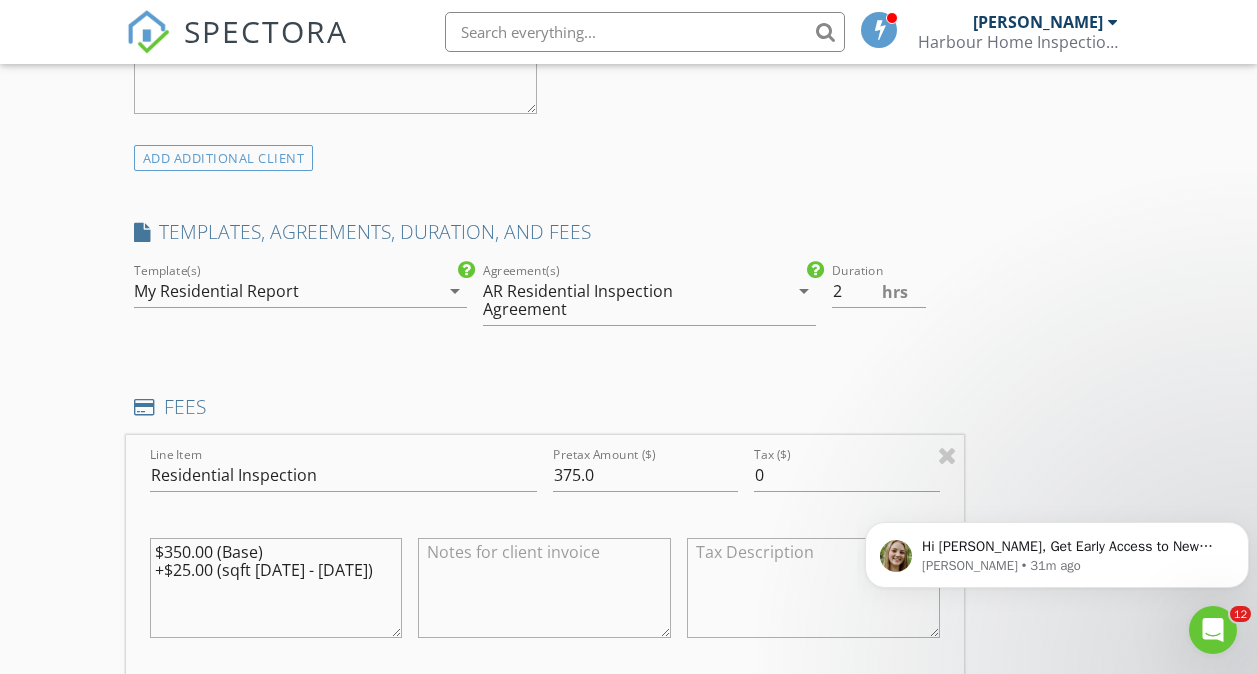 click on "INSPECTOR(S)
check_box   Jarret Harbour   PRIMARY   Jarret Harbour arrow_drop_down   check_box_outline_blank Jarret Harbour specifically requested
Date/Time
07/17/2025 9:00 AM
Location
Address Search       Address 2420 Keystone Cir   Unit   City Mulberry   State AR   Zip 72947   County Crawford     Square Feet 1966   Year Built 2002   Foundation arrow_drop_down     Jarret Harbour     24.8 miles     (30 minutes)
client
check_box Enable Client CC email for this inspection   Client Search     check_box_outline_blank Client is a Company/Organization     First Name Anthony & Rebecca   Last Name Correro   Email ancorrero@yahoo.com   CC Email flyinsassy@yahoo.com   Phone 501-470-8763           Notes   Private Notes
ADD ADDITIONAL client
SERVICES
check_box_outline_blank" at bounding box center (629, 503) 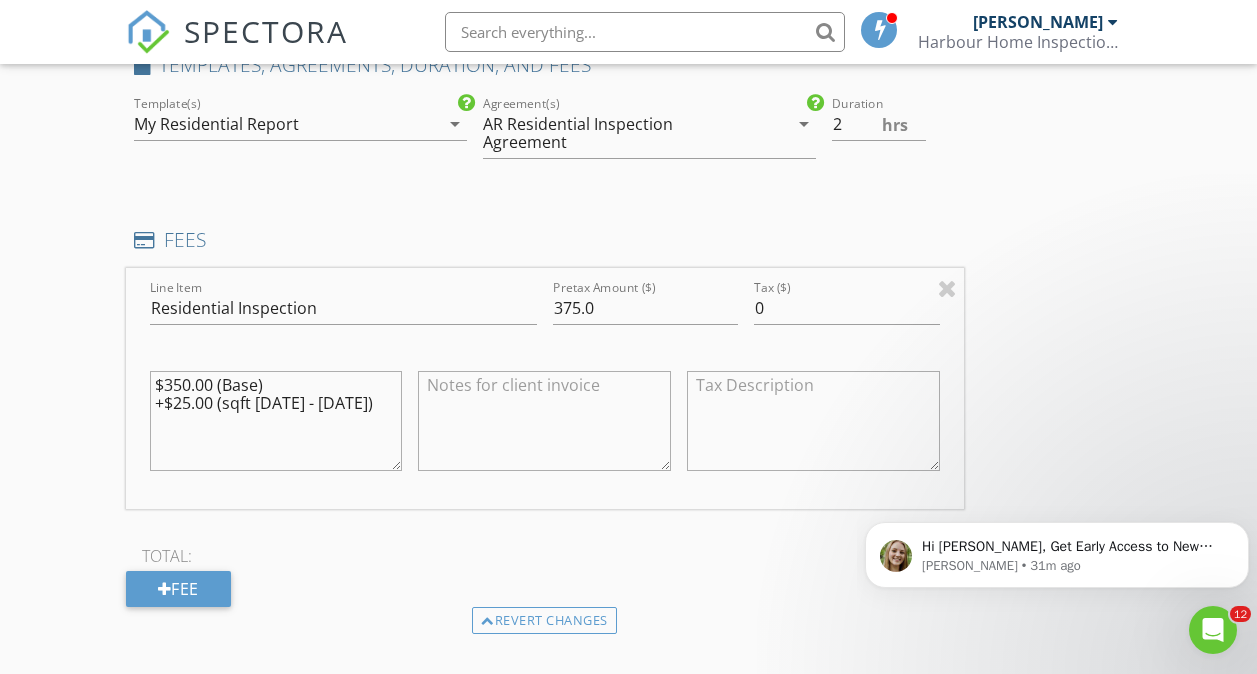scroll, scrollTop: 1674, scrollLeft: 0, axis: vertical 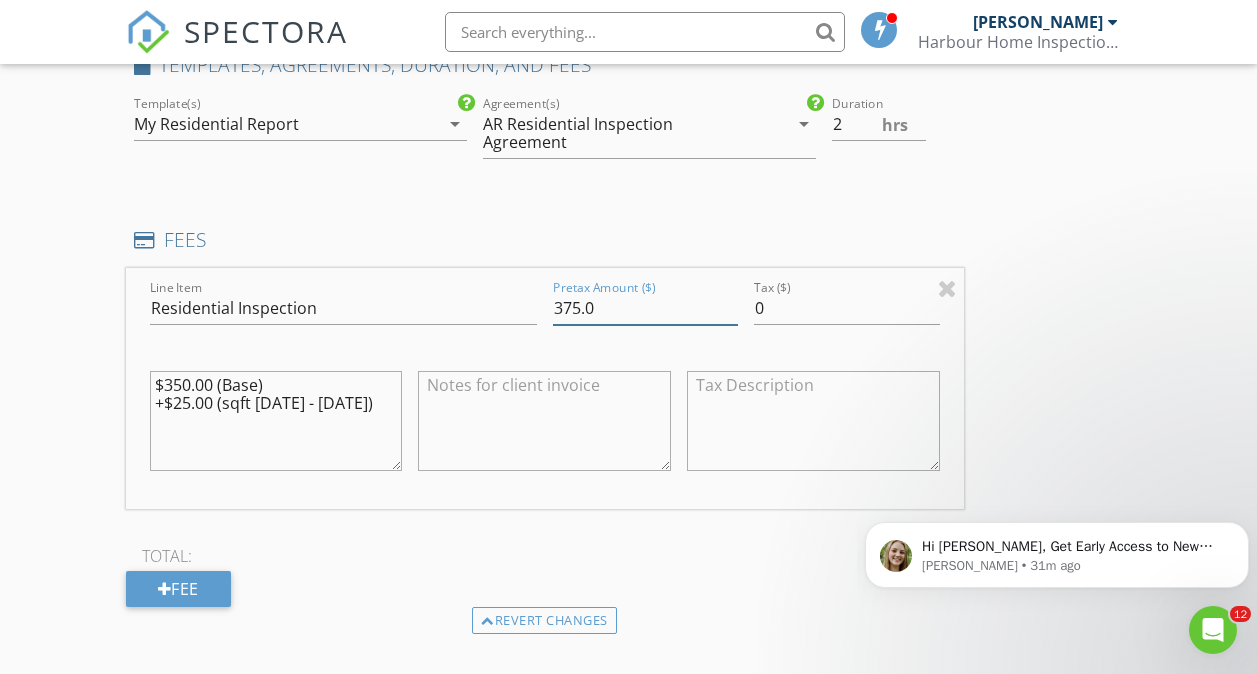 click on "375.0" at bounding box center [645, 308] 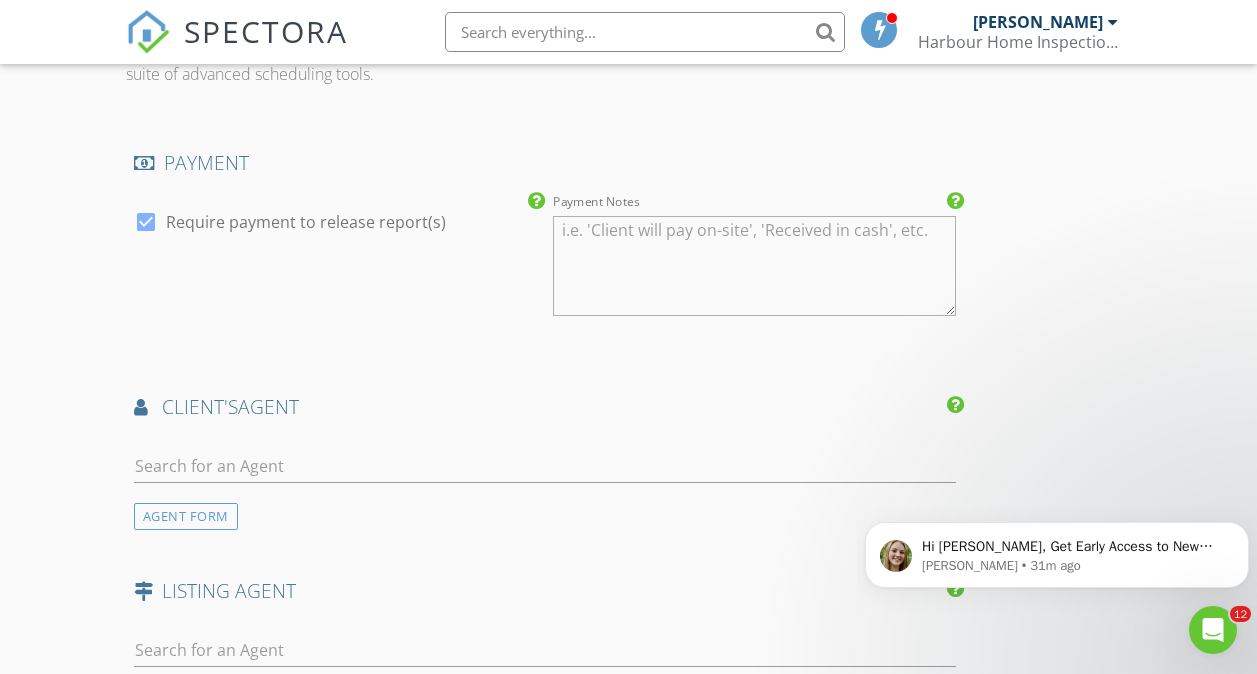 scroll, scrollTop: 2418, scrollLeft: 0, axis: vertical 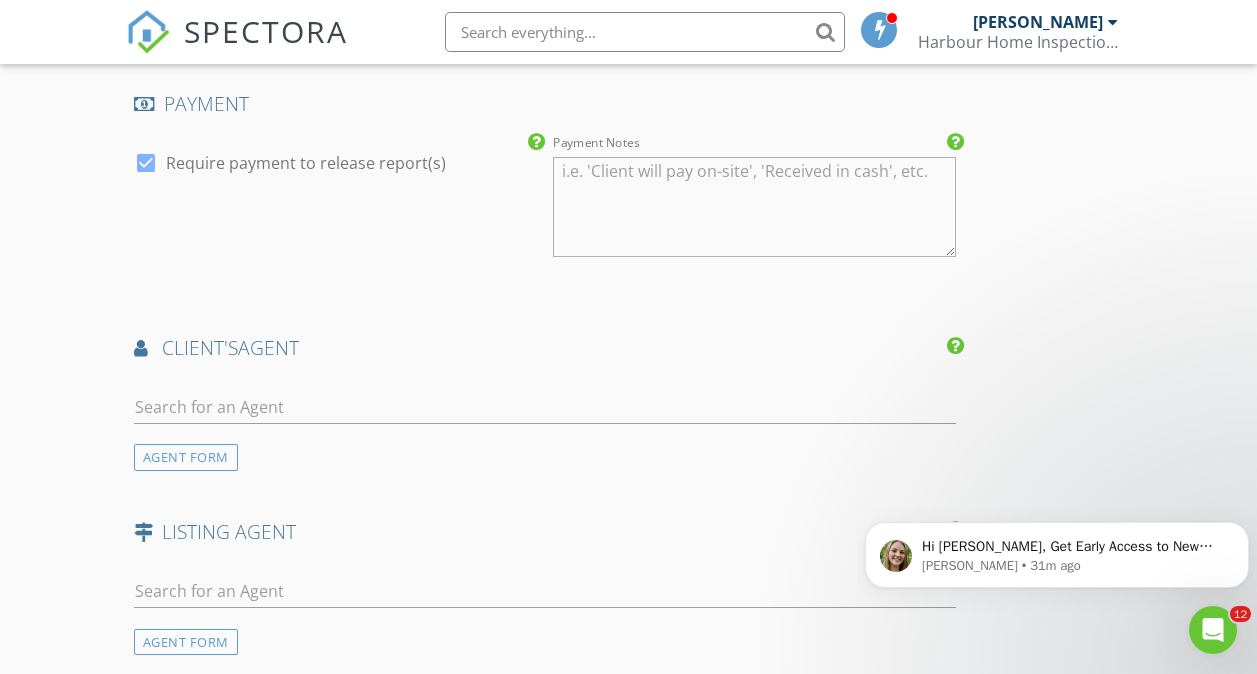 type on "400.0" 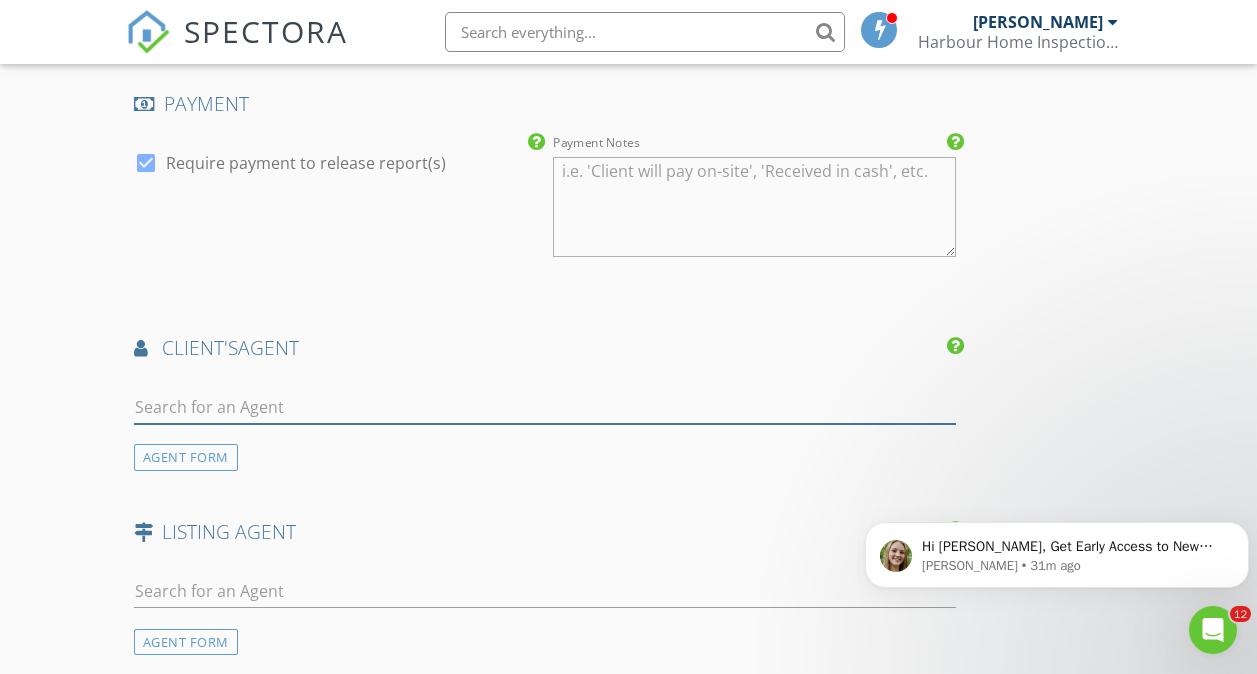 click at bounding box center [545, 407] 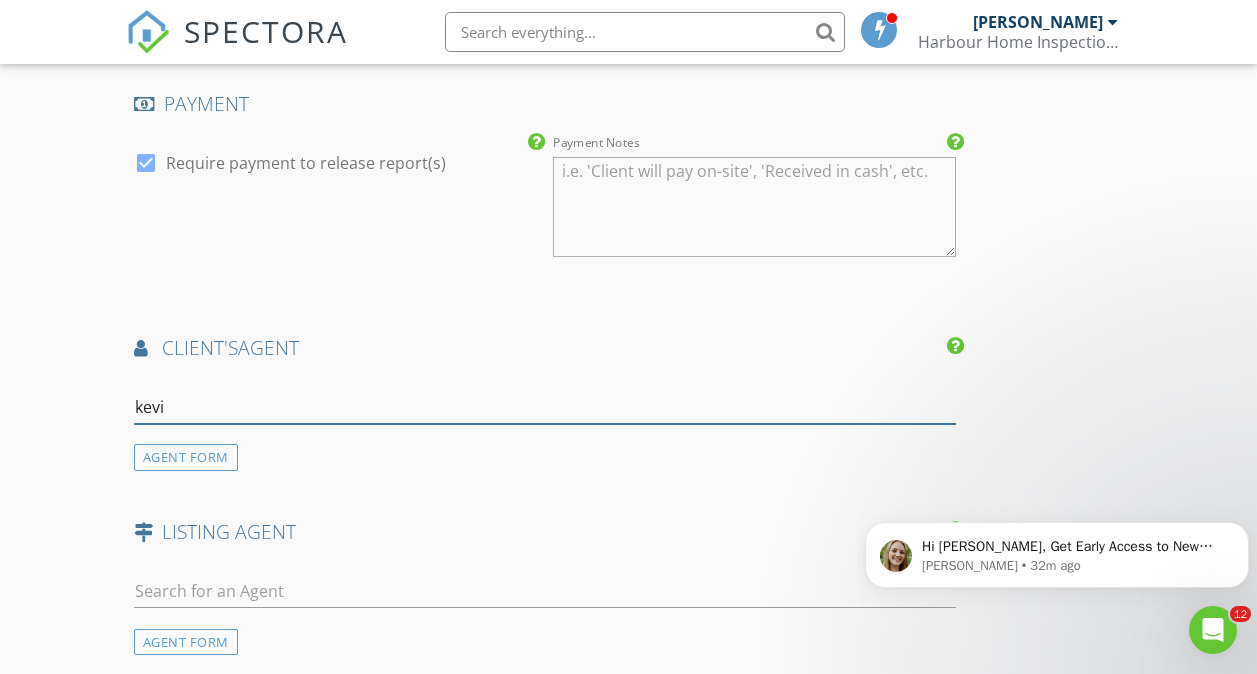 type on "kevin" 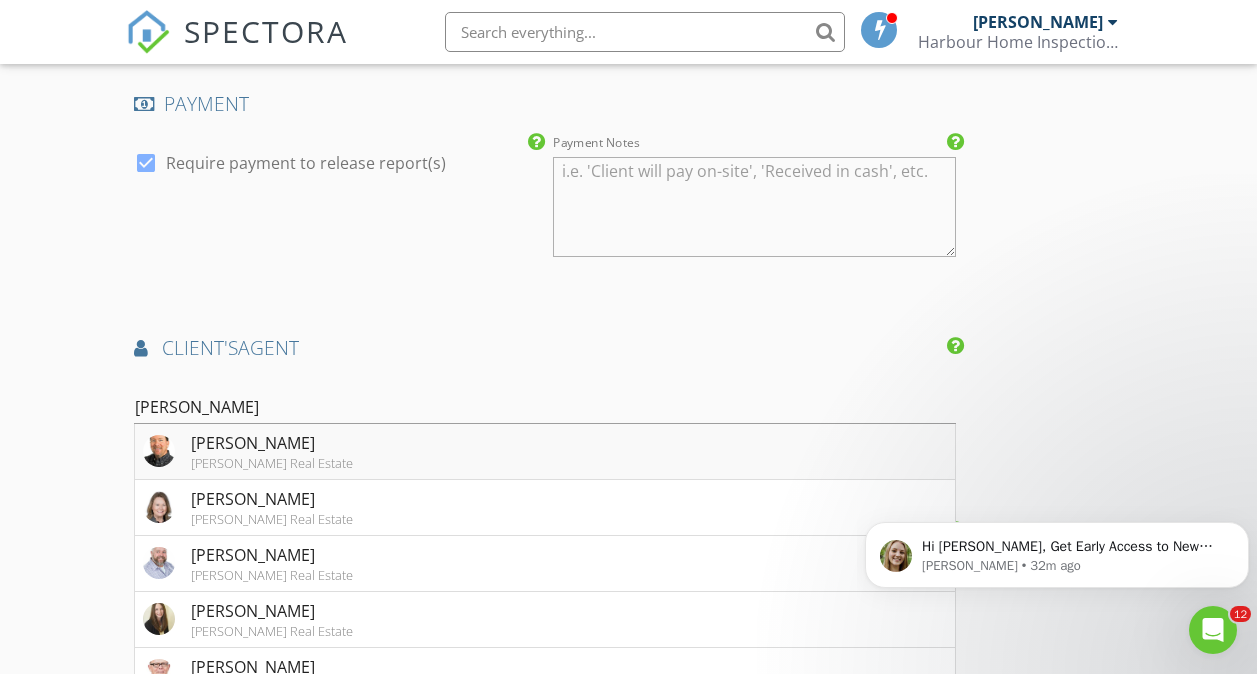 click on "Kevin Clifton" at bounding box center (272, 443) 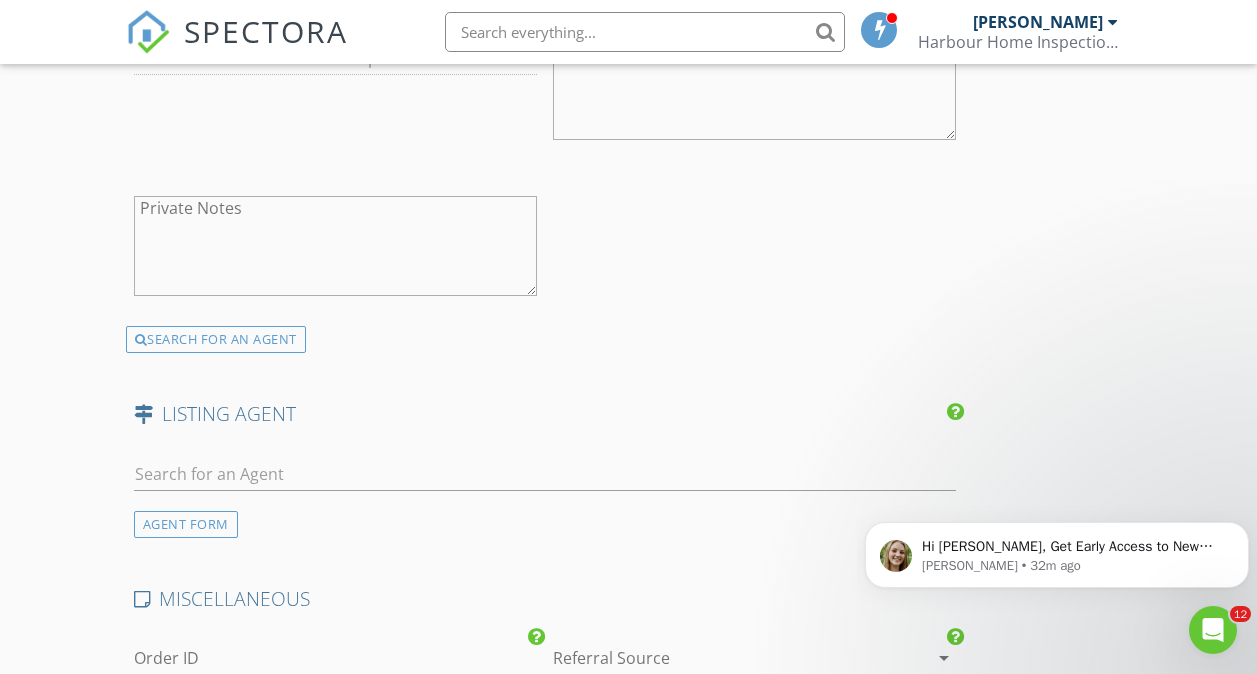 scroll, scrollTop: 3000, scrollLeft: 0, axis: vertical 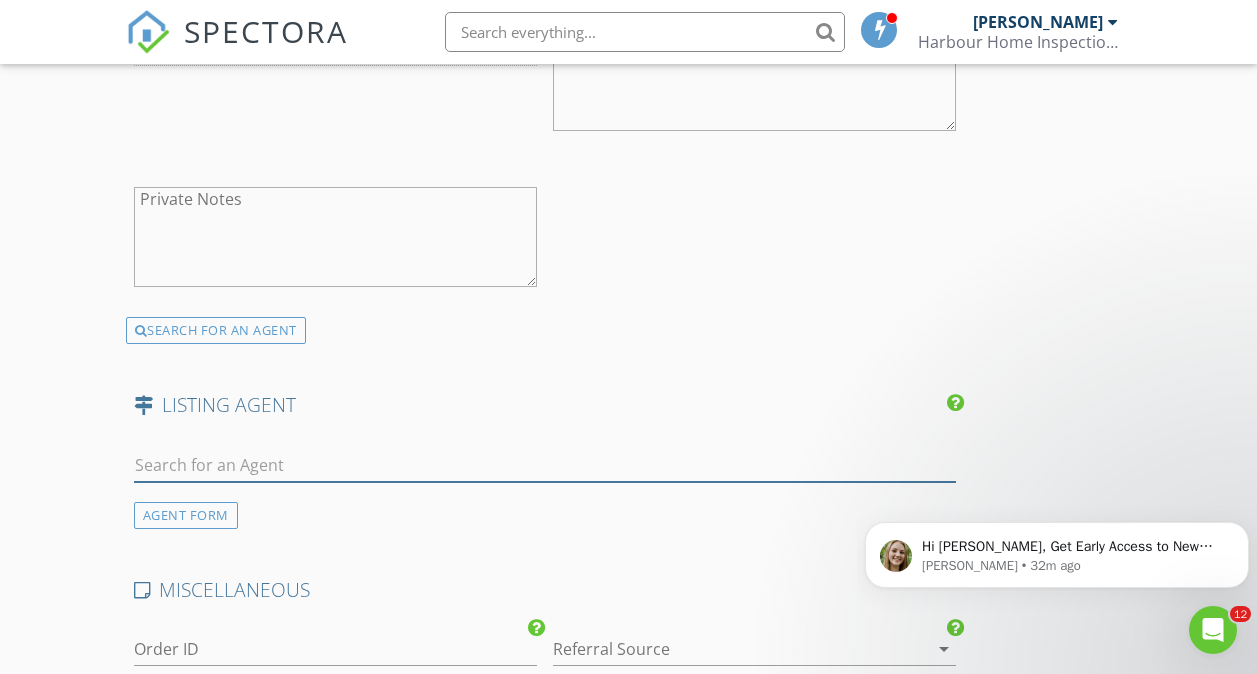 click at bounding box center [545, 465] 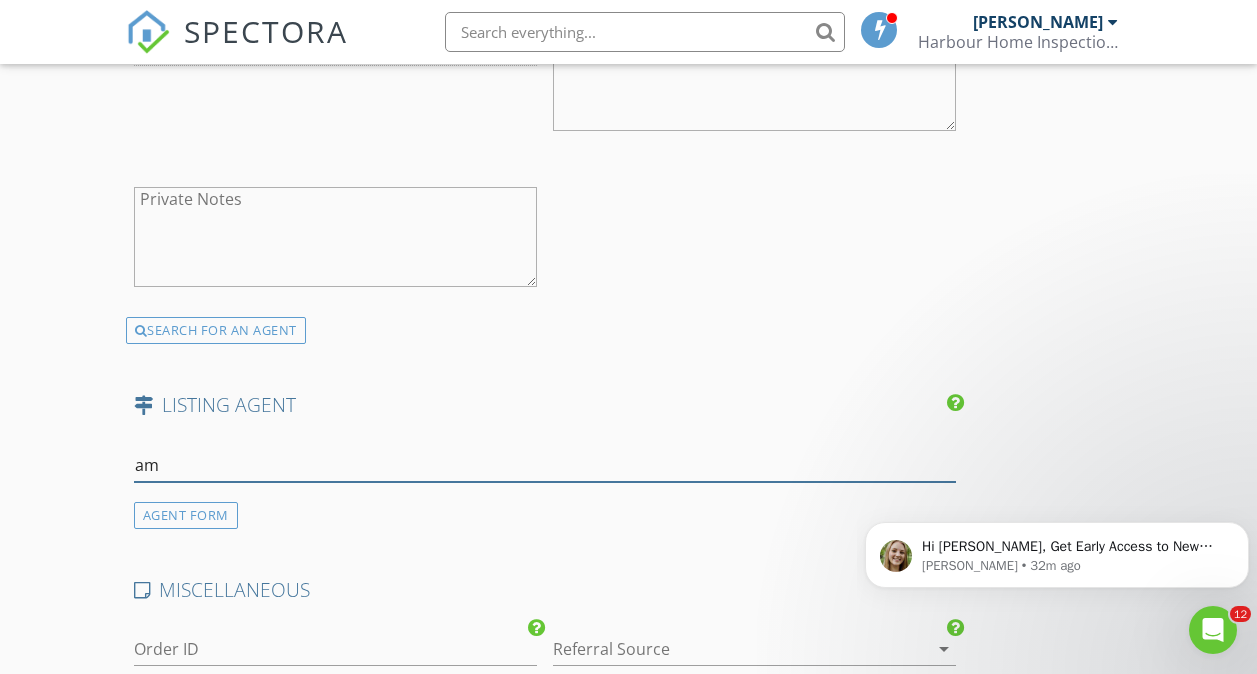 type on "ama" 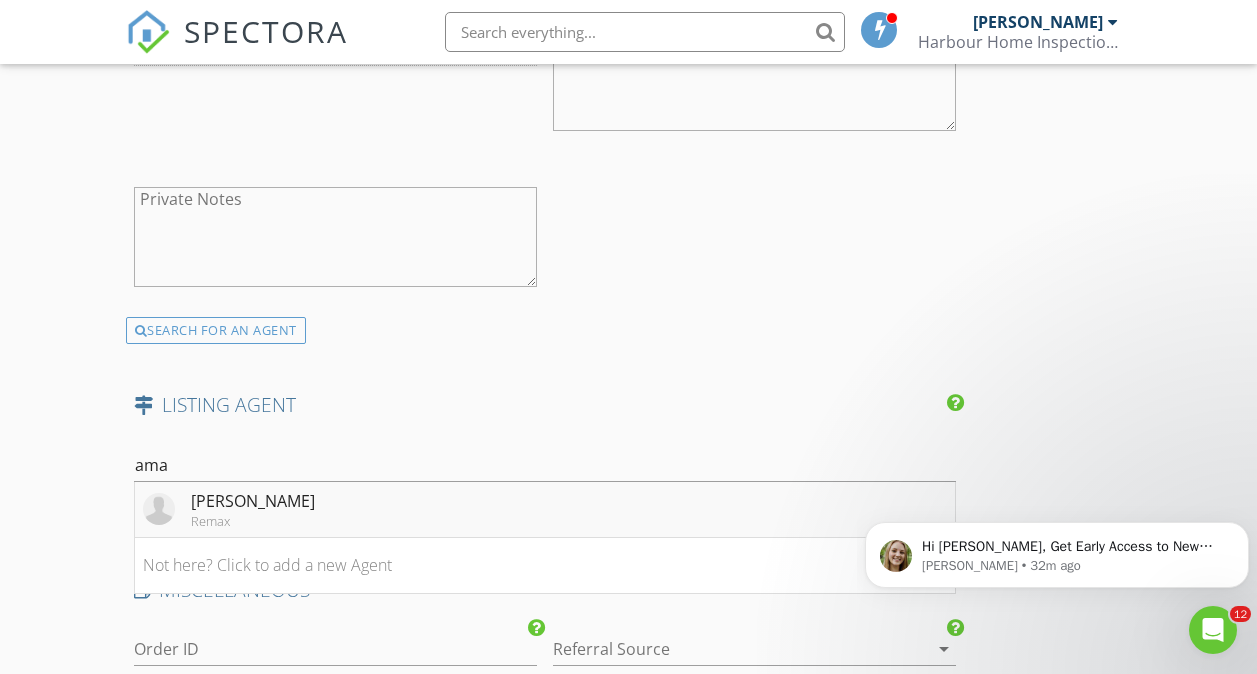 click on "Remax" at bounding box center (253, 521) 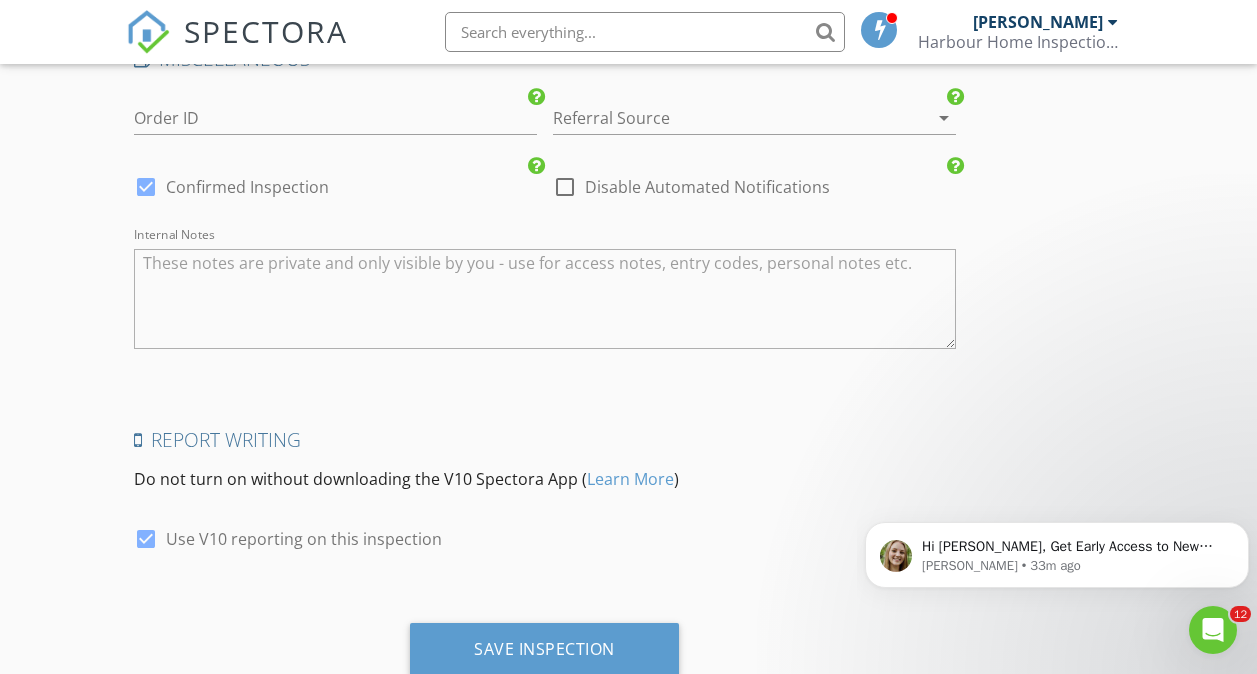 scroll, scrollTop: 4068, scrollLeft: 0, axis: vertical 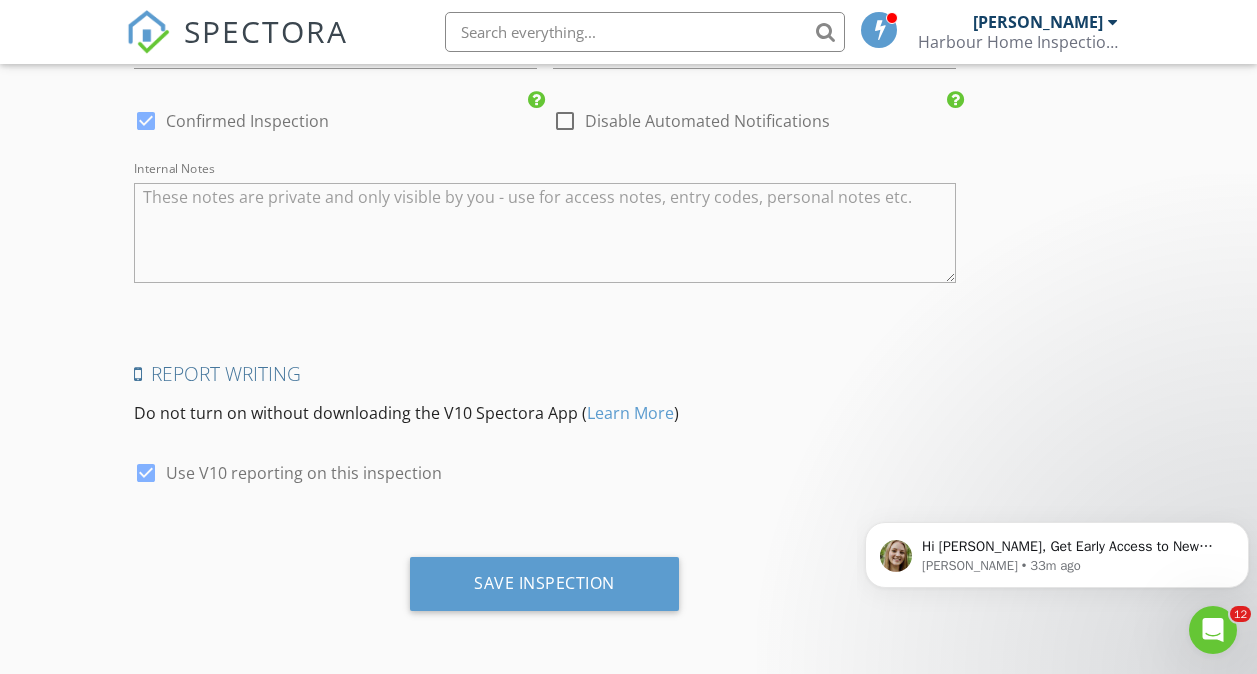 click at bounding box center (545, 233) 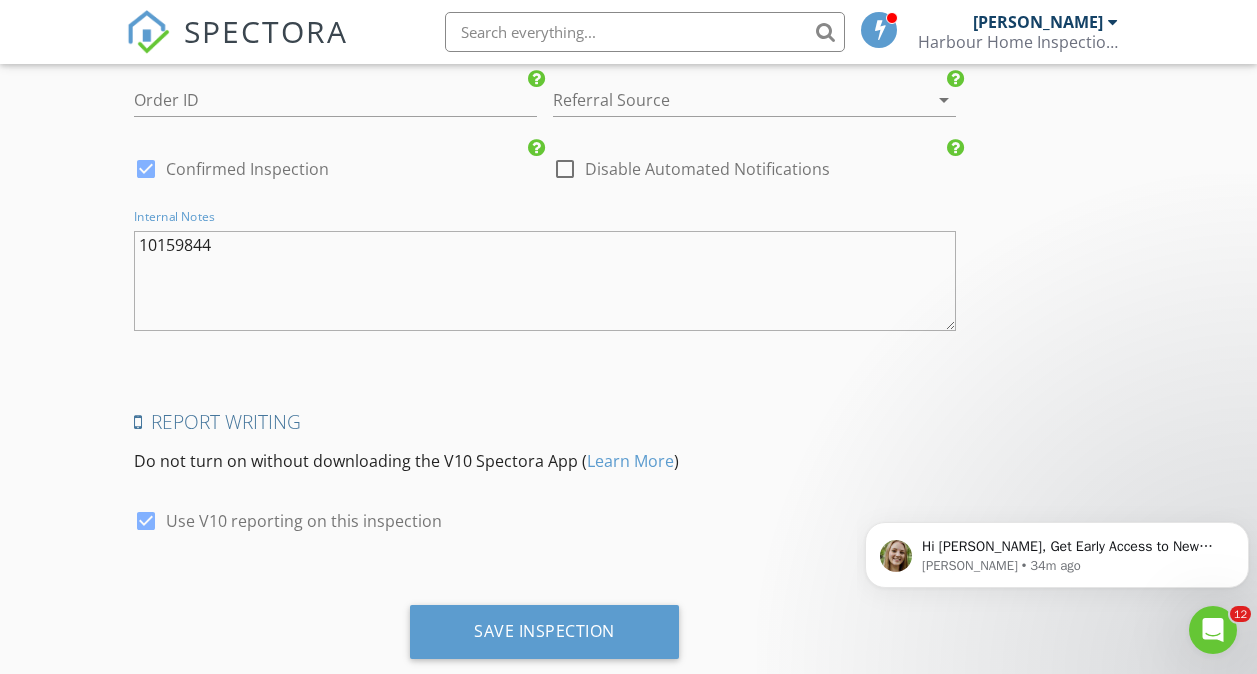 scroll, scrollTop: 4068, scrollLeft: 0, axis: vertical 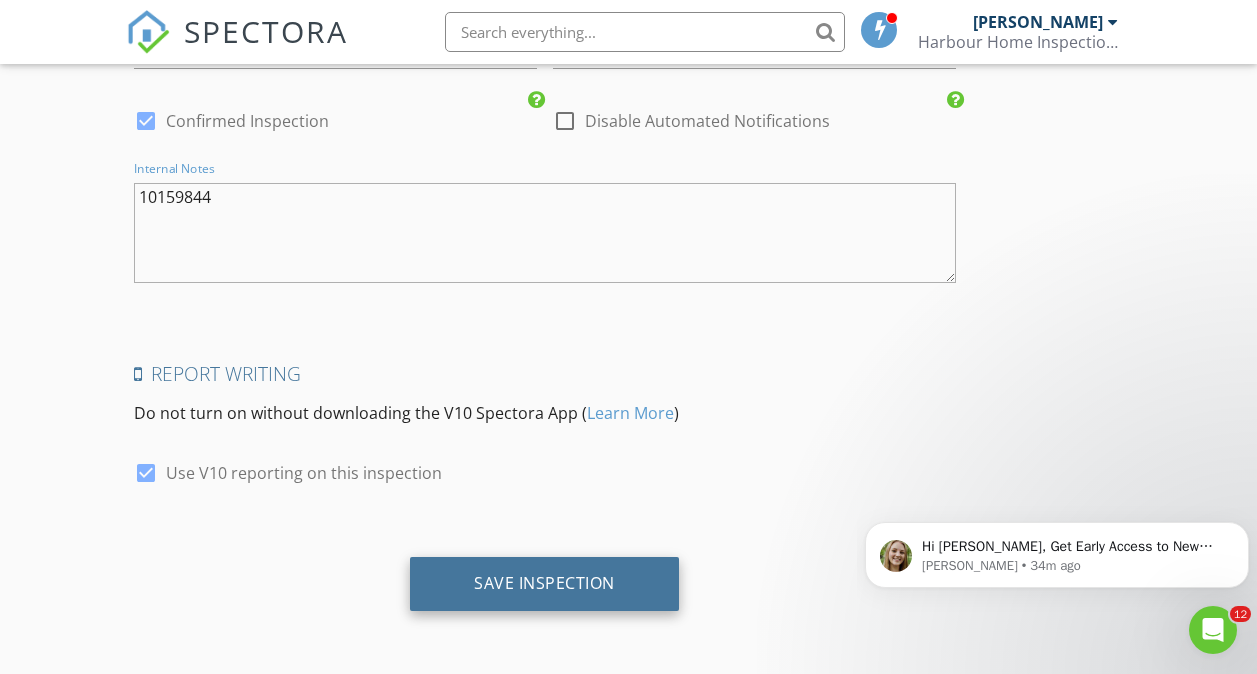 type on "10159844" 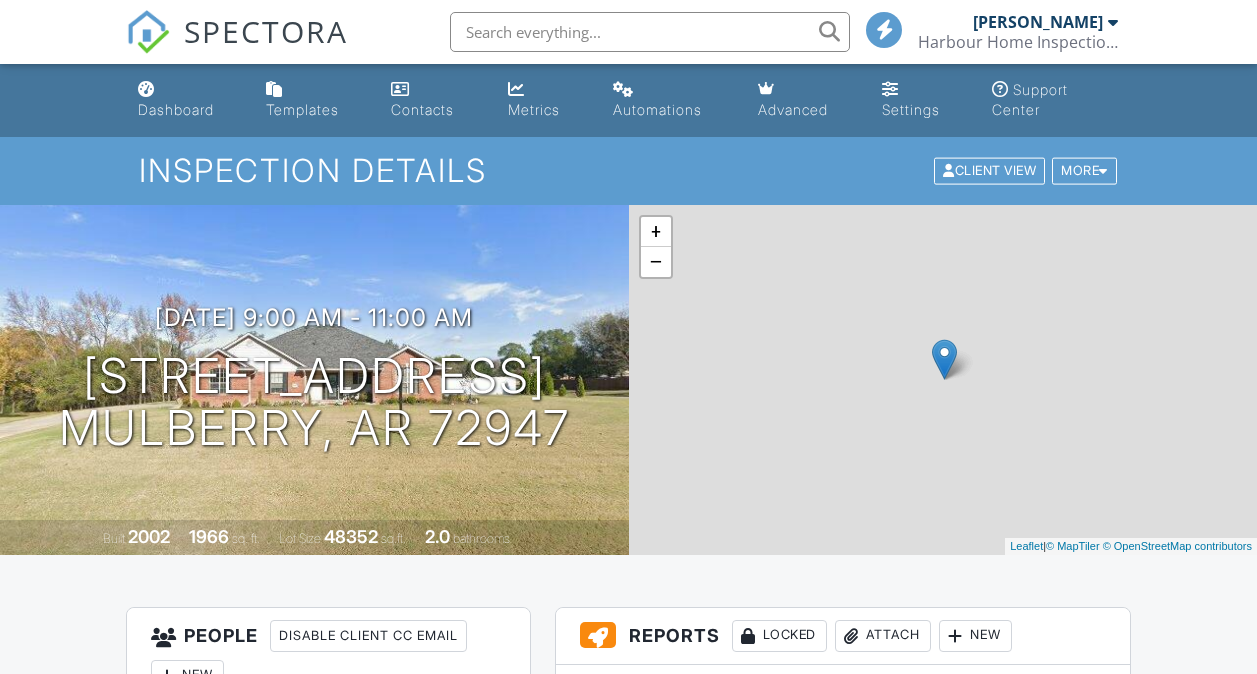 scroll, scrollTop: 0, scrollLeft: 0, axis: both 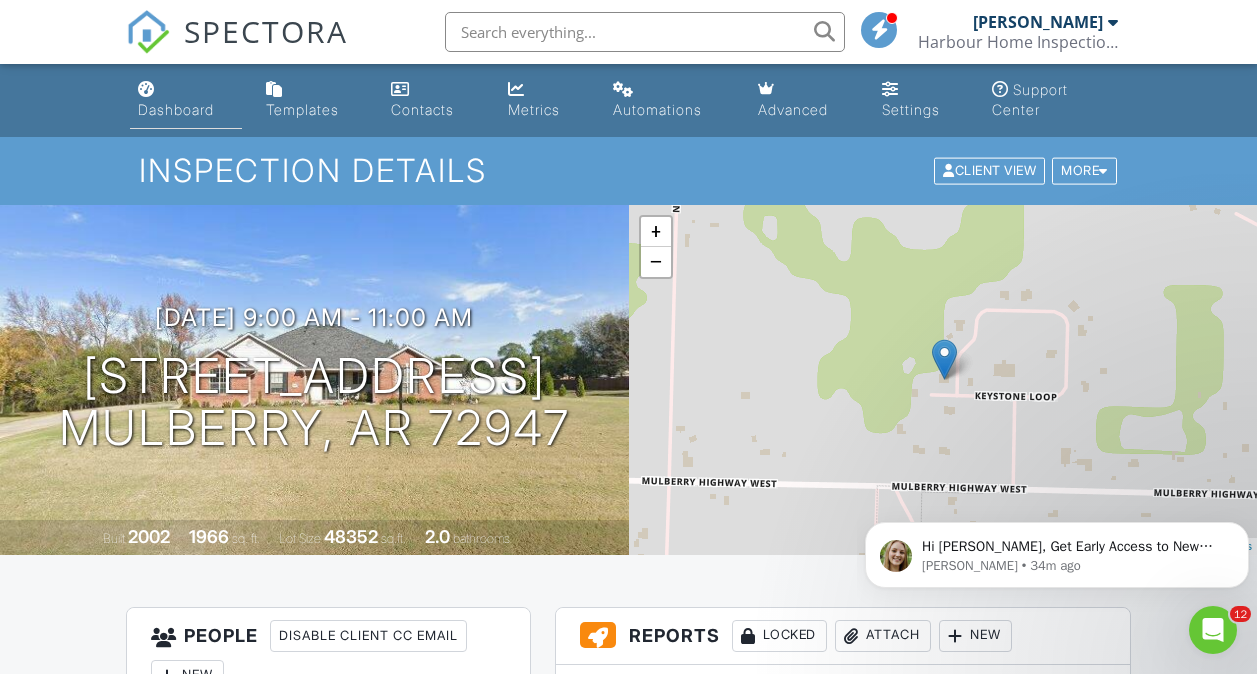 click on "Dashboard" at bounding box center (186, 100) 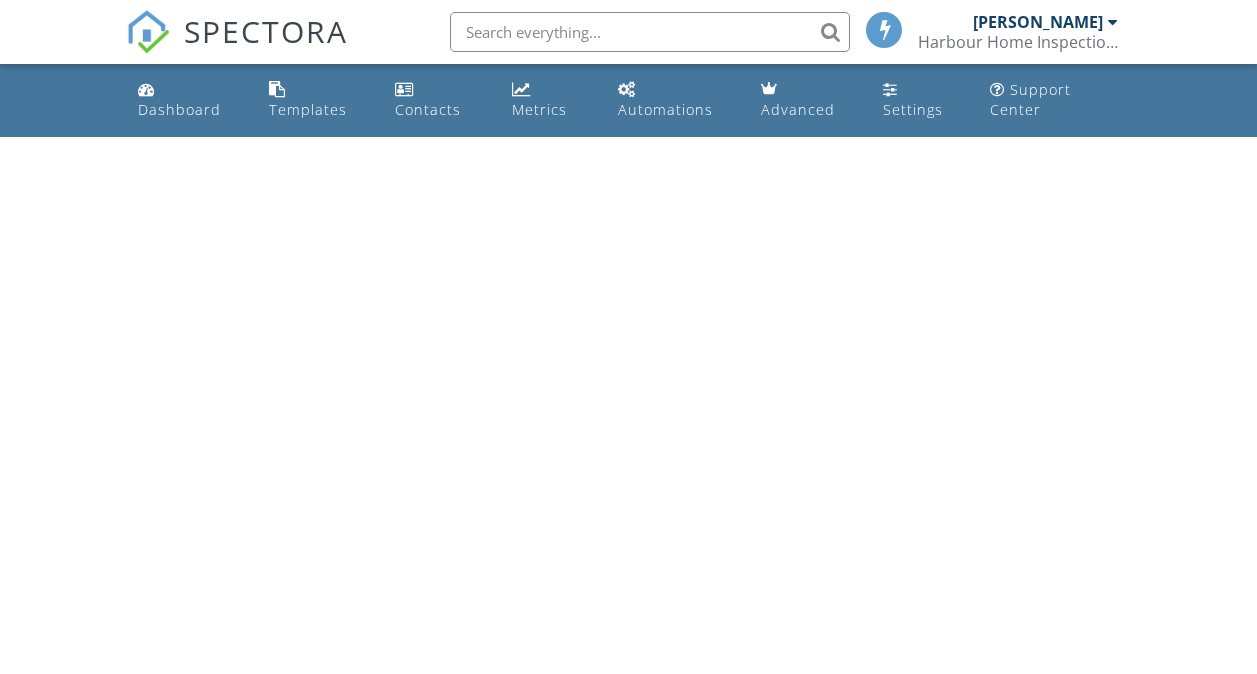 scroll, scrollTop: 0, scrollLeft: 0, axis: both 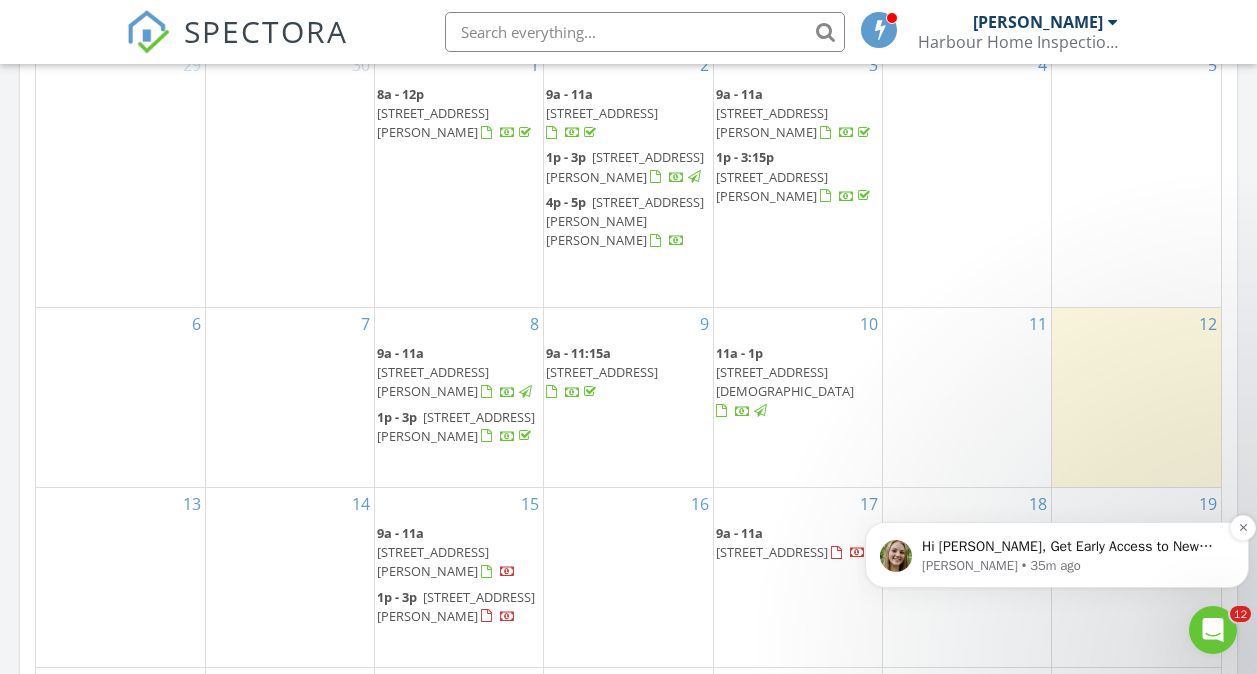 click on "Hi [PERSON_NAME], Get Early Access to New Report Writing Features &amp; Updates Want to be the first to try [PERSON_NAME]’s latest updates? Join our early access group and be the first to use new features before they’re released. Features and updates coming soon that you will get early access to include: Update: The upgraded Rapid Fire Camera, New: Photo preview before adding images to a report, New: The .5 camera lens" at bounding box center [1073, 547] 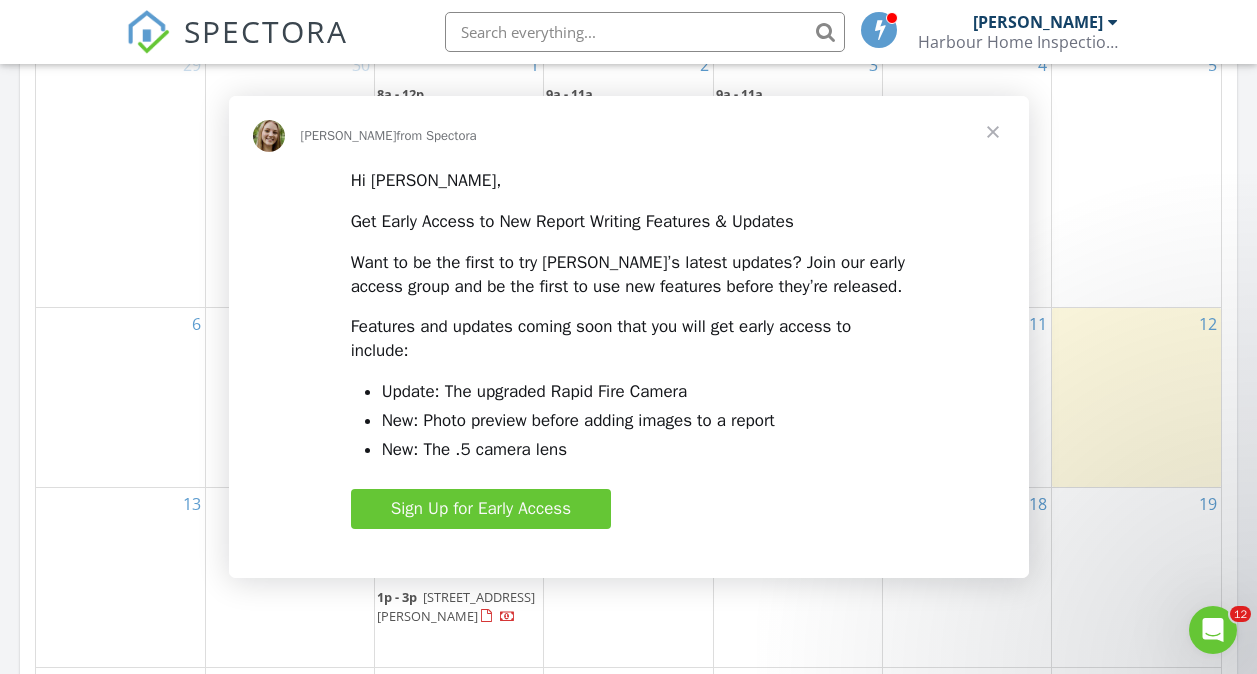 scroll, scrollTop: 0, scrollLeft: 0, axis: both 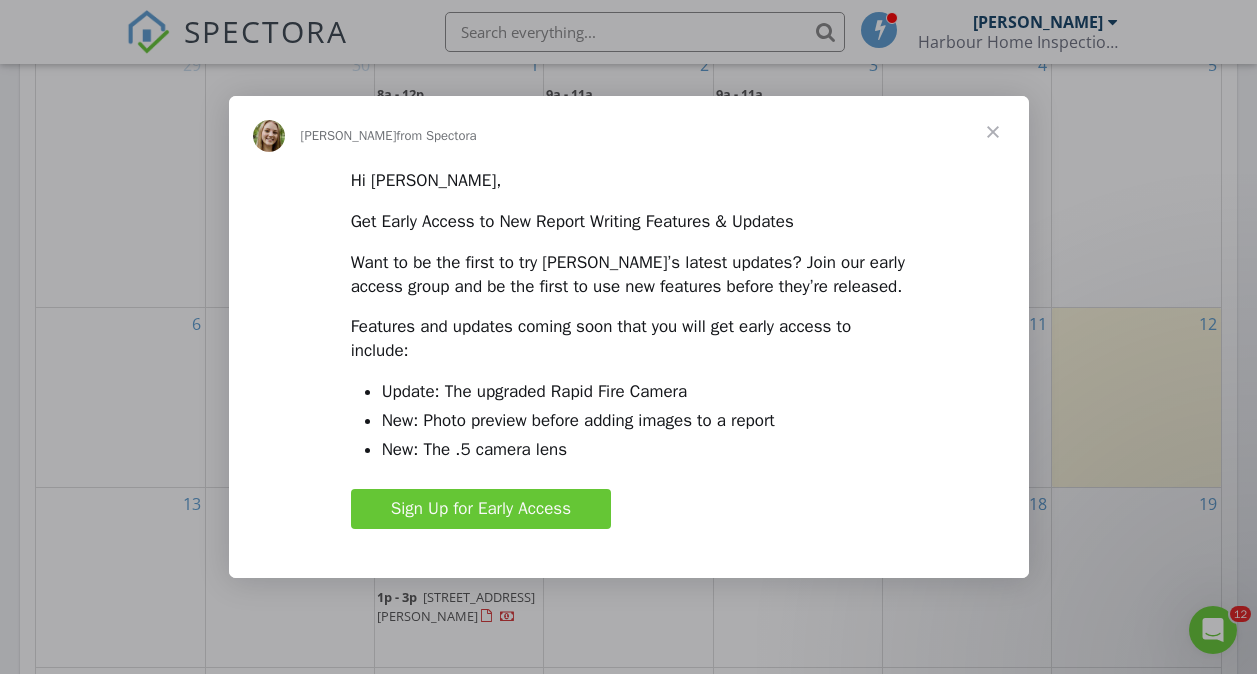 click at bounding box center [993, 132] 